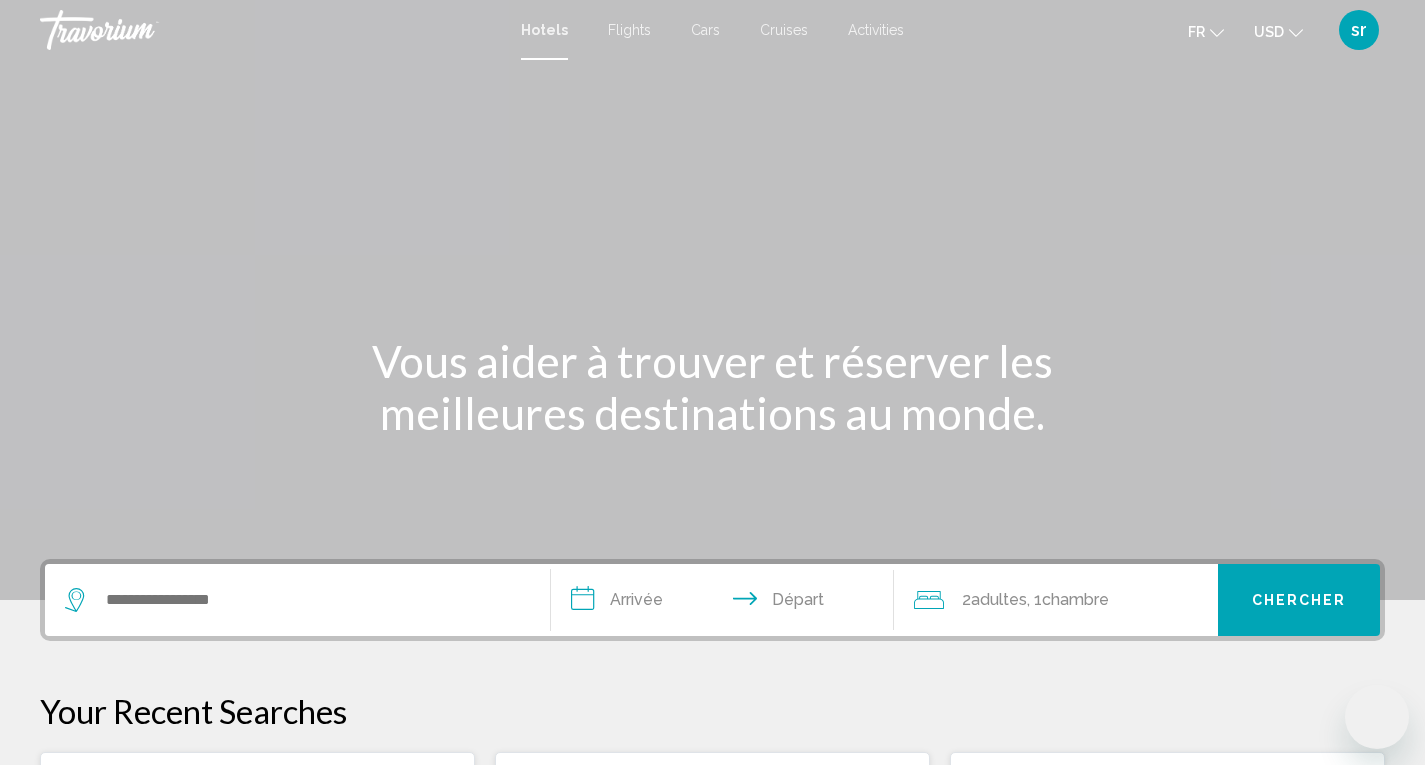 scroll, scrollTop: 0, scrollLeft: 0, axis: both 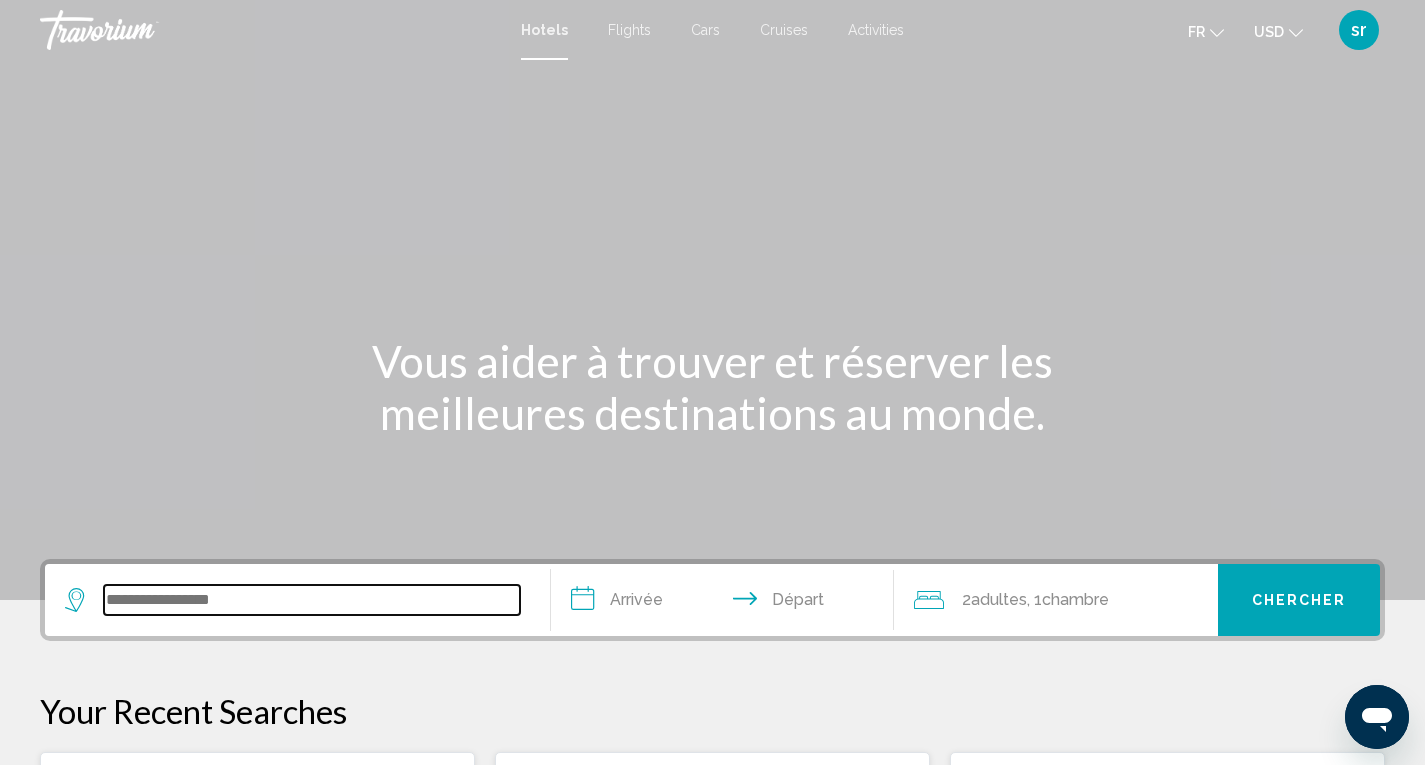 click at bounding box center [312, 600] 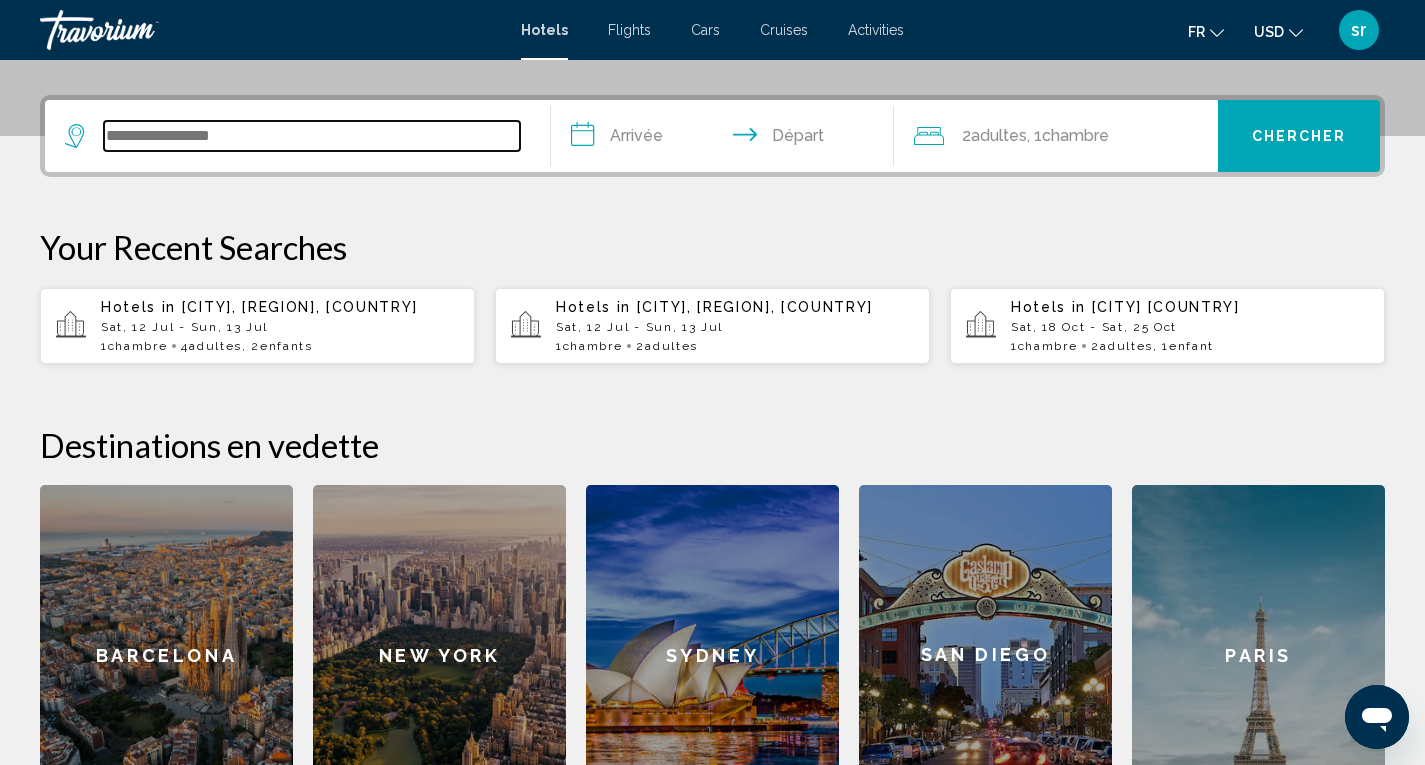 scroll, scrollTop: 494, scrollLeft: 0, axis: vertical 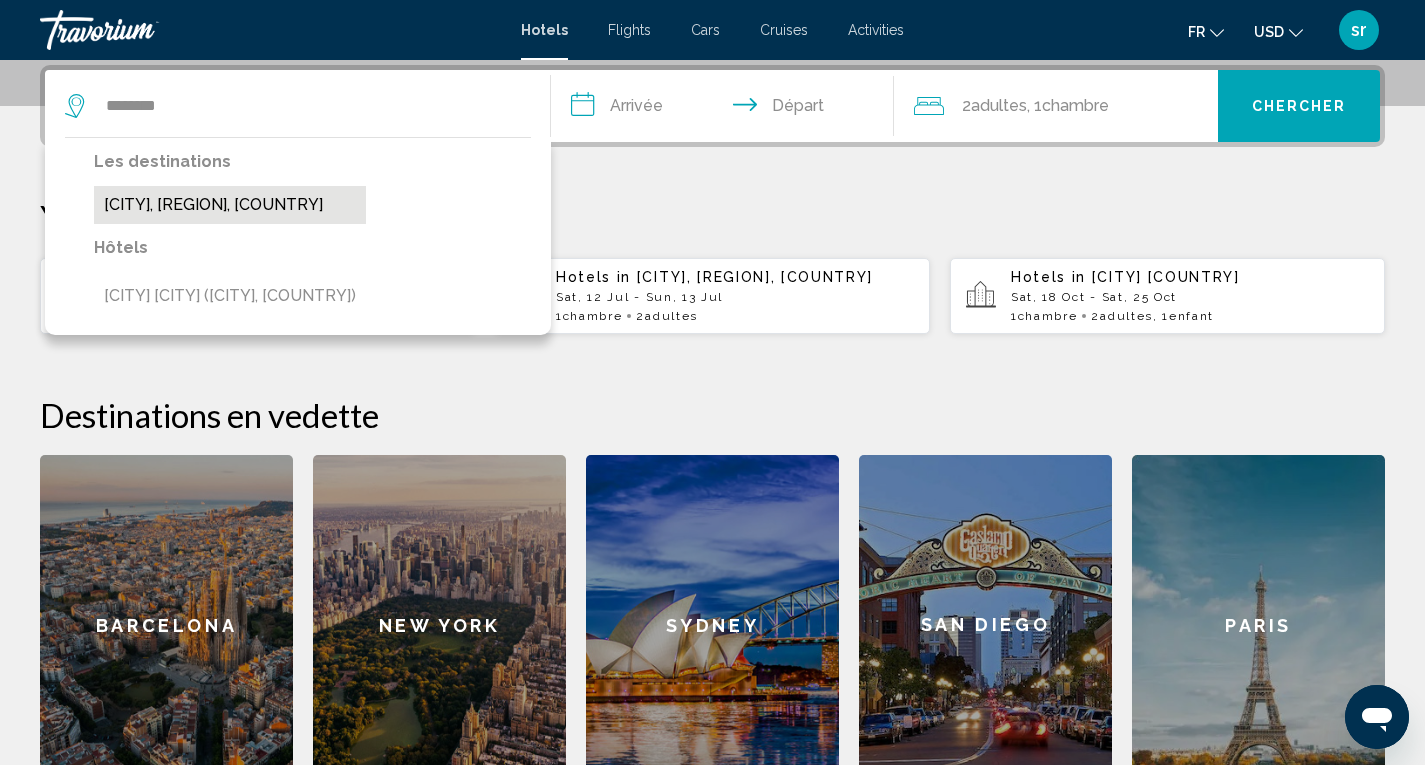 click on "[CITY], [REGION], [COUNTRY]" at bounding box center (230, 205) 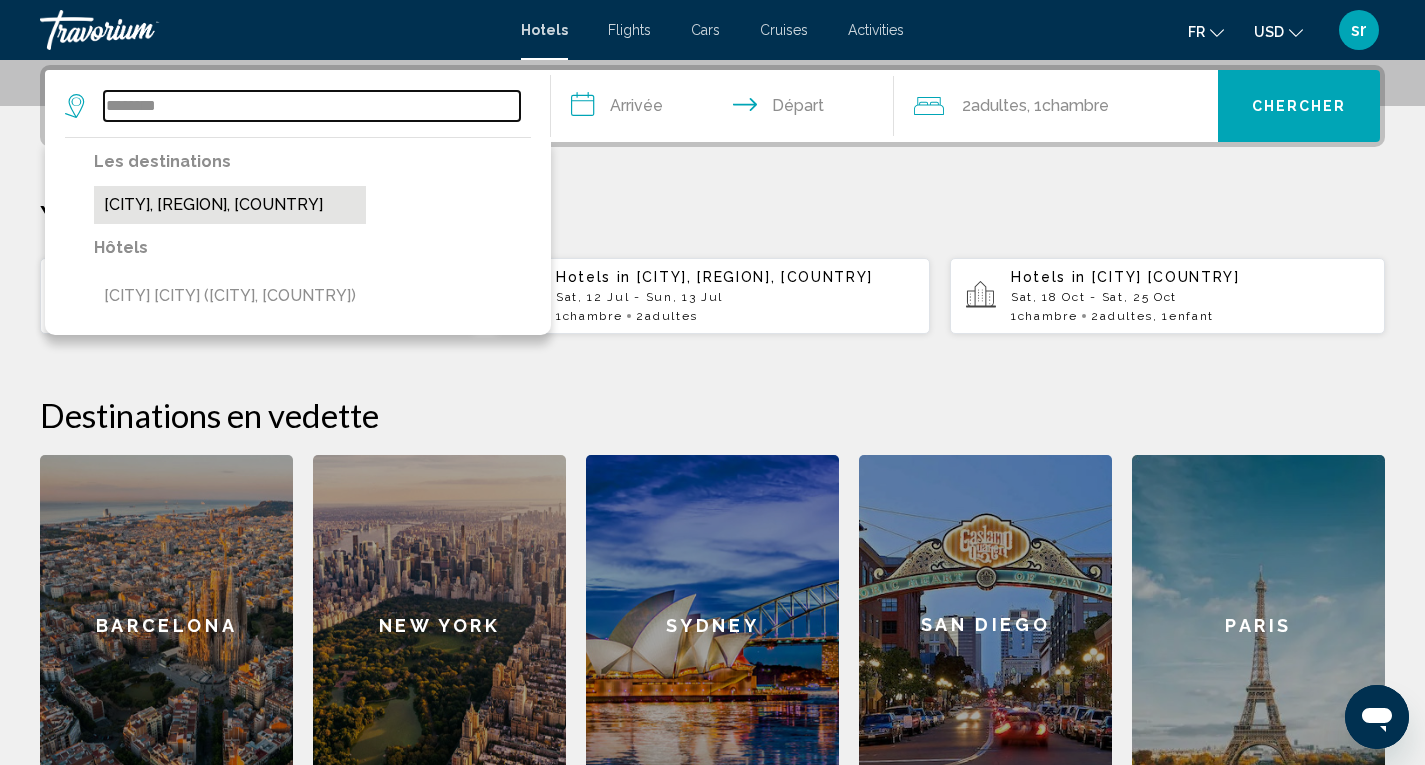 type on "**********" 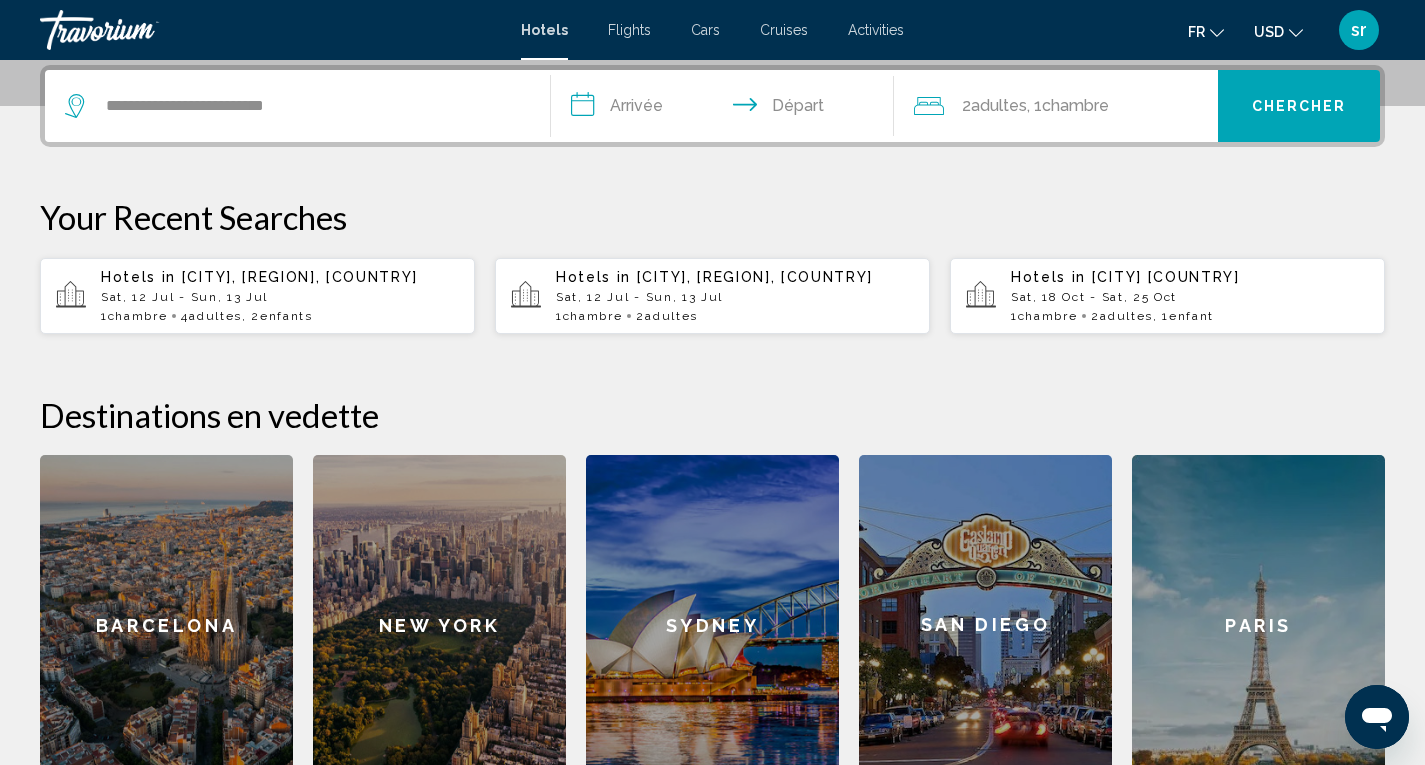 click on "**********" at bounding box center [727, 109] 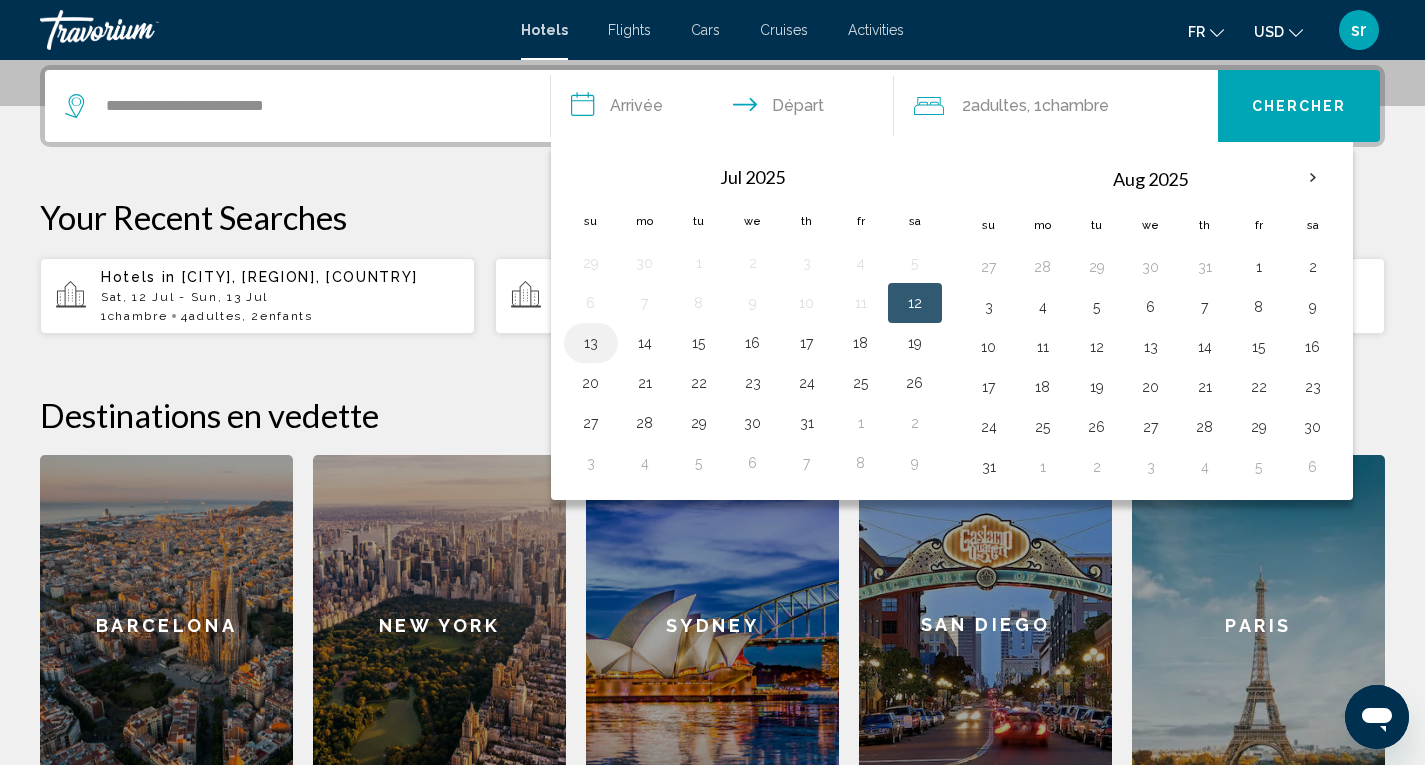 click on "13" at bounding box center (591, 343) 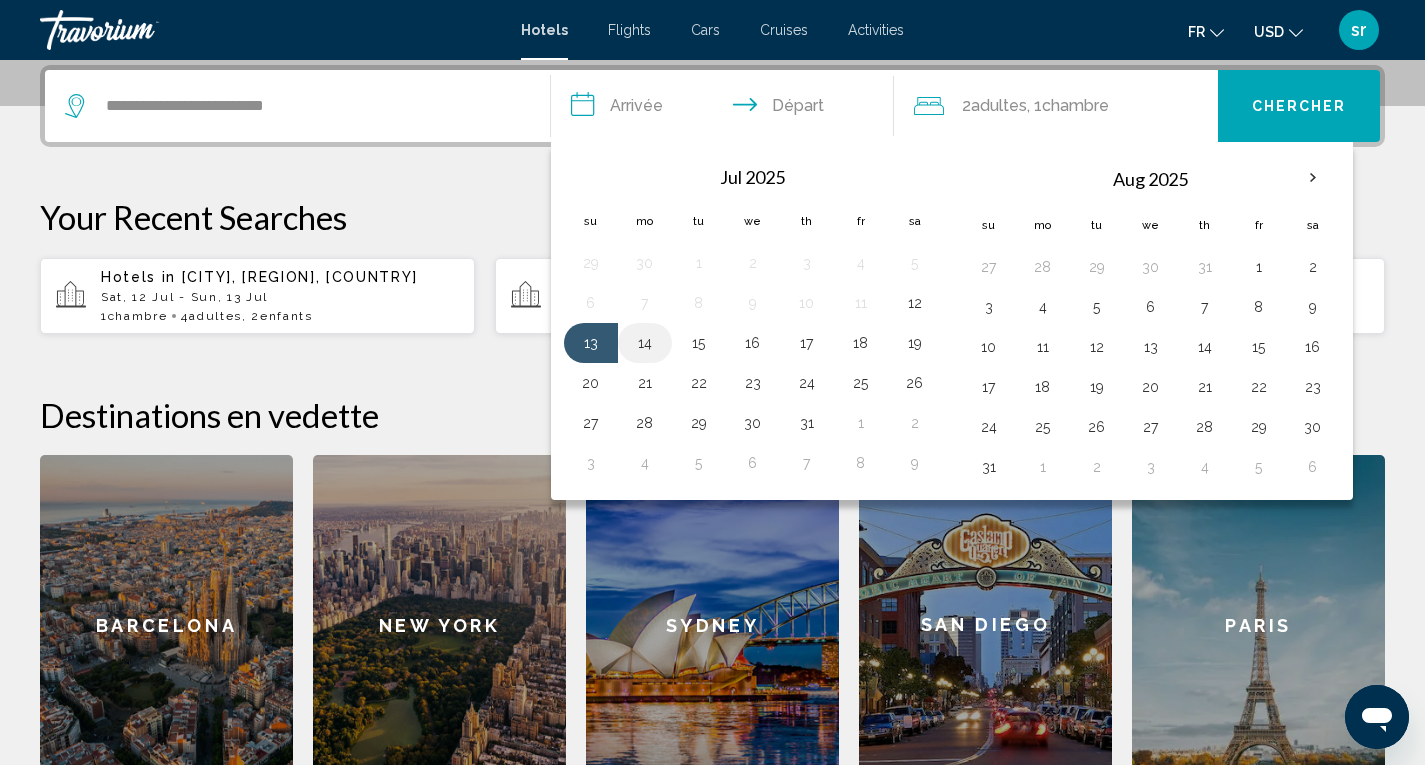 click on "14" at bounding box center (645, 343) 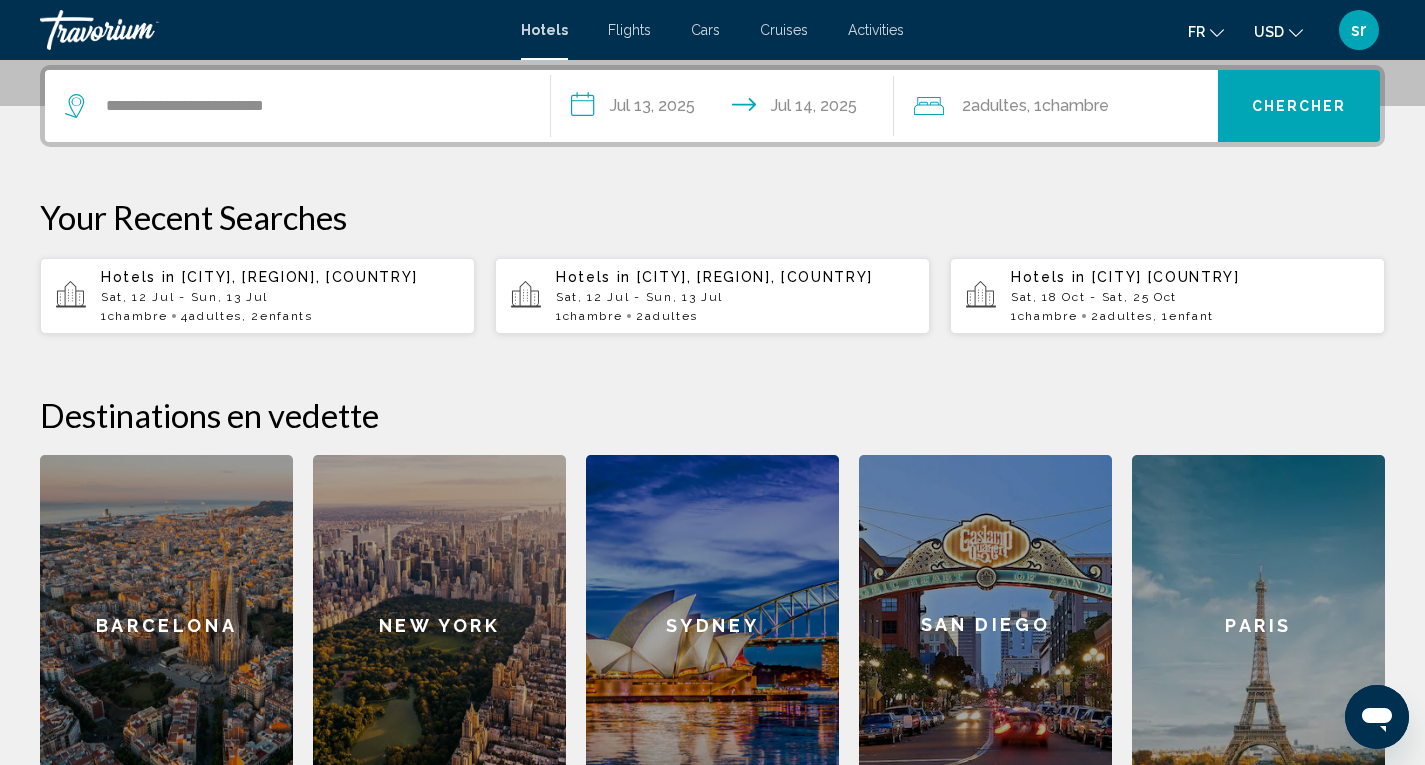 click on "Adultes" 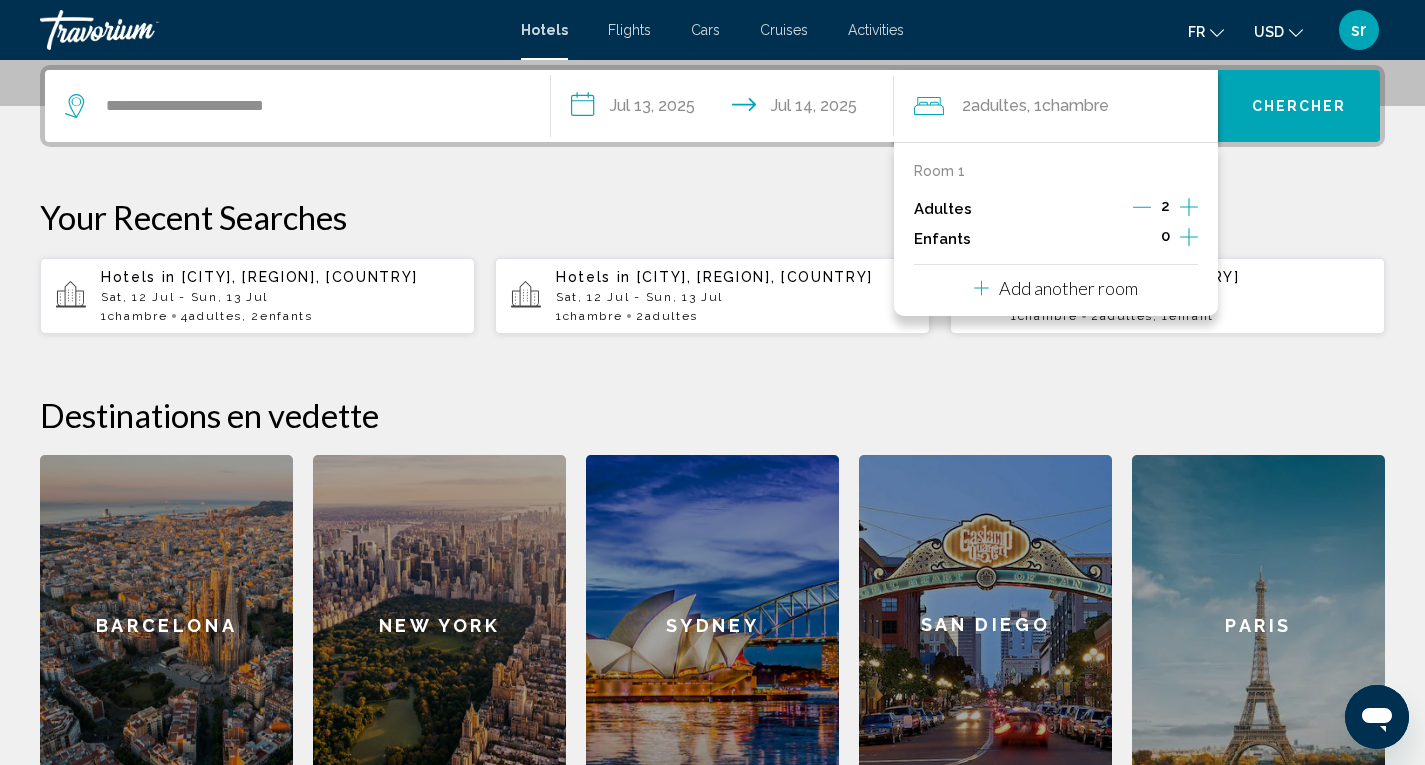 click 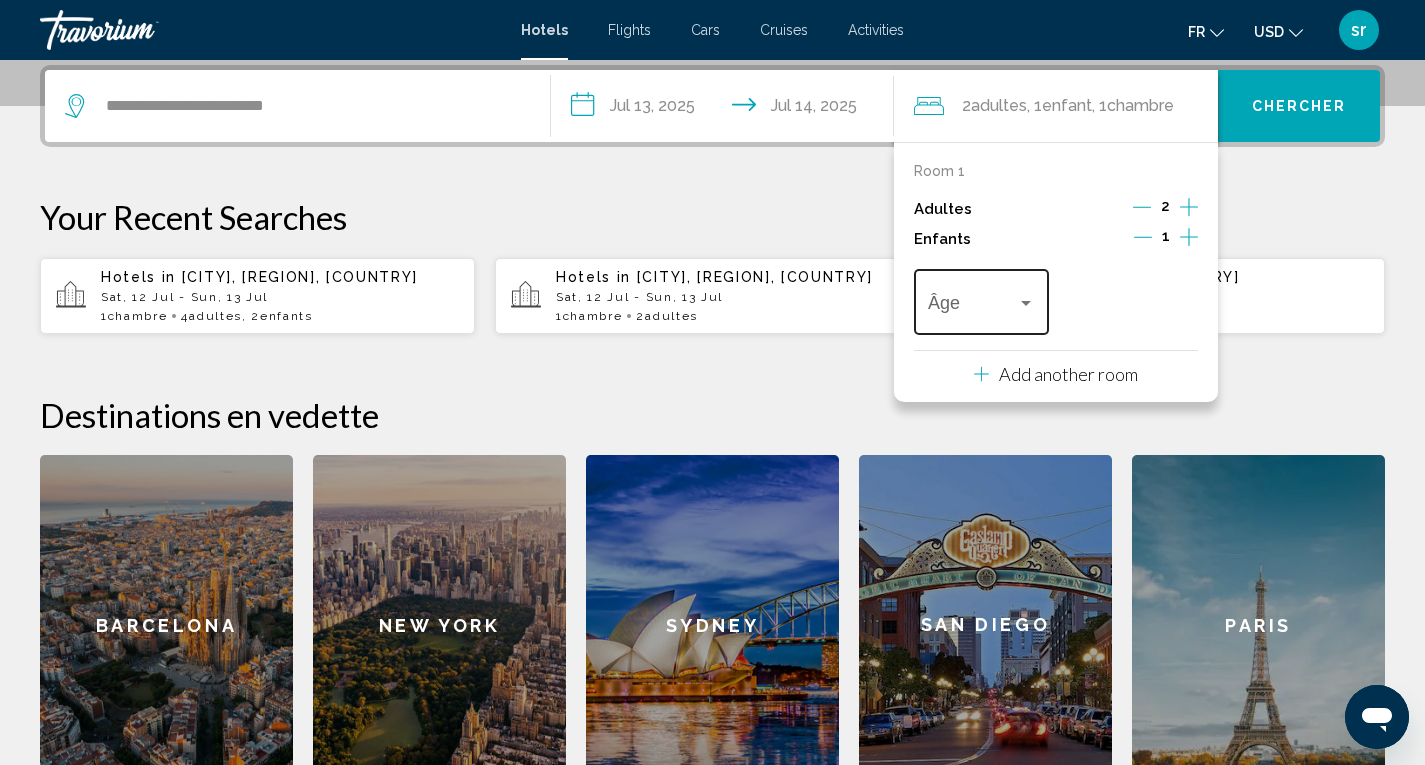 click on "Âge" at bounding box center [981, 299] 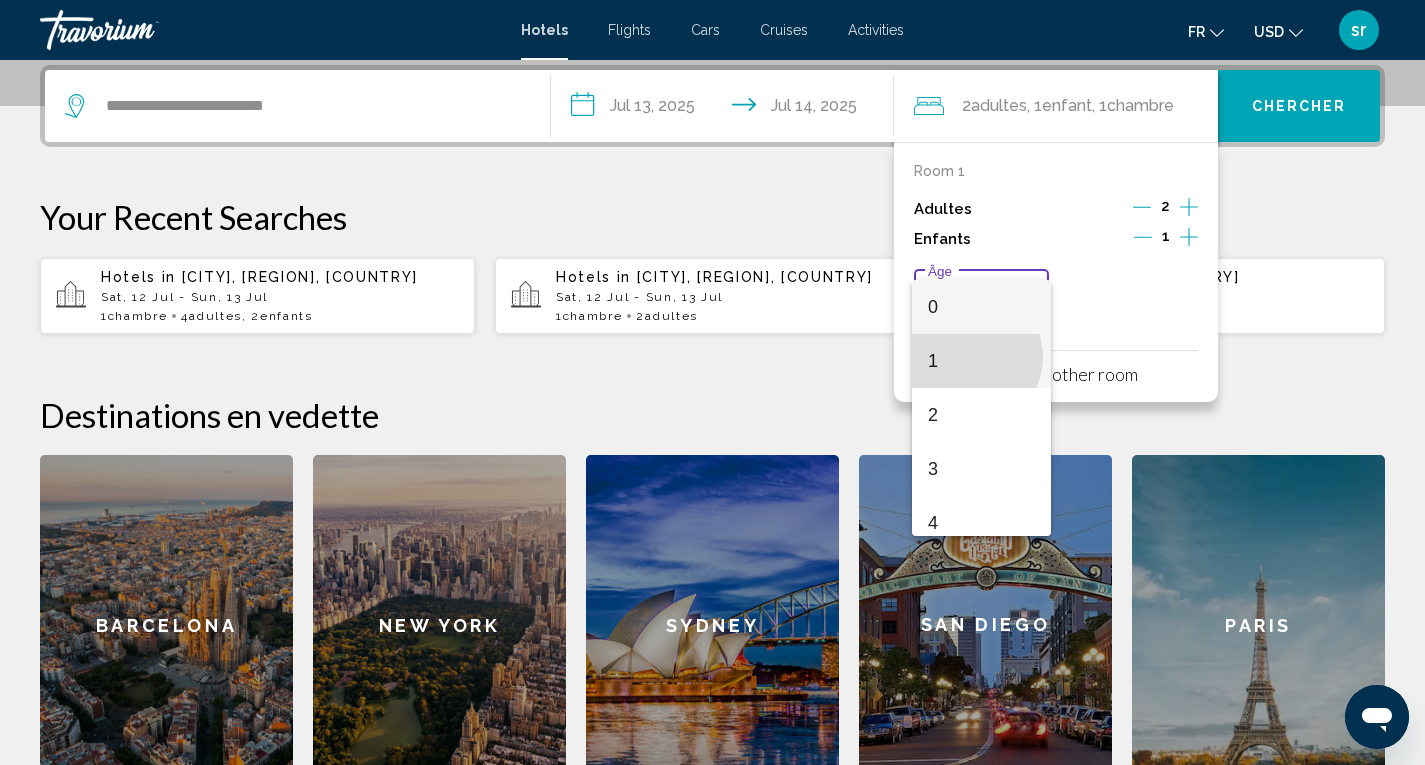 click on "1" at bounding box center (981, 361) 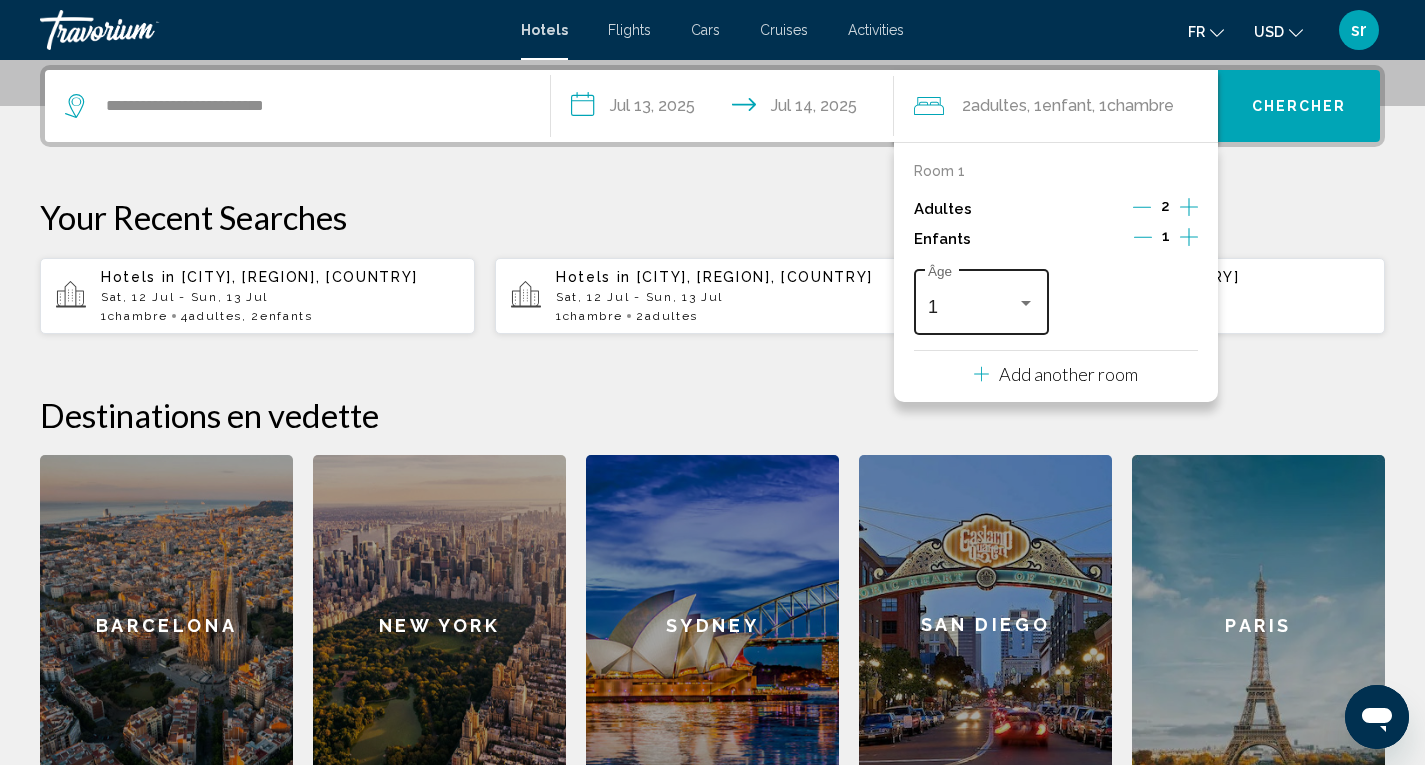 click at bounding box center (1026, 303) 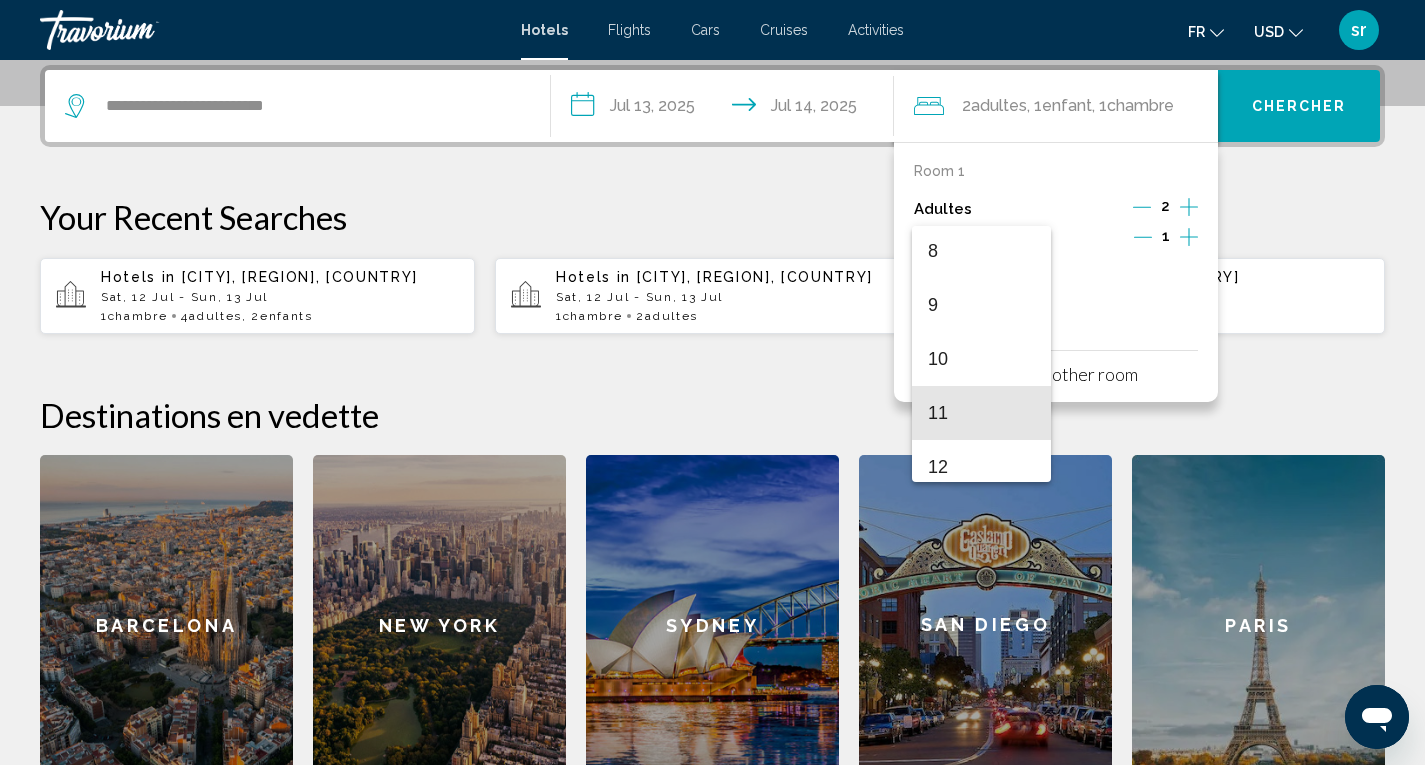 scroll, scrollTop: 513, scrollLeft: 0, axis: vertical 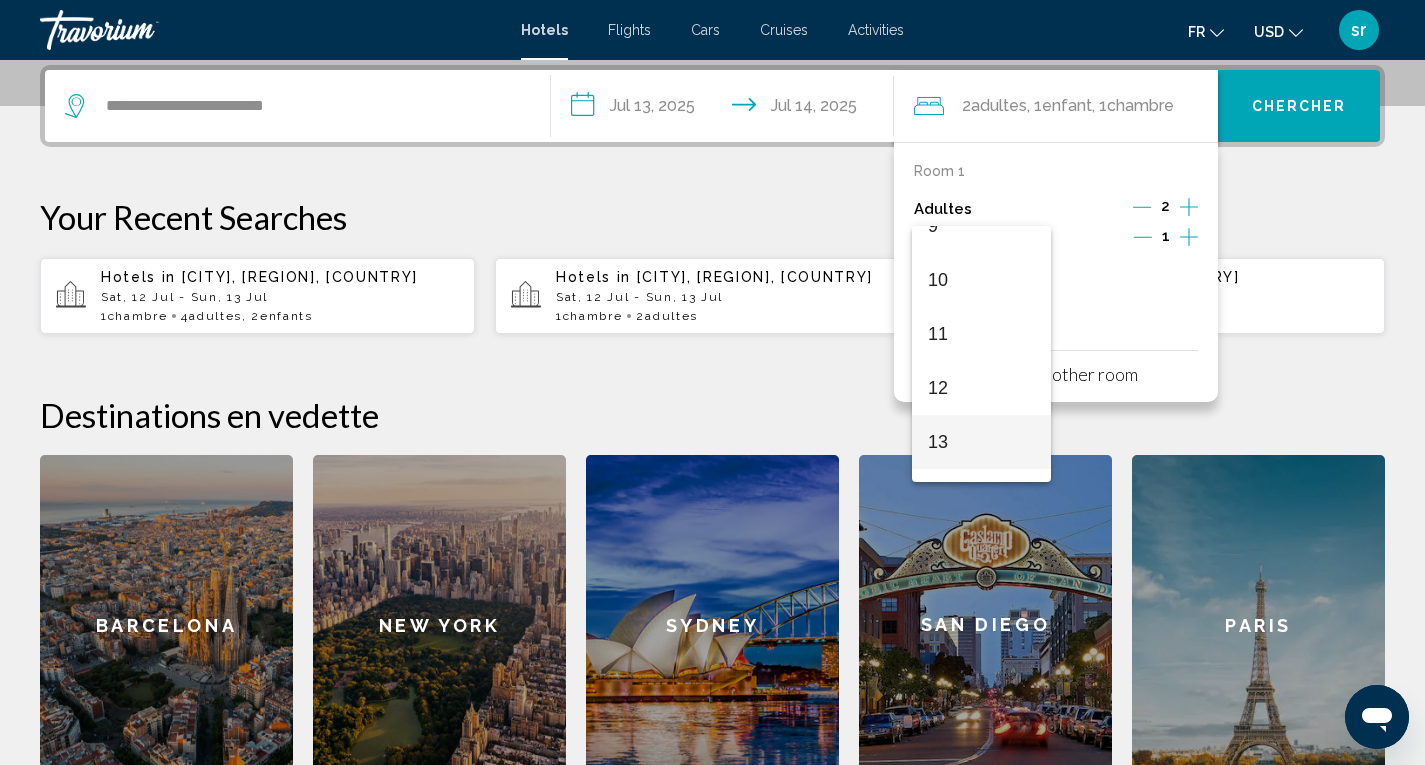click on "13" at bounding box center [981, 442] 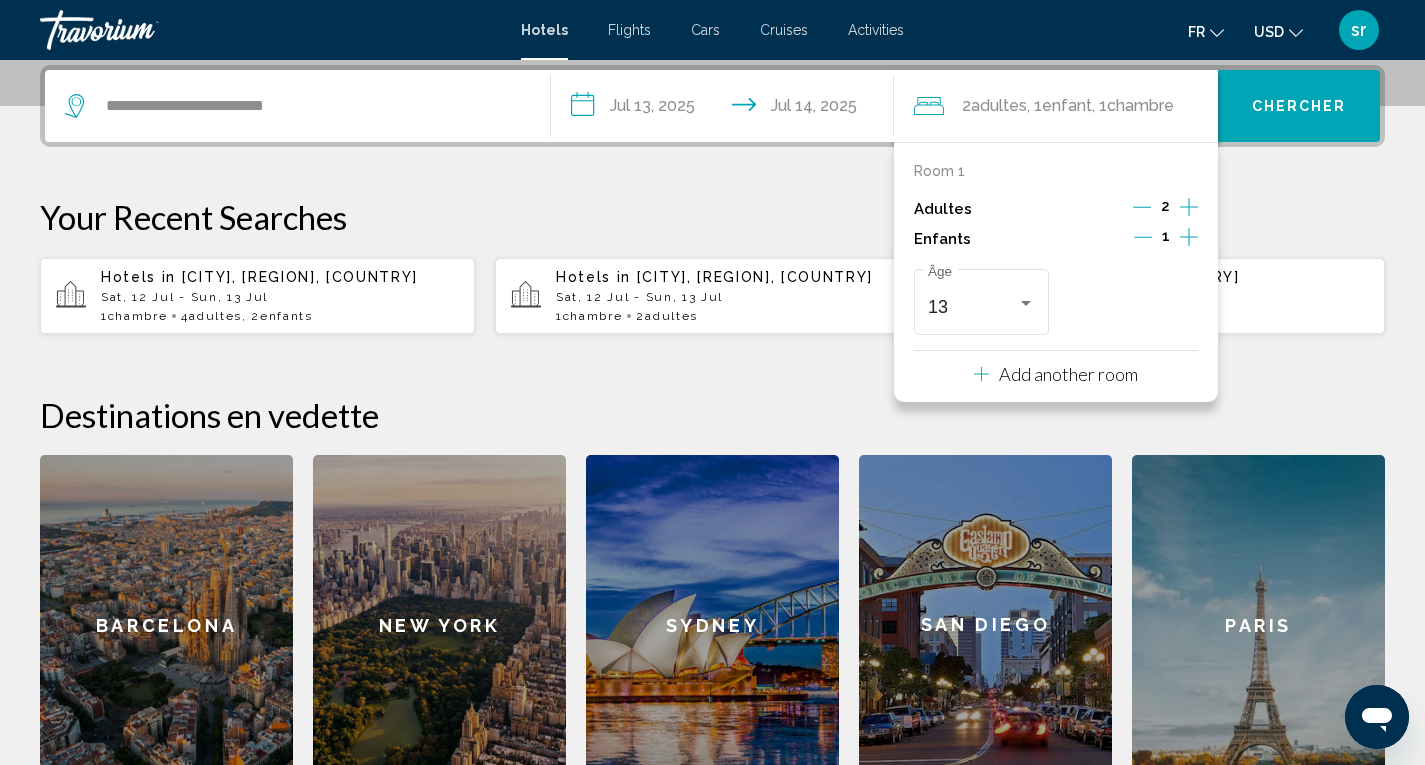 click on "Add another room" at bounding box center (1056, 371) 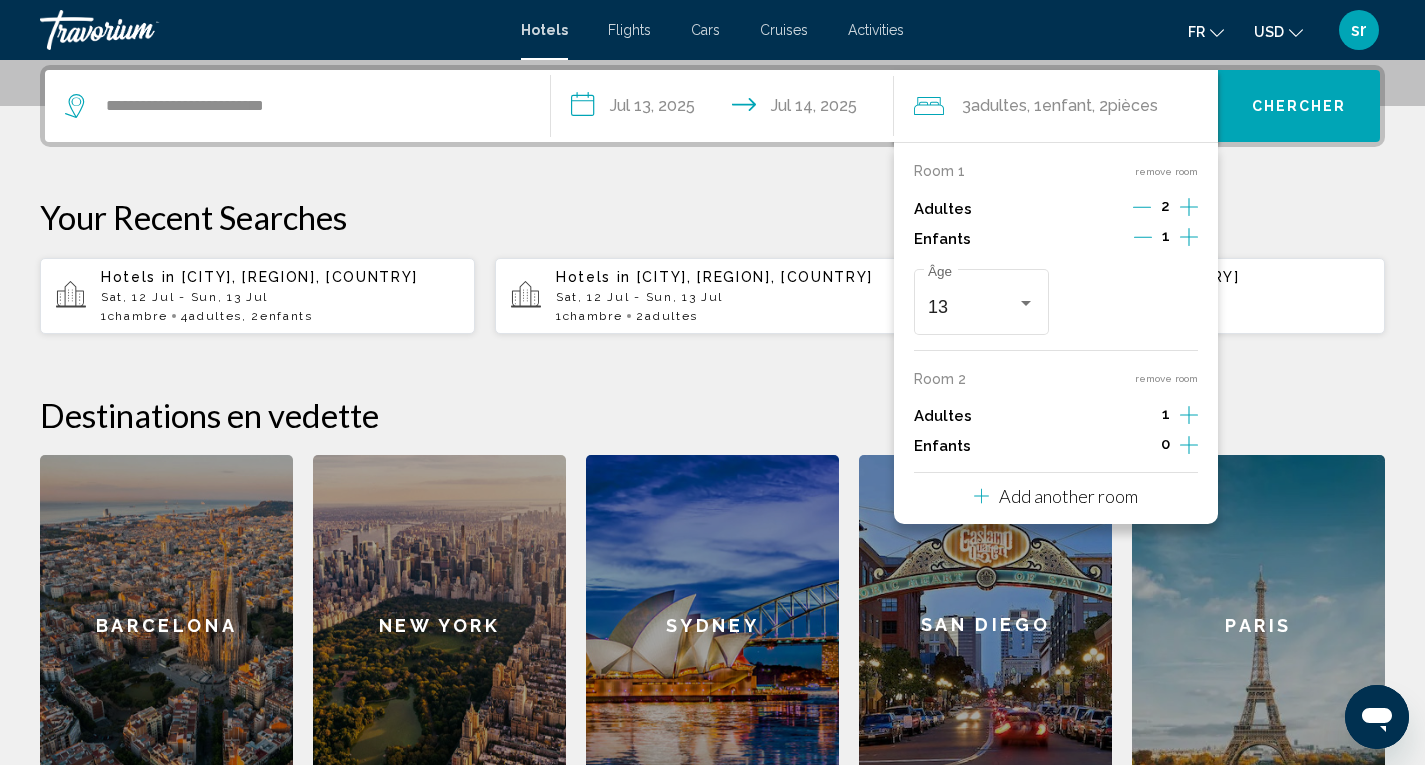 click 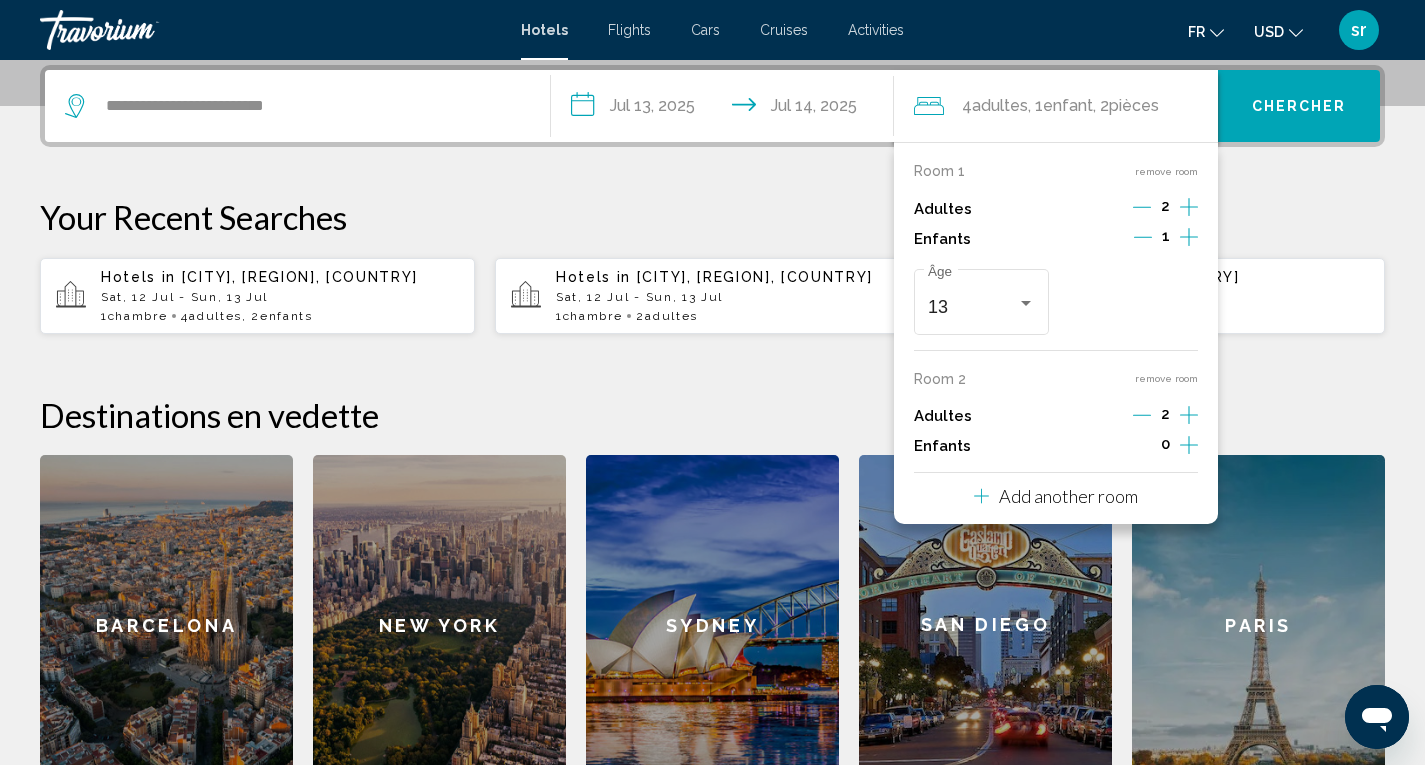 click on "Add another room" at bounding box center [1068, 496] 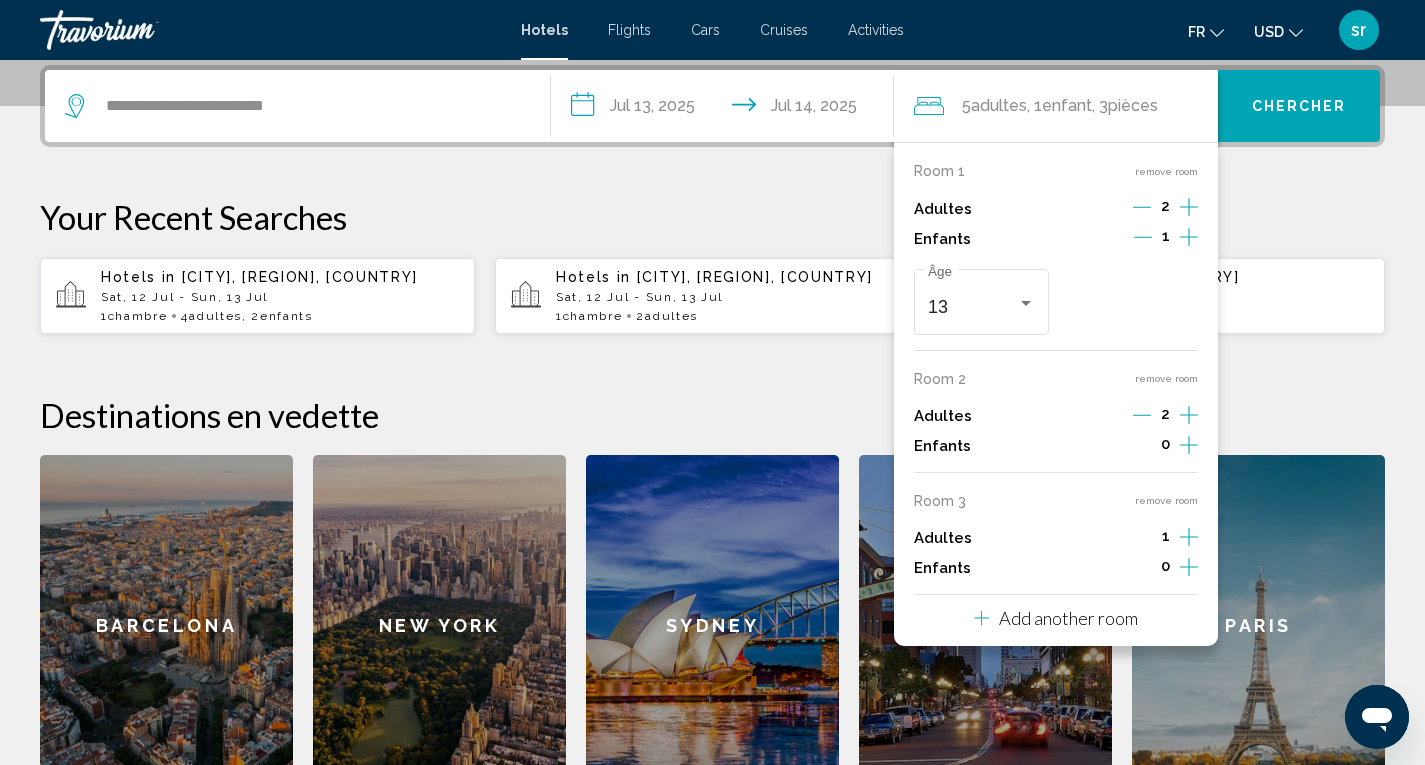 click 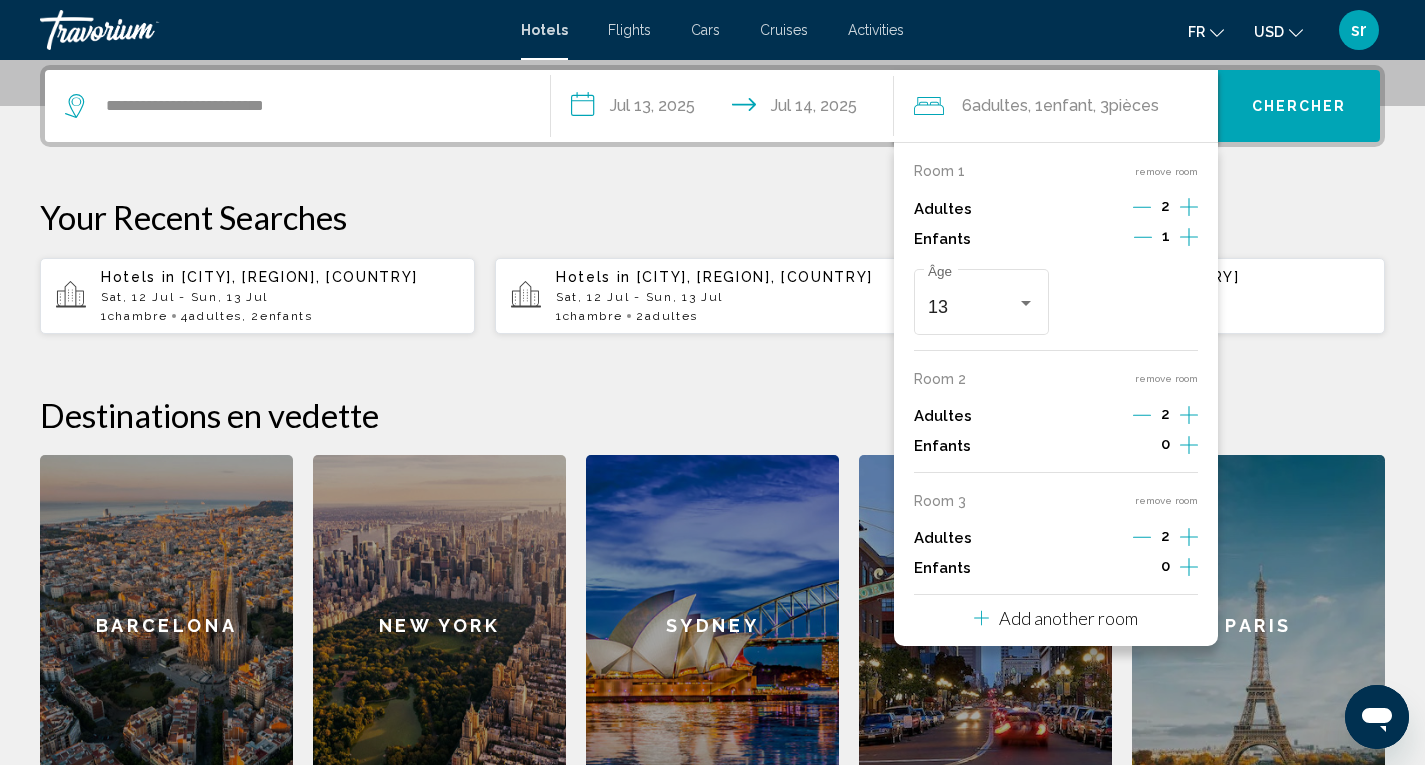 click 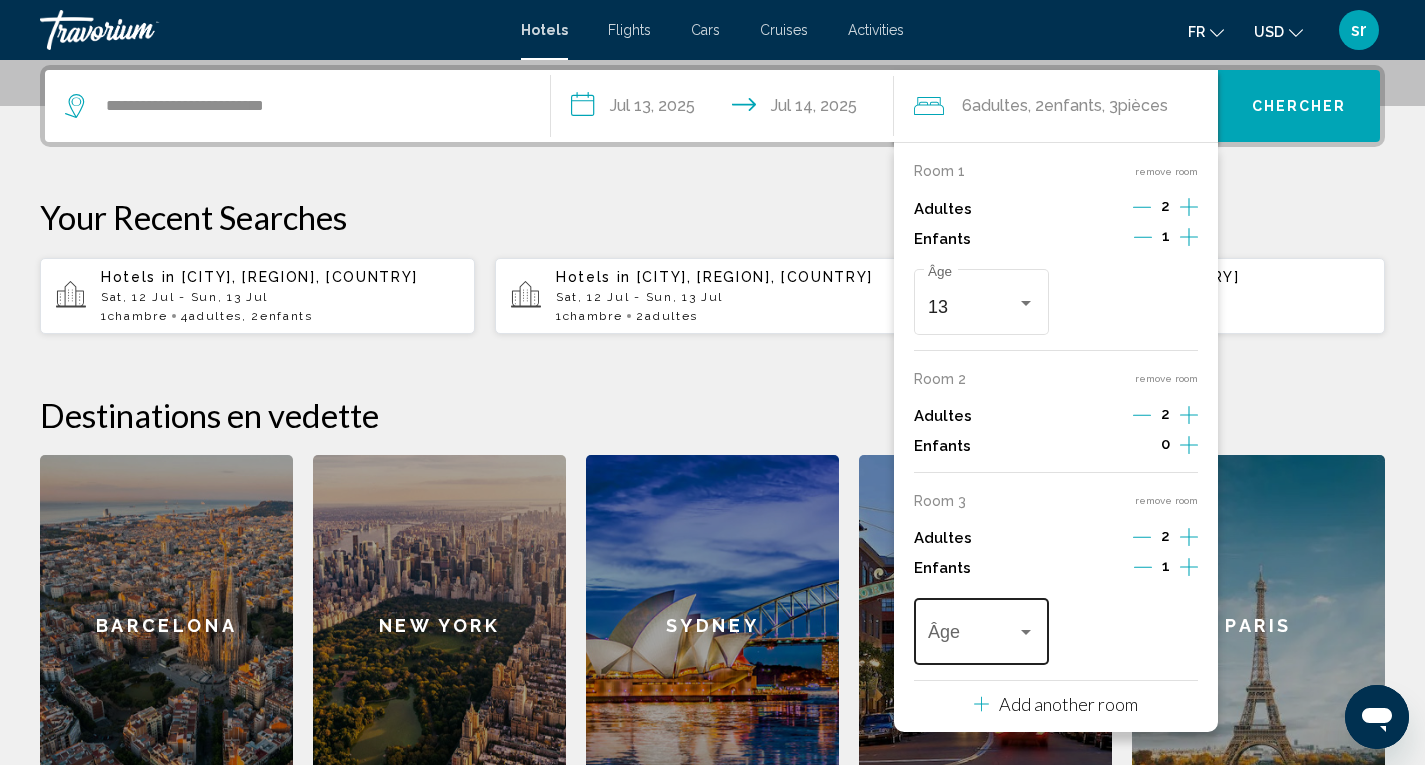 click at bounding box center [1026, 632] 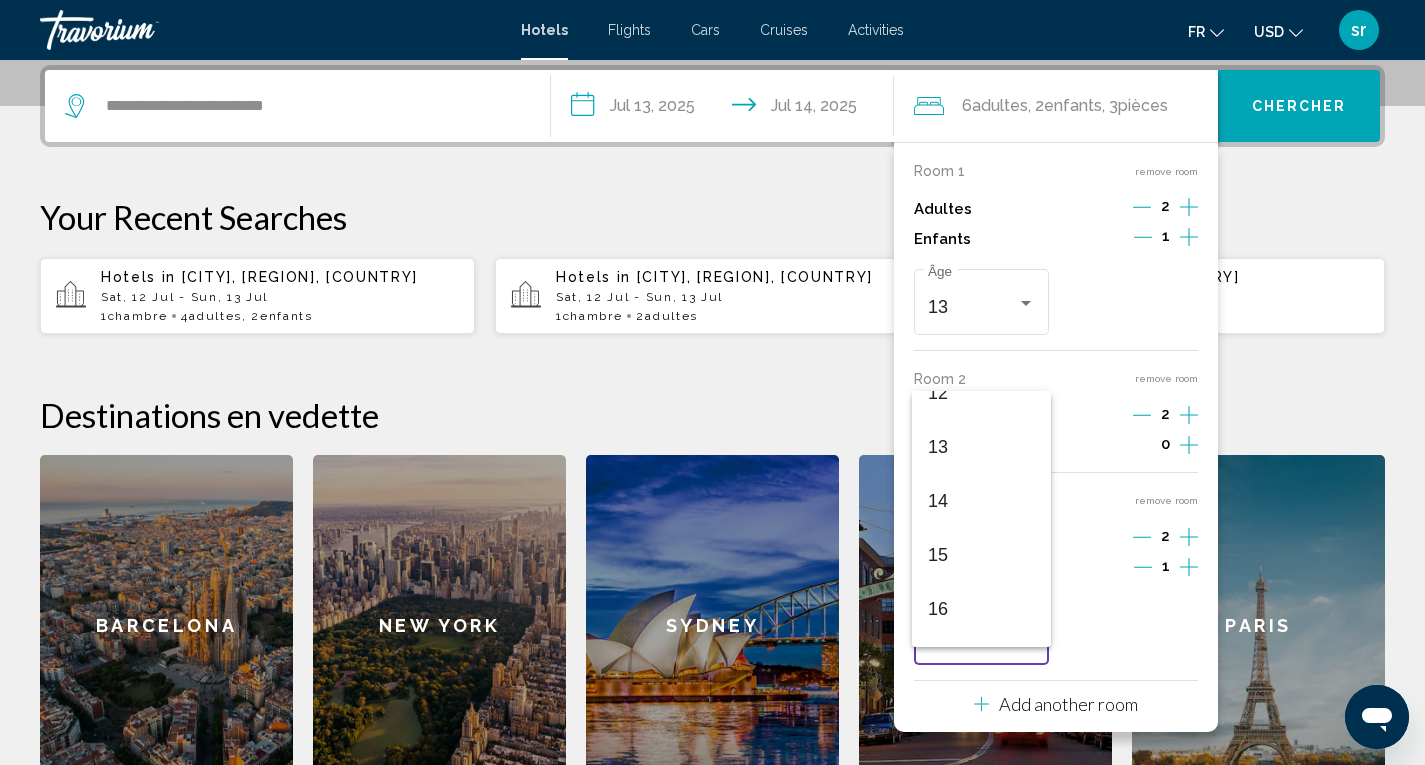 scroll, scrollTop: 716, scrollLeft: 0, axis: vertical 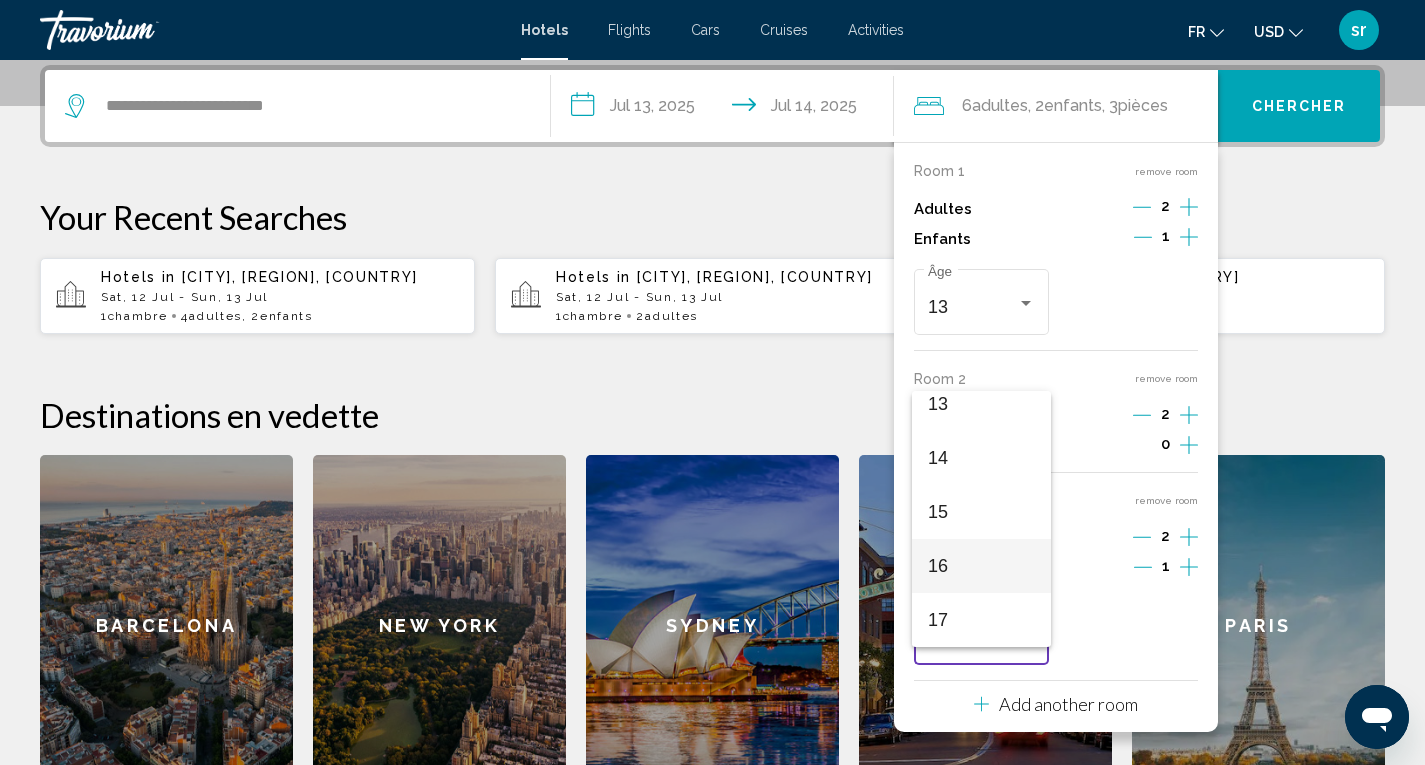 click on "16" at bounding box center [981, 566] 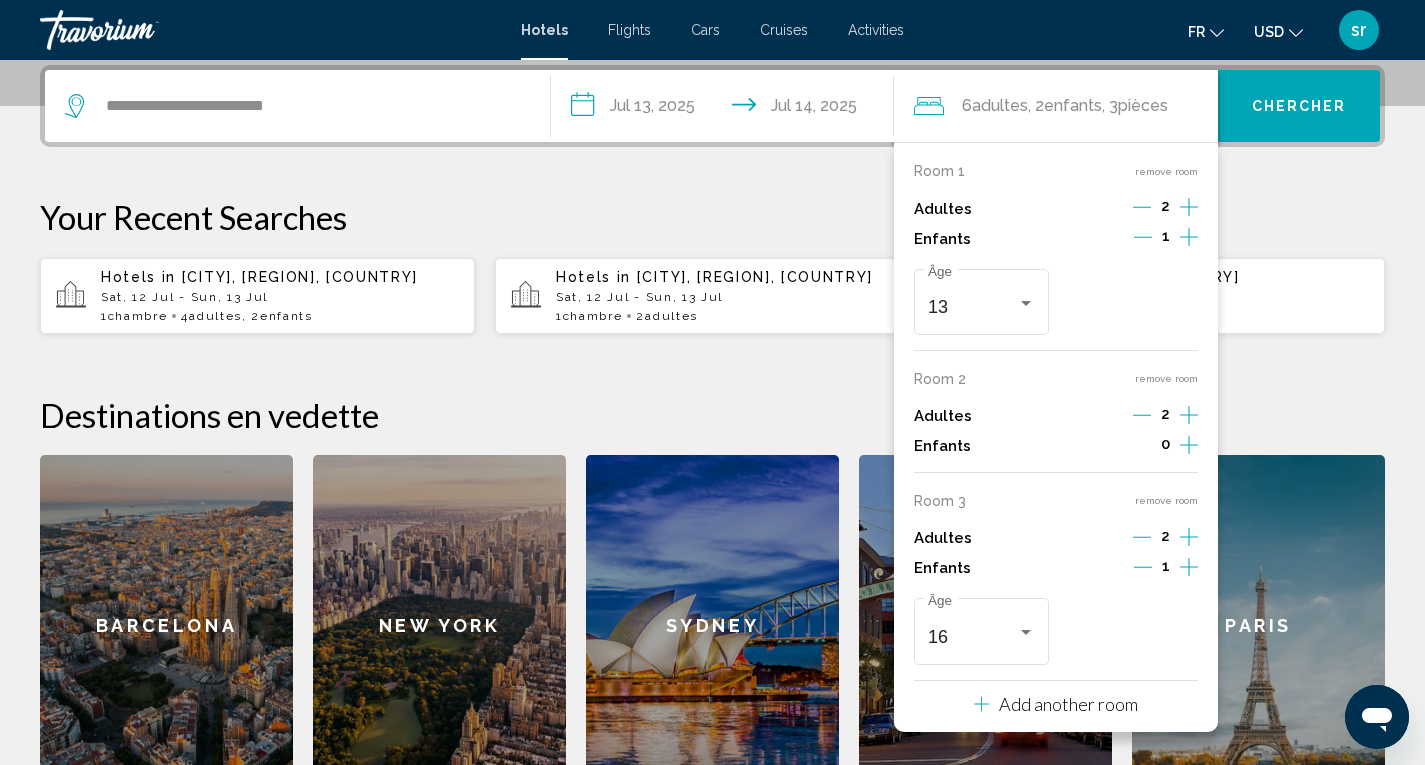 click on "Your Recent Searches" at bounding box center [712, 217] 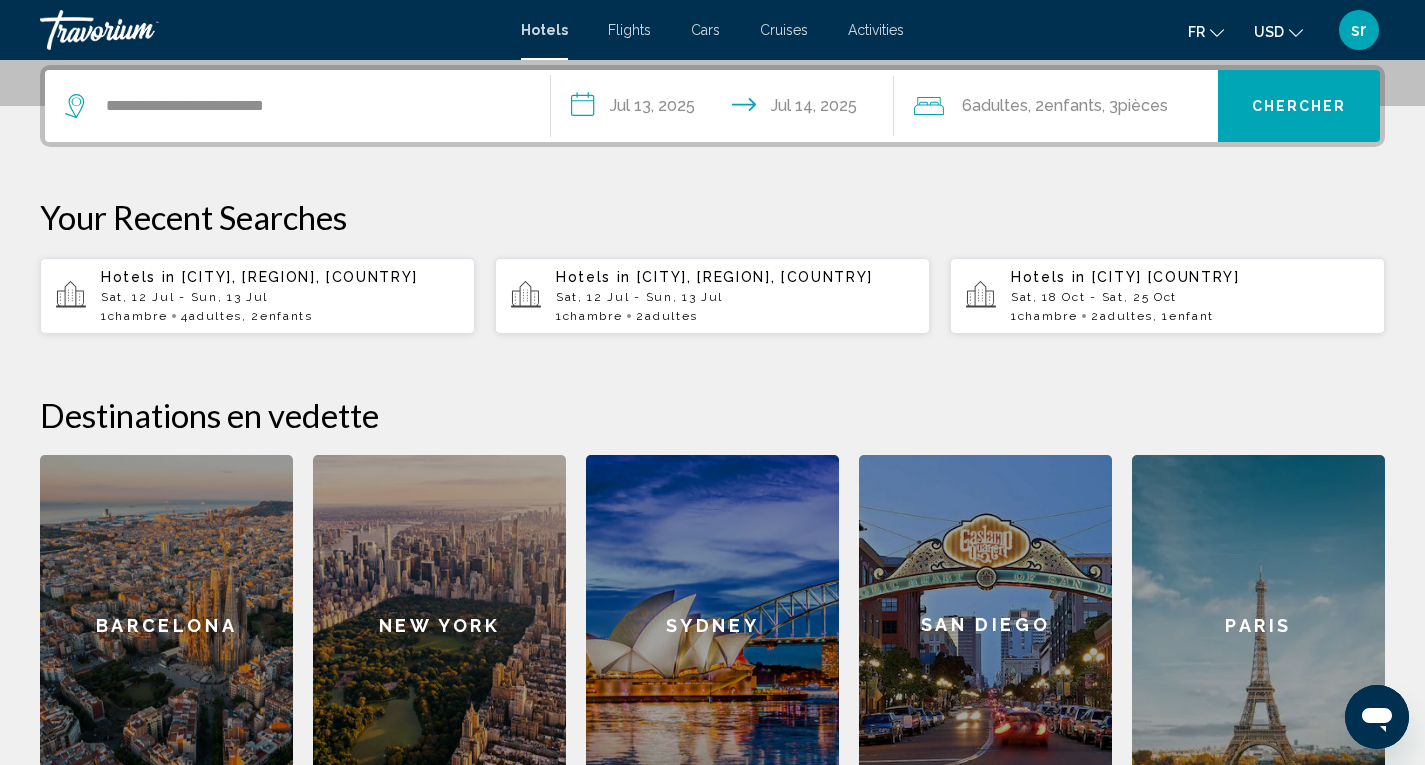 click on "Chercher" at bounding box center (1299, 107) 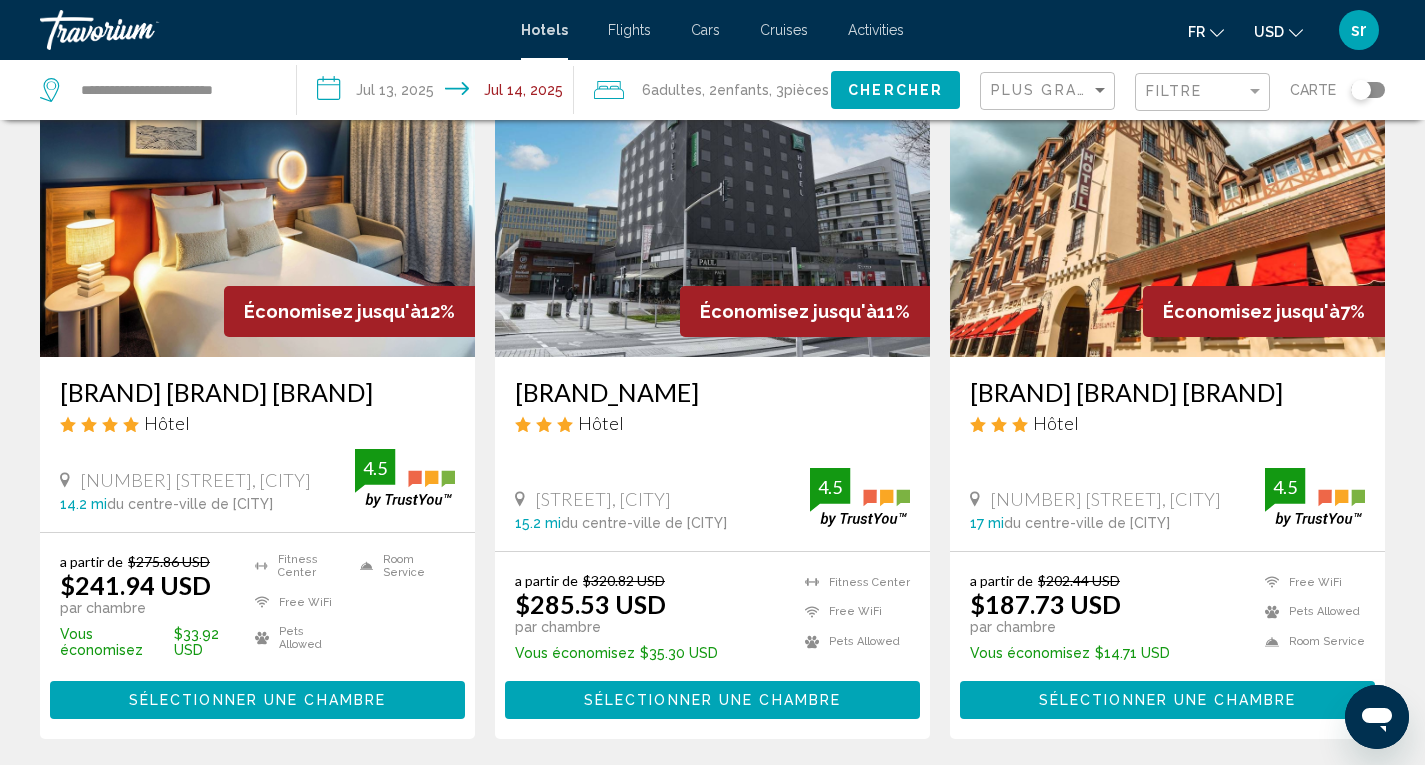 scroll, scrollTop: 160, scrollLeft: 0, axis: vertical 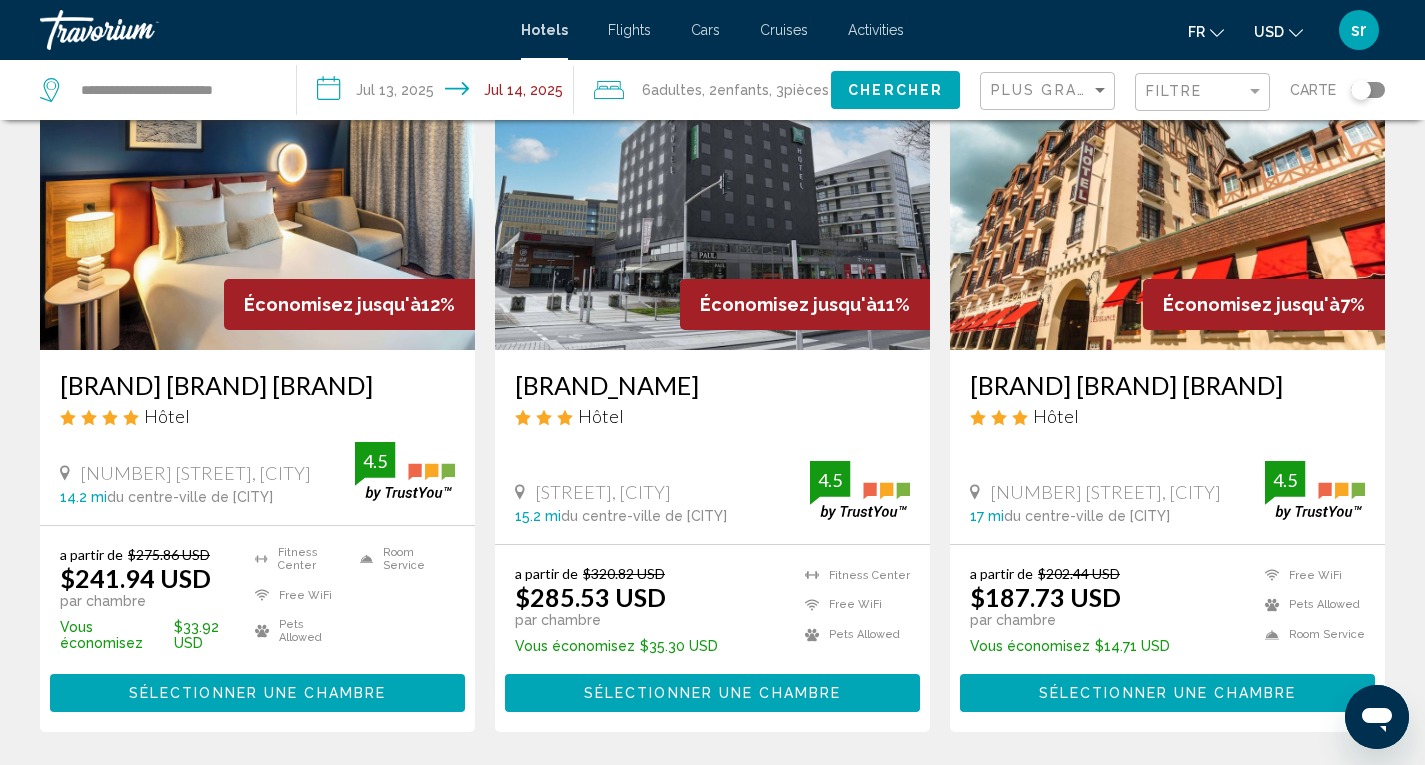 click 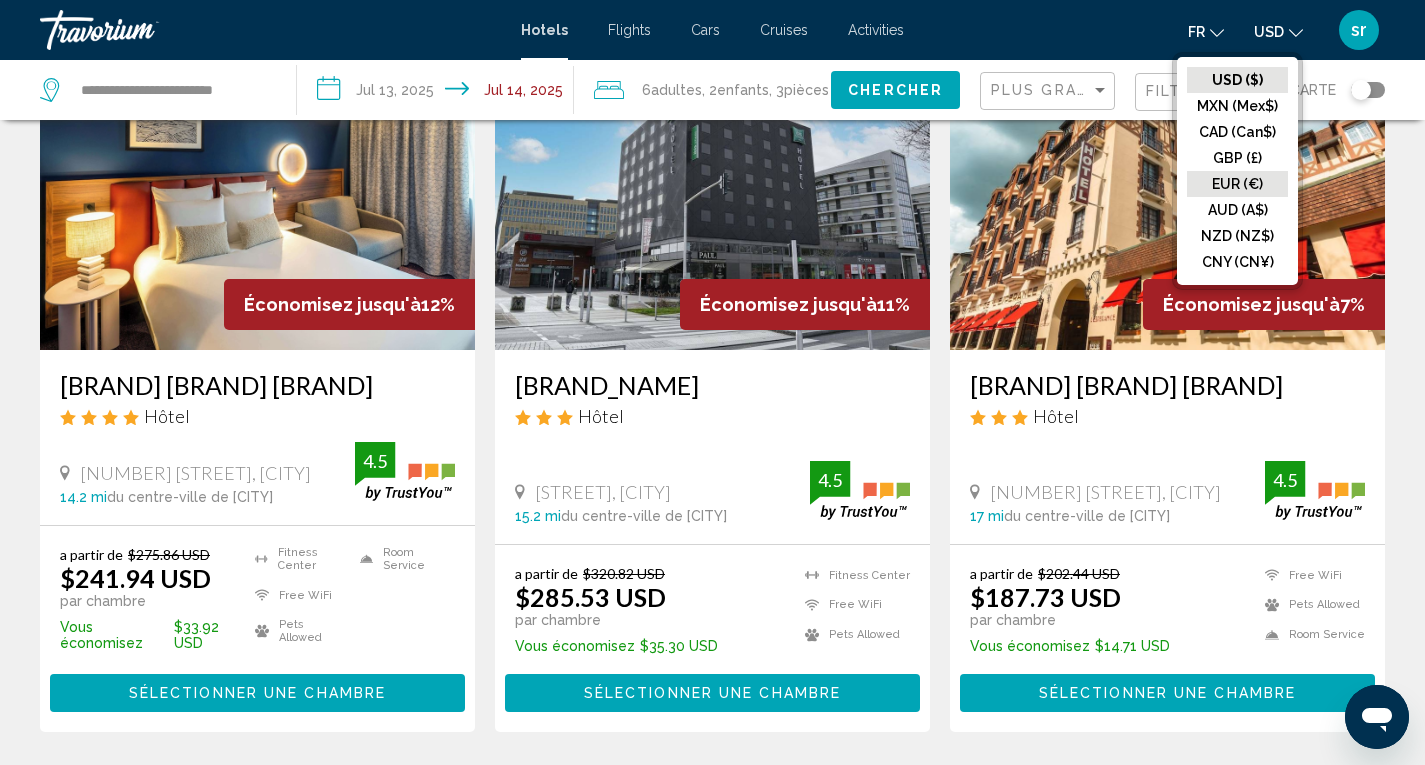 click on "EUR (€)" 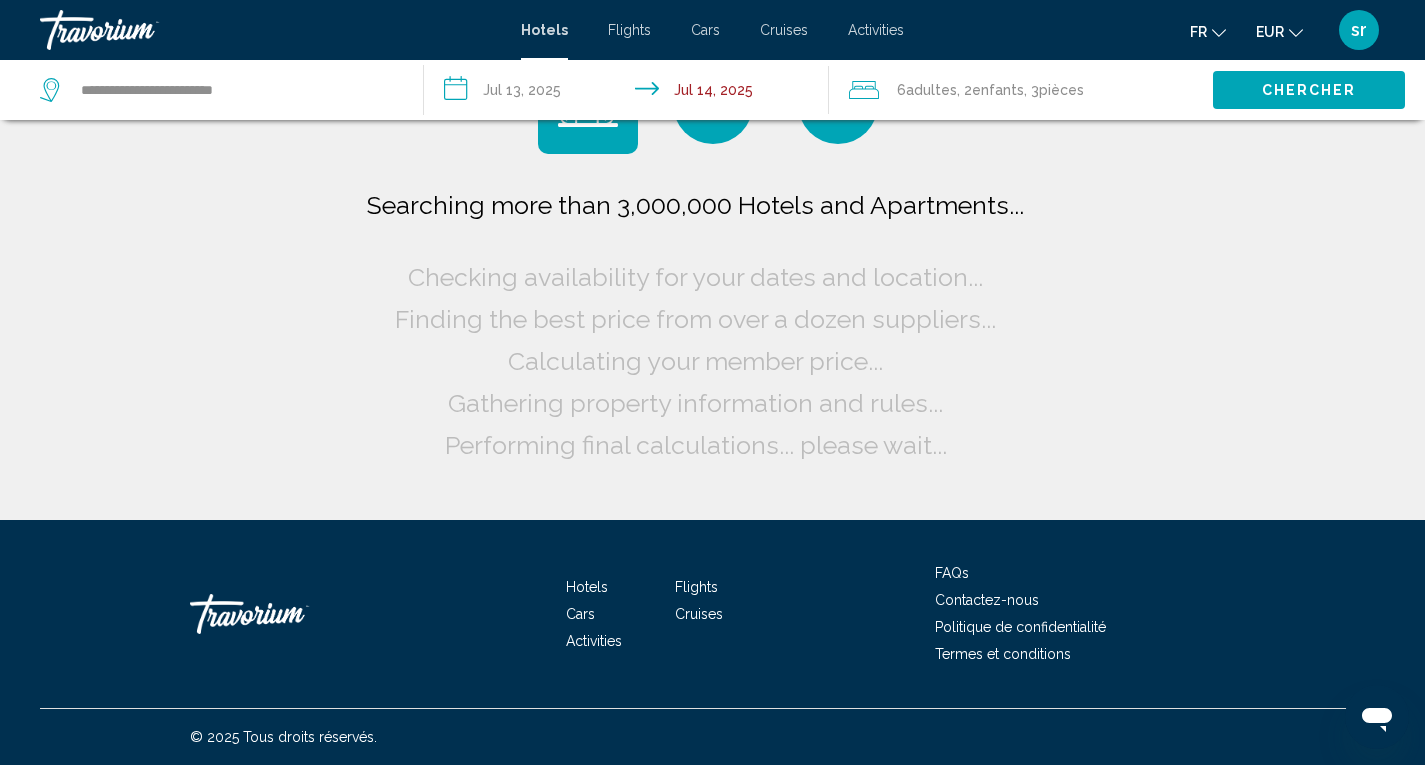 scroll, scrollTop: 0, scrollLeft: 0, axis: both 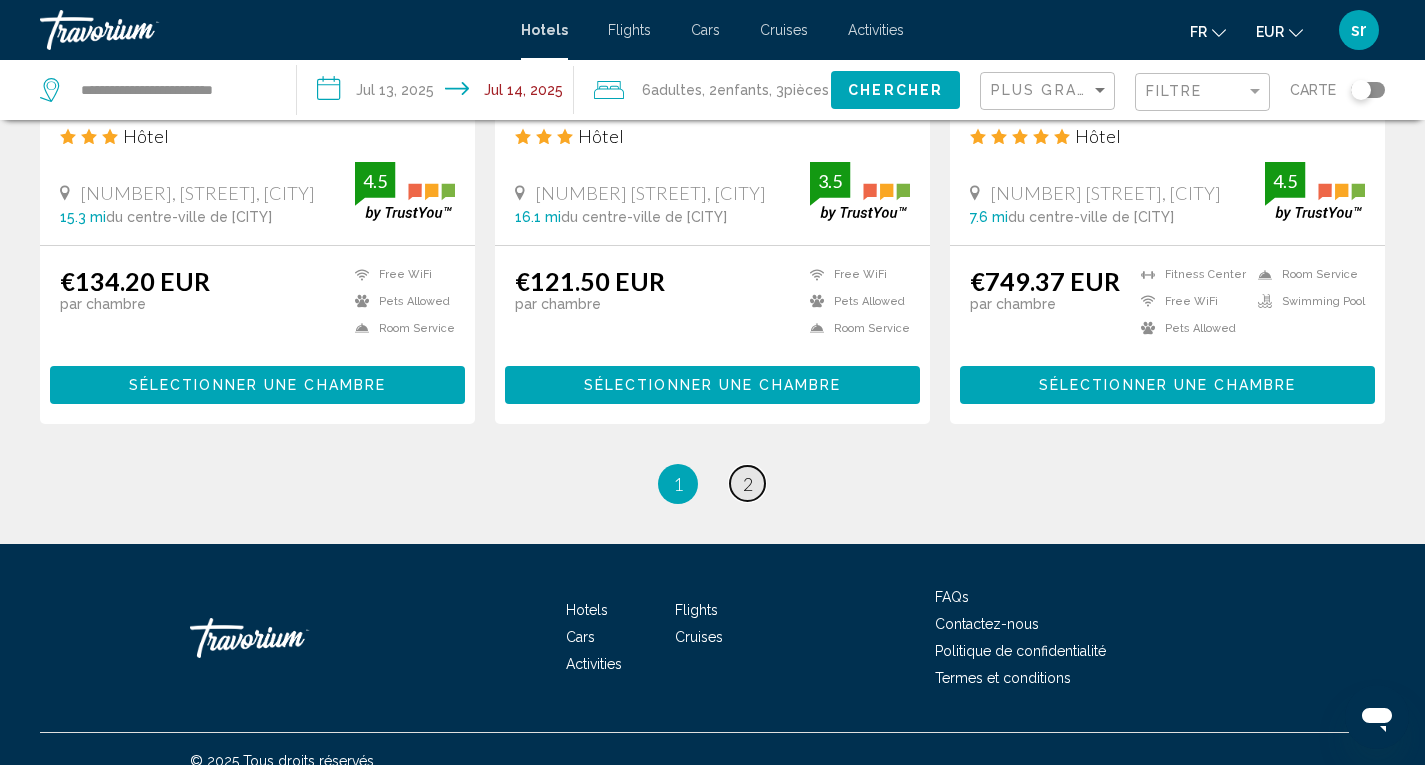 click on "2" at bounding box center (748, 484) 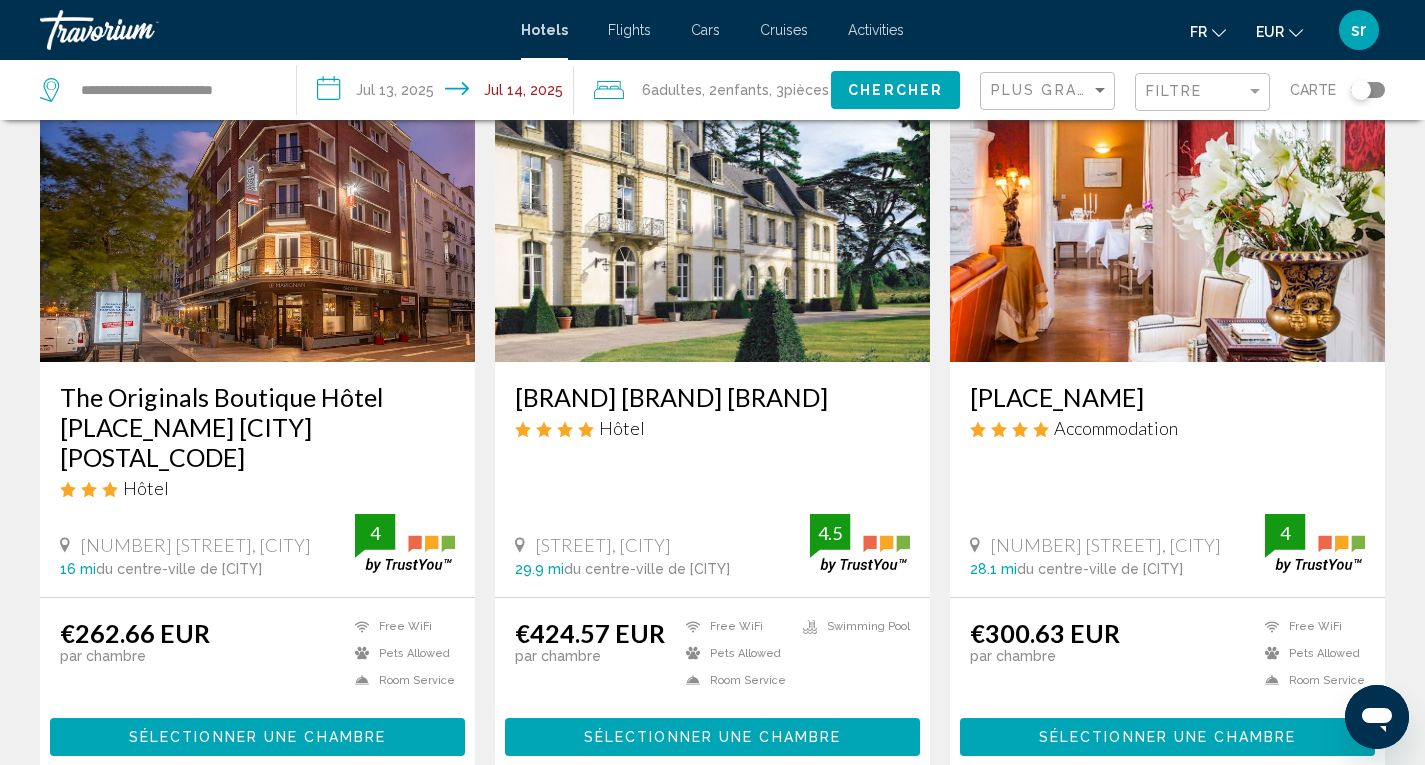 scroll, scrollTop: 0, scrollLeft: 0, axis: both 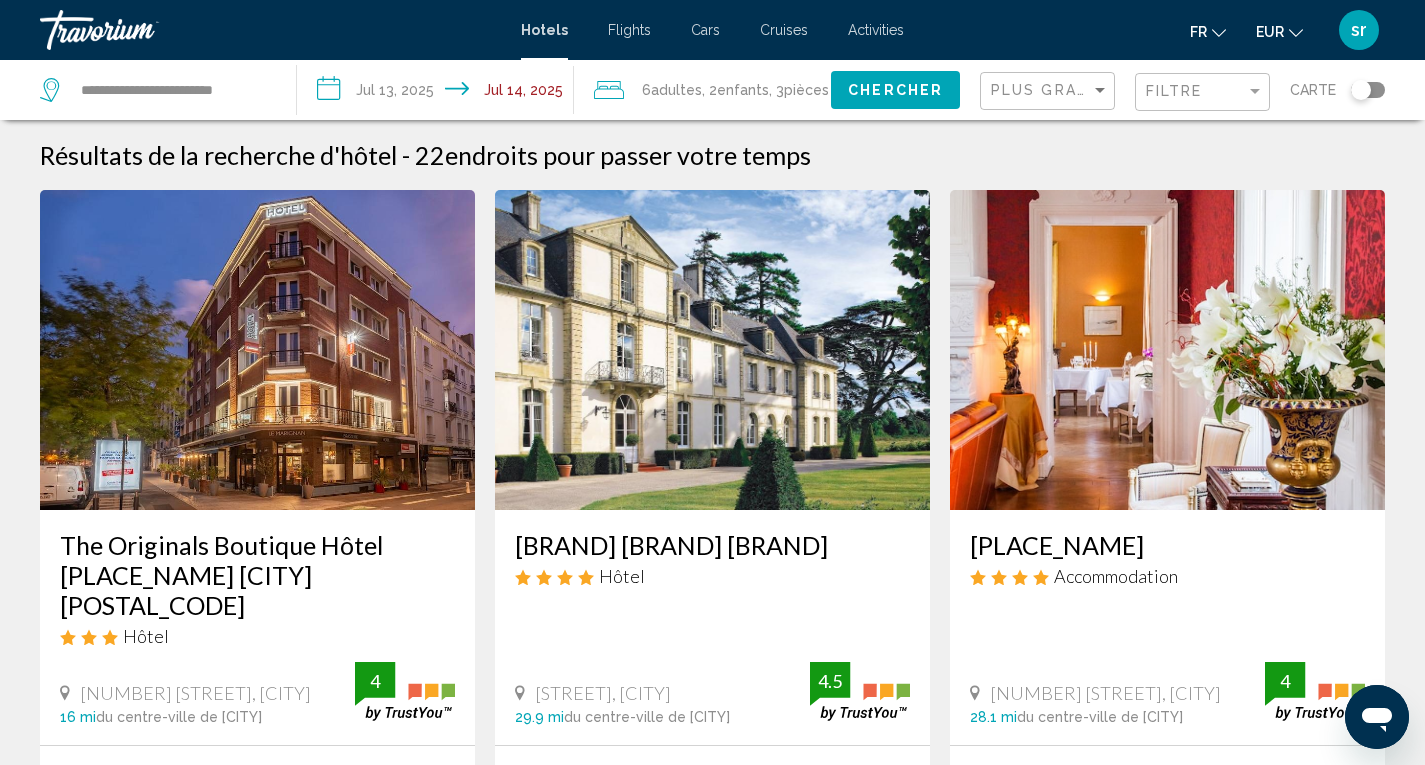 click 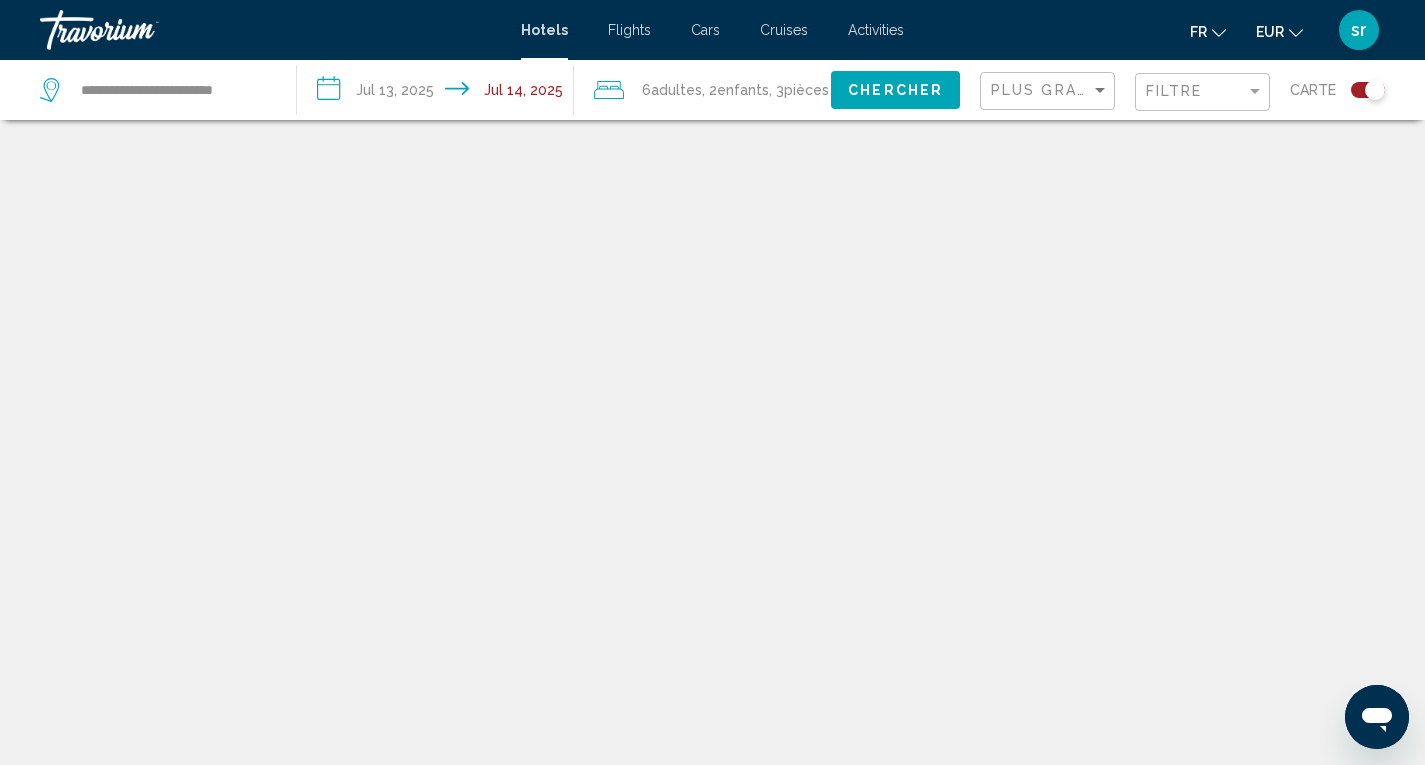 scroll, scrollTop: 120, scrollLeft: 0, axis: vertical 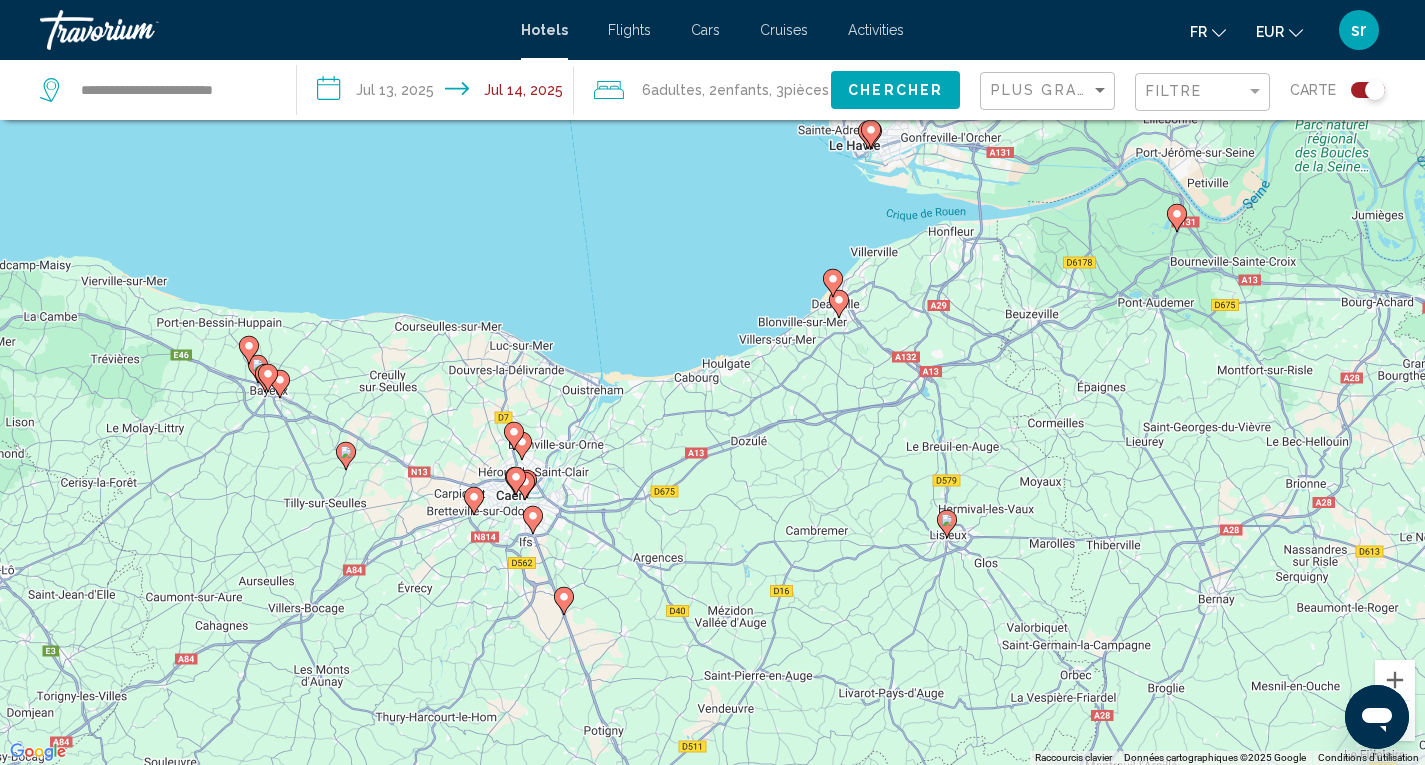 click 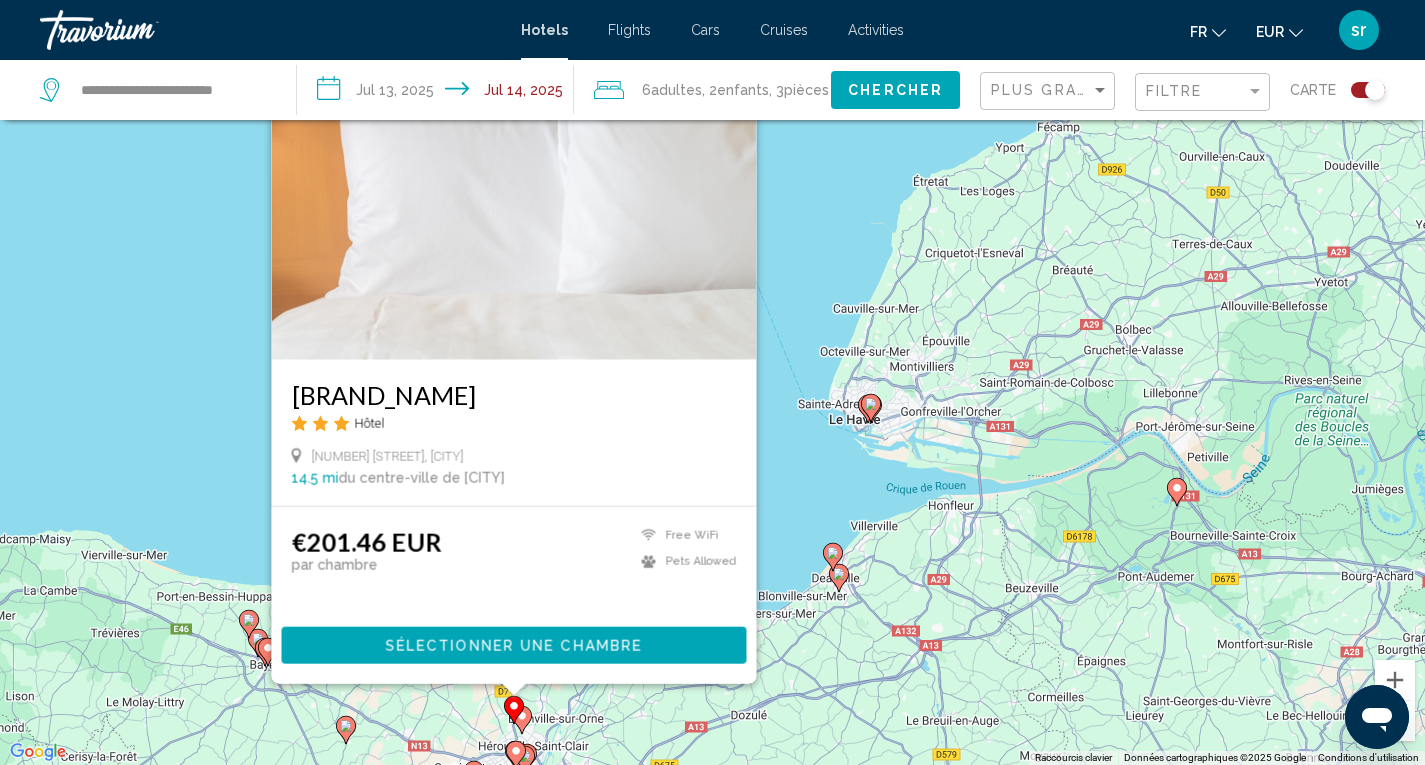 click on "Économisez jusqu'à  2%   [BRAND_NAME] [CITY] [POSTAL_CODE] [COUNTRY] Hôtel [DISTANCE] du centre-ville de [CITY] de l'hôtel [STARS] [PRICE] [CURRENCY]  par chambre Vous économisez  [PRICE] [CURRENCY]
Free WiFi
Pets Allowed  [STARS] Sélectionner une chambre" at bounding box center [712, 382] 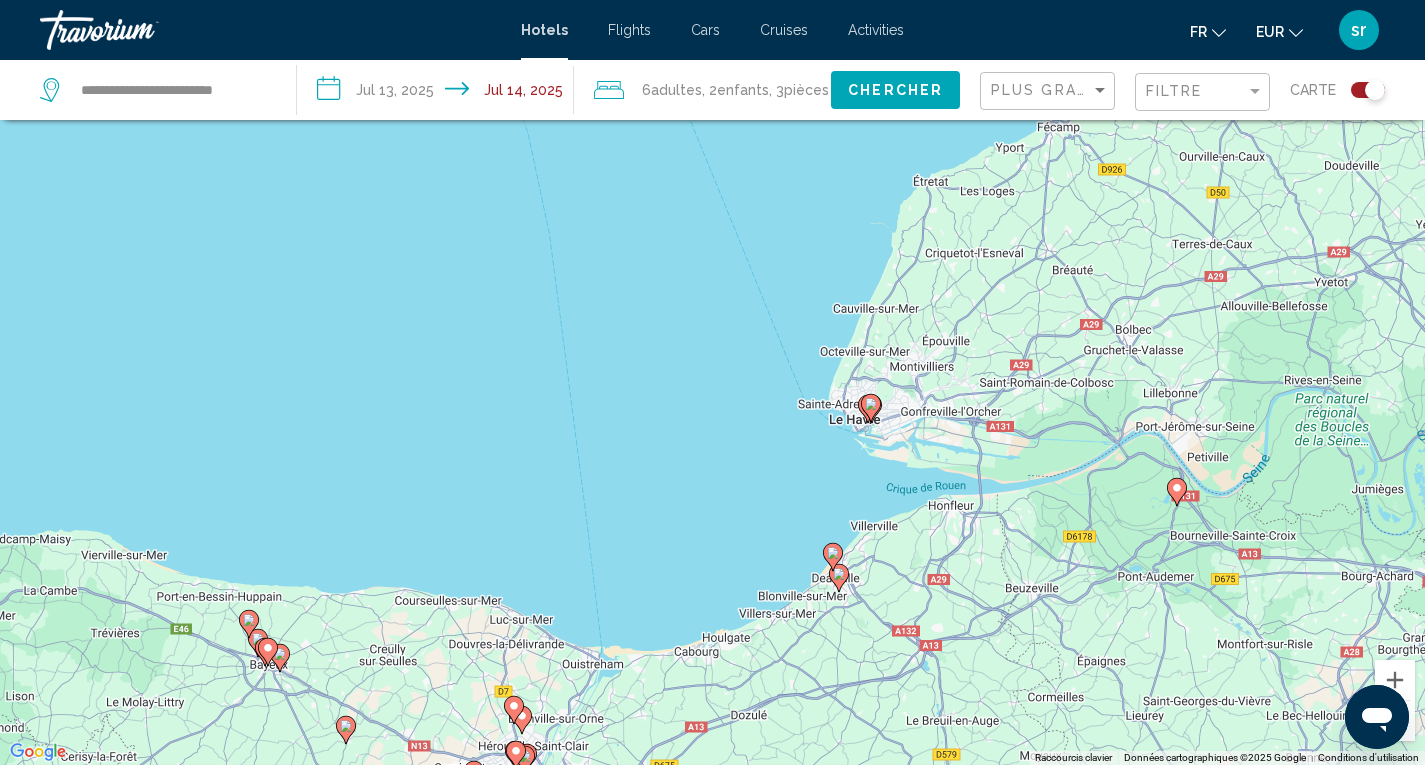 click 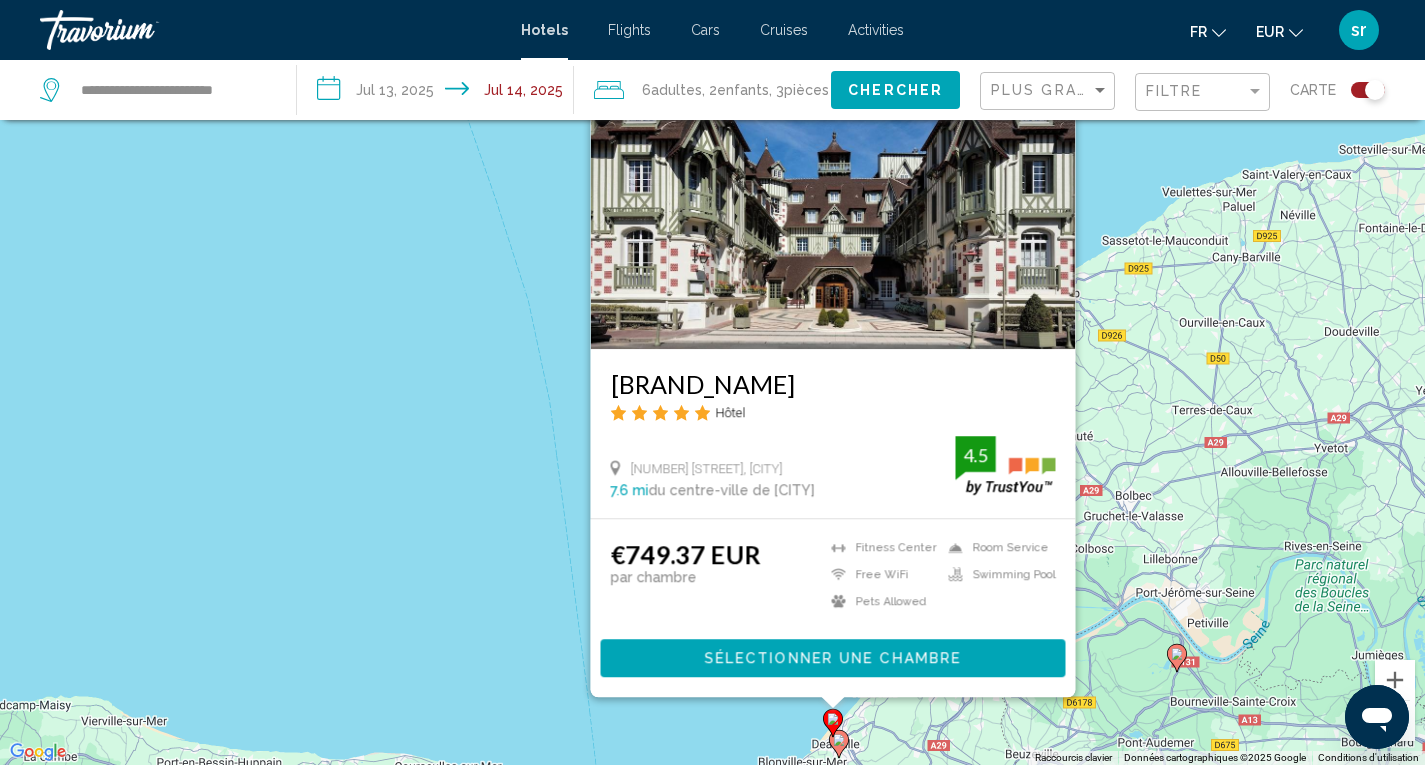 click on "Hôtel
Hôtel
[NUMBER] [STREET], [CITY] [DISTANCE]  du centre-ville de [CITY] de l'hôtel [RATING] [PRICE] EUR  par chambre
Fitness Center
Free WiFi
Pets Allowed
Room Service
Swimming Pool  [RATING]Sélectionner une chambre" at bounding box center (712, 382) 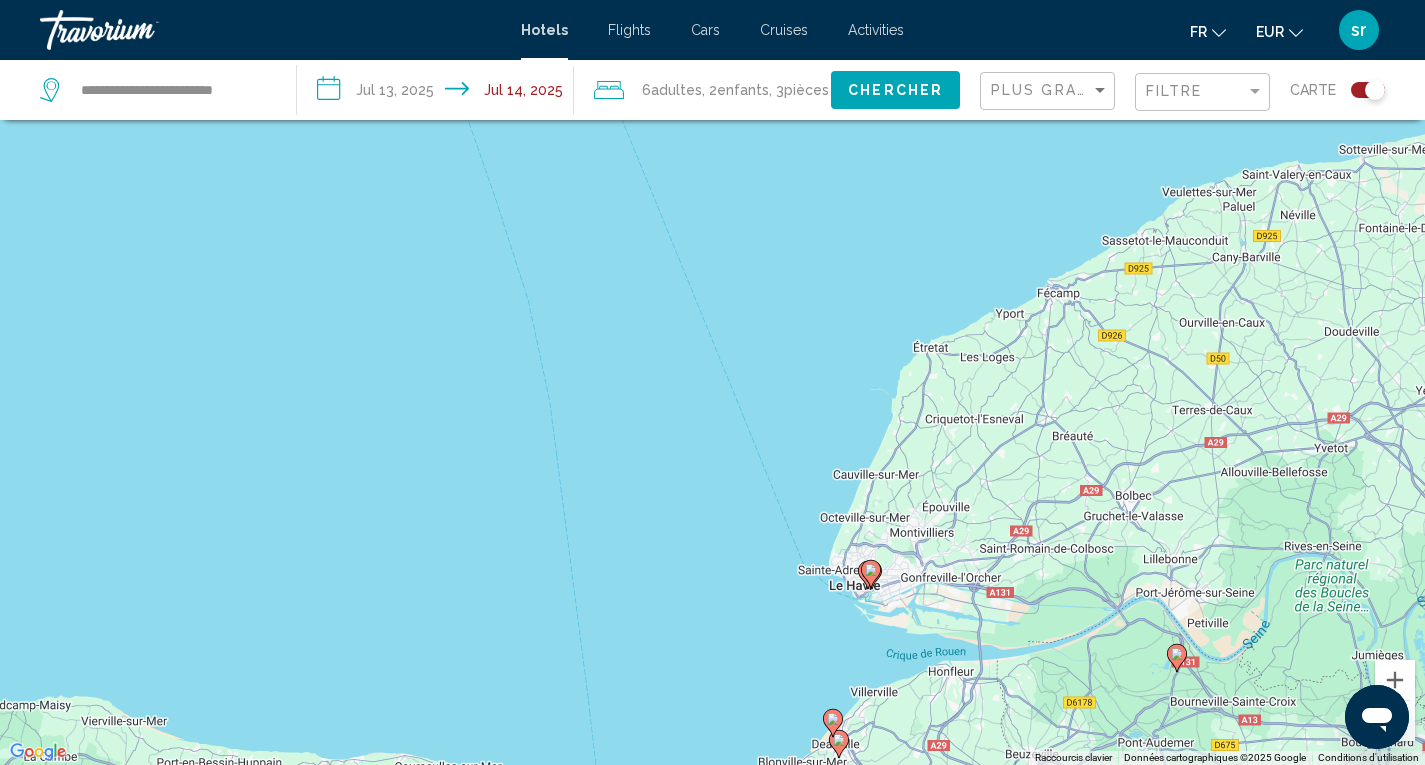 click 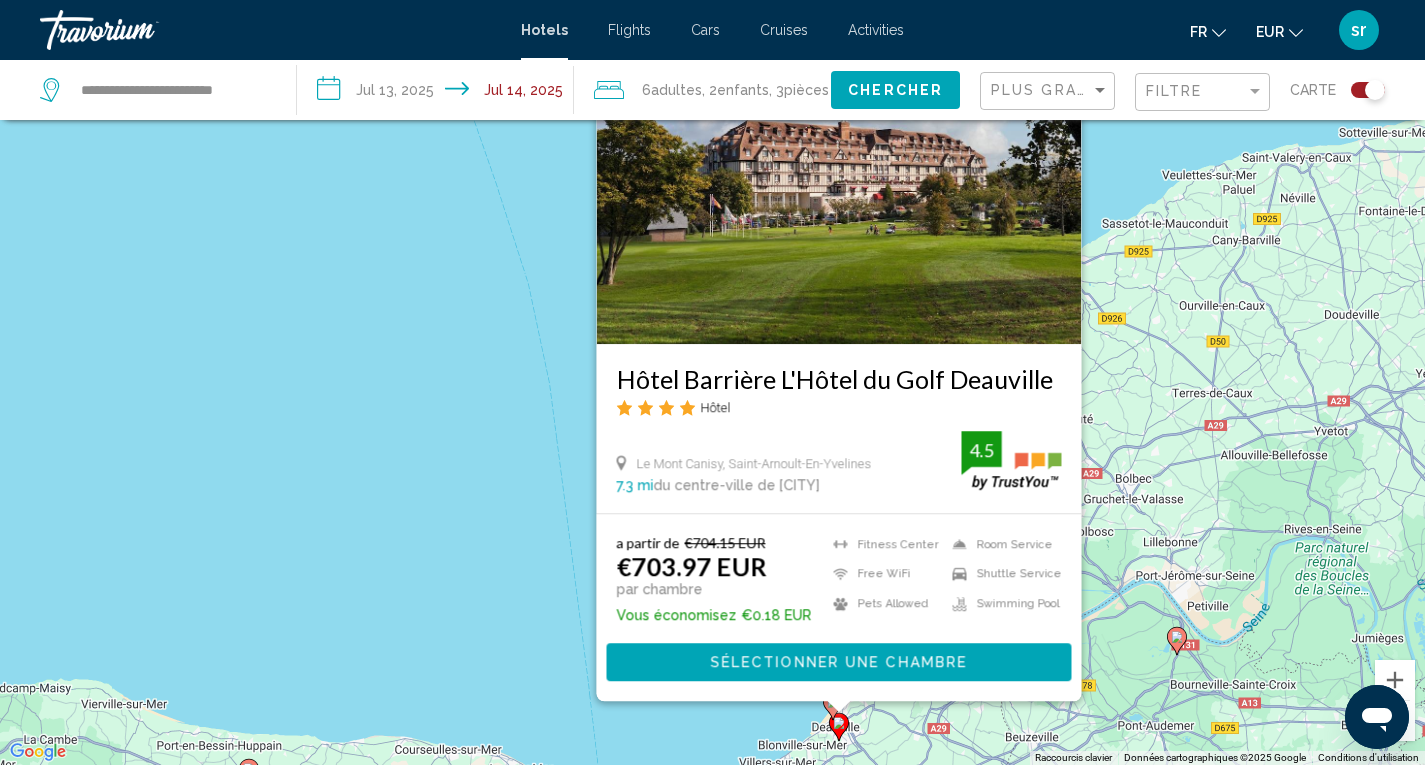 click on "Économisez jusqu'à  0.18 EUR
Fitness Center
Free WiFi
Pets Allowed
Room Service
Shuttle Service
Swimming Pool  [STARS] Sélectionner une chambre" at bounding box center (712, 382) 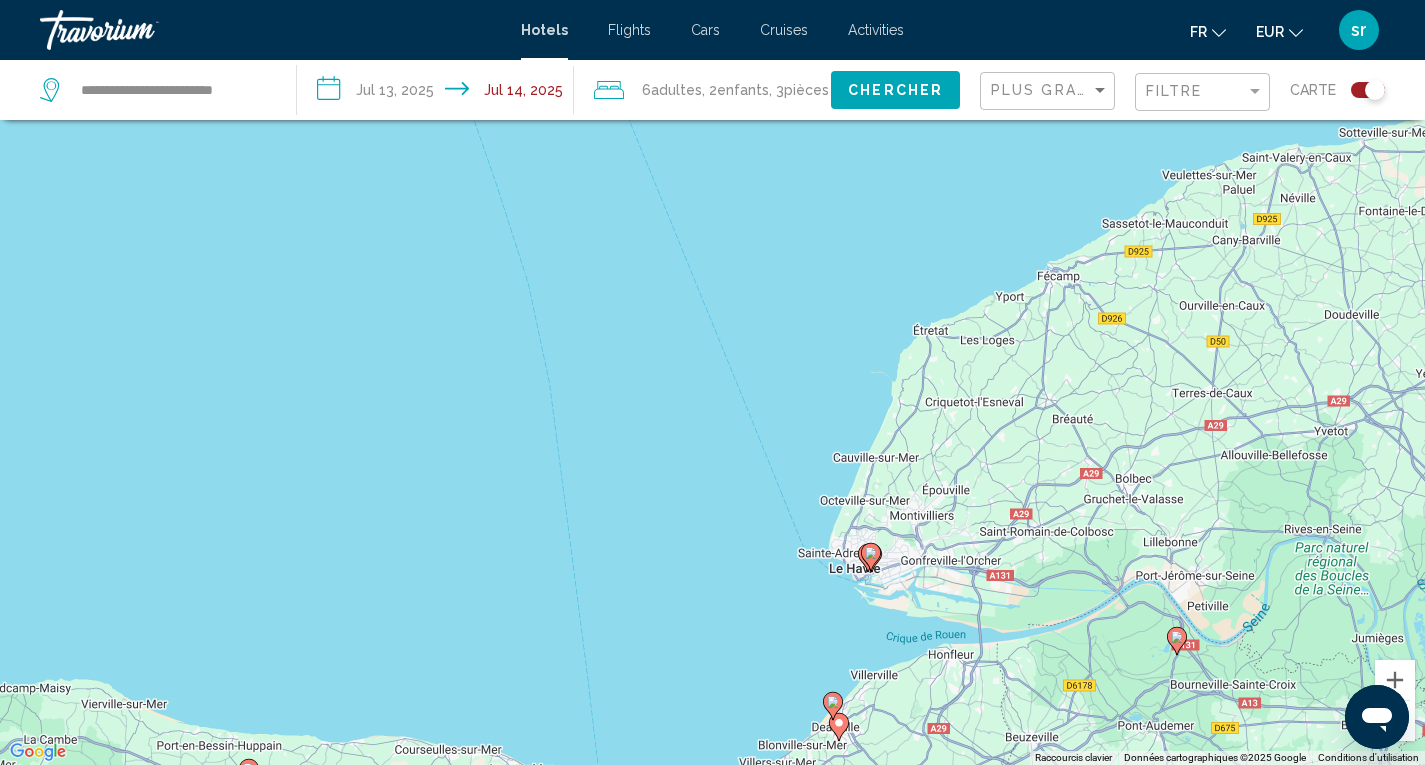 scroll, scrollTop: 240, scrollLeft: 0, axis: vertical 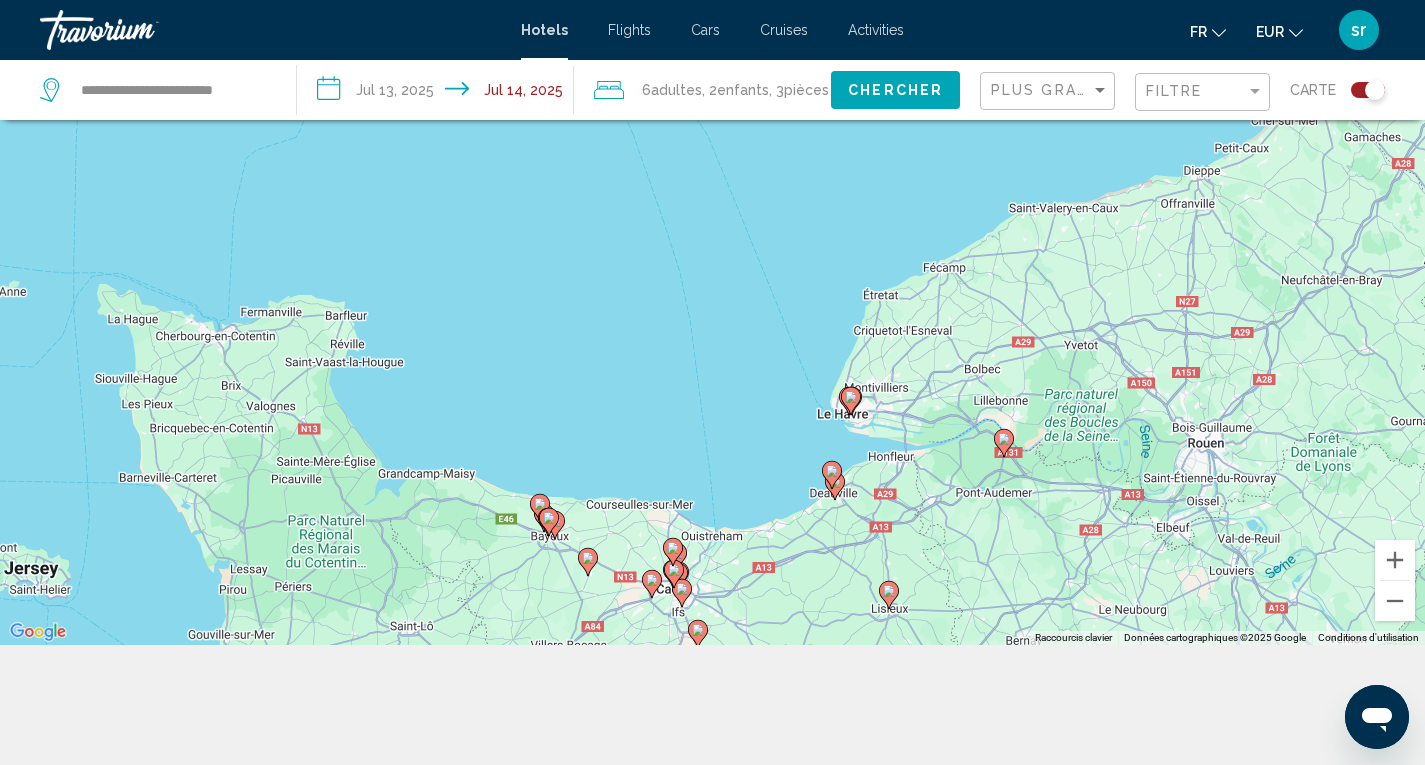 click 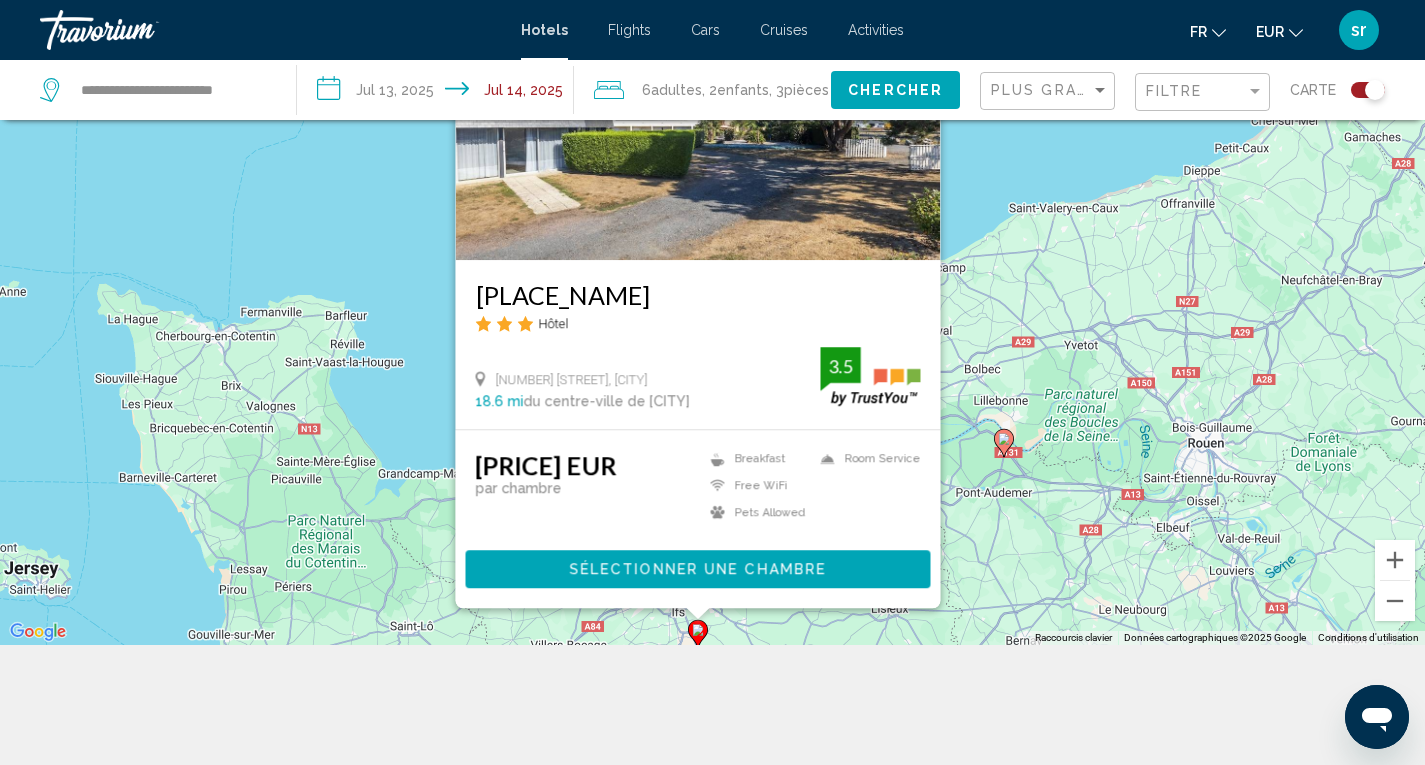 scroll, scrollTop: 0, scrollLeft: 0, axis: both 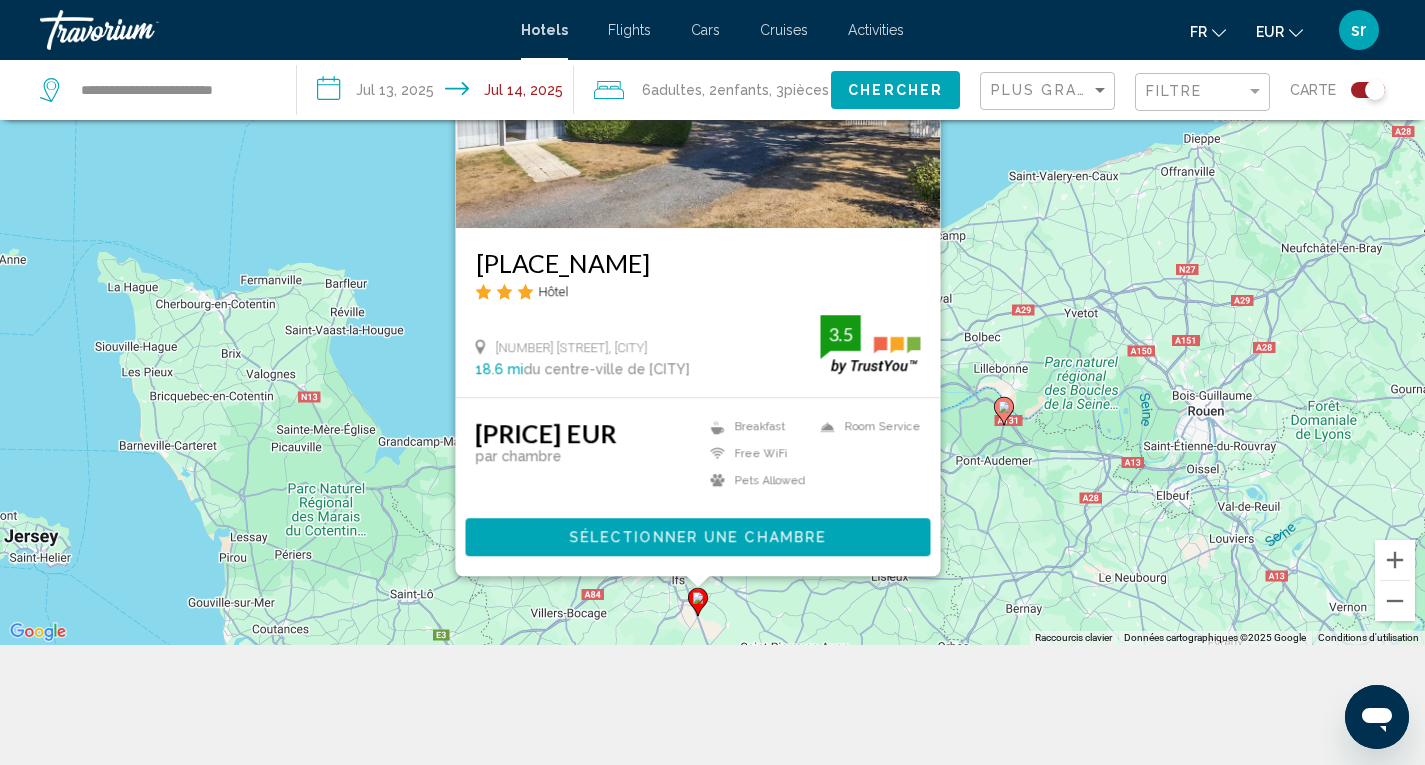 click on "Économisez jusqu'à  2%   [BRAND_NAME]
Hôtel
[NUMBER] [STREET], [CITY] [DISTANCE] du centre-ville de [CITY] de l'hôtel [STARS] [PRICE] [CURRENCY]  par chambre
Breakfast
Free WiFi
Pets Allowed
Room Service  [STARS] Sélectionner une chambre" at bounding box center [712, 262] 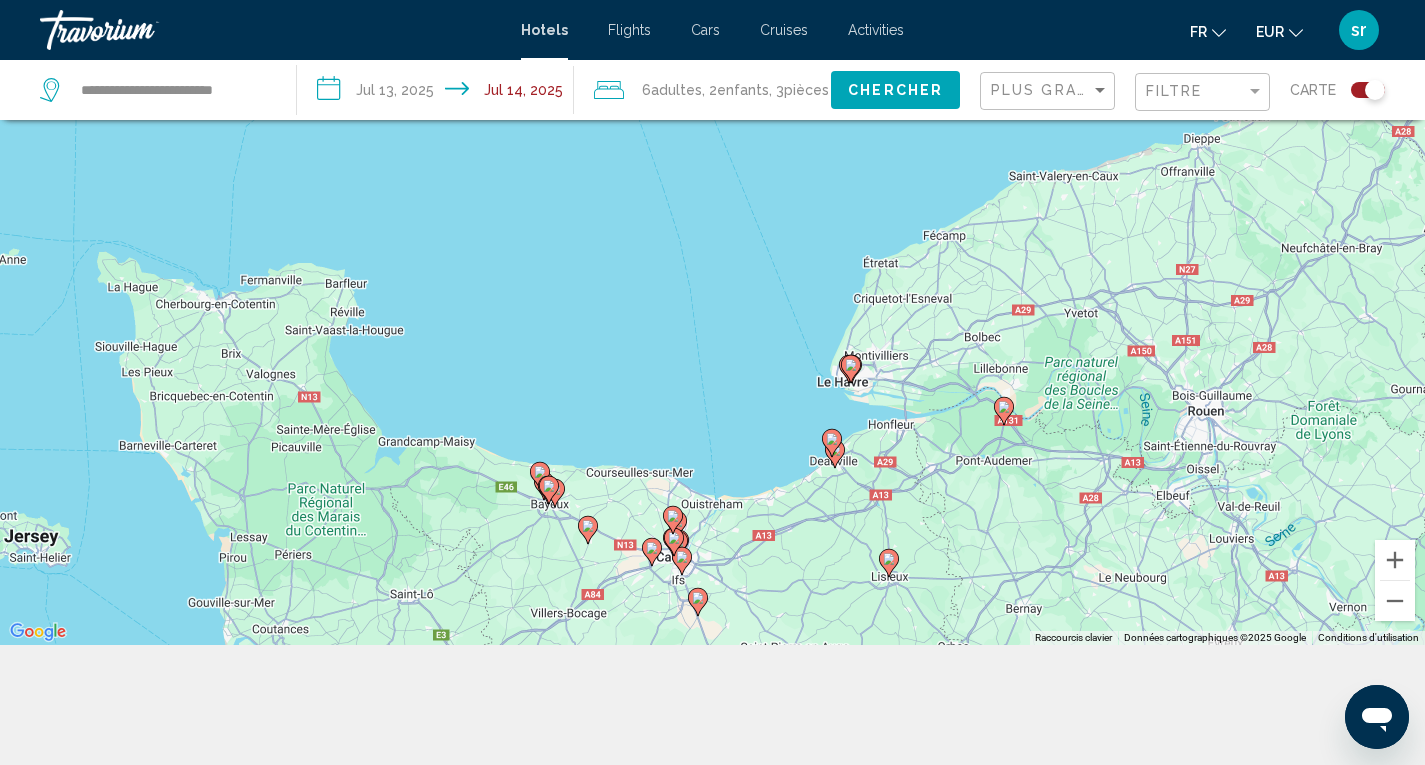 click at bounding box center [652, 552] 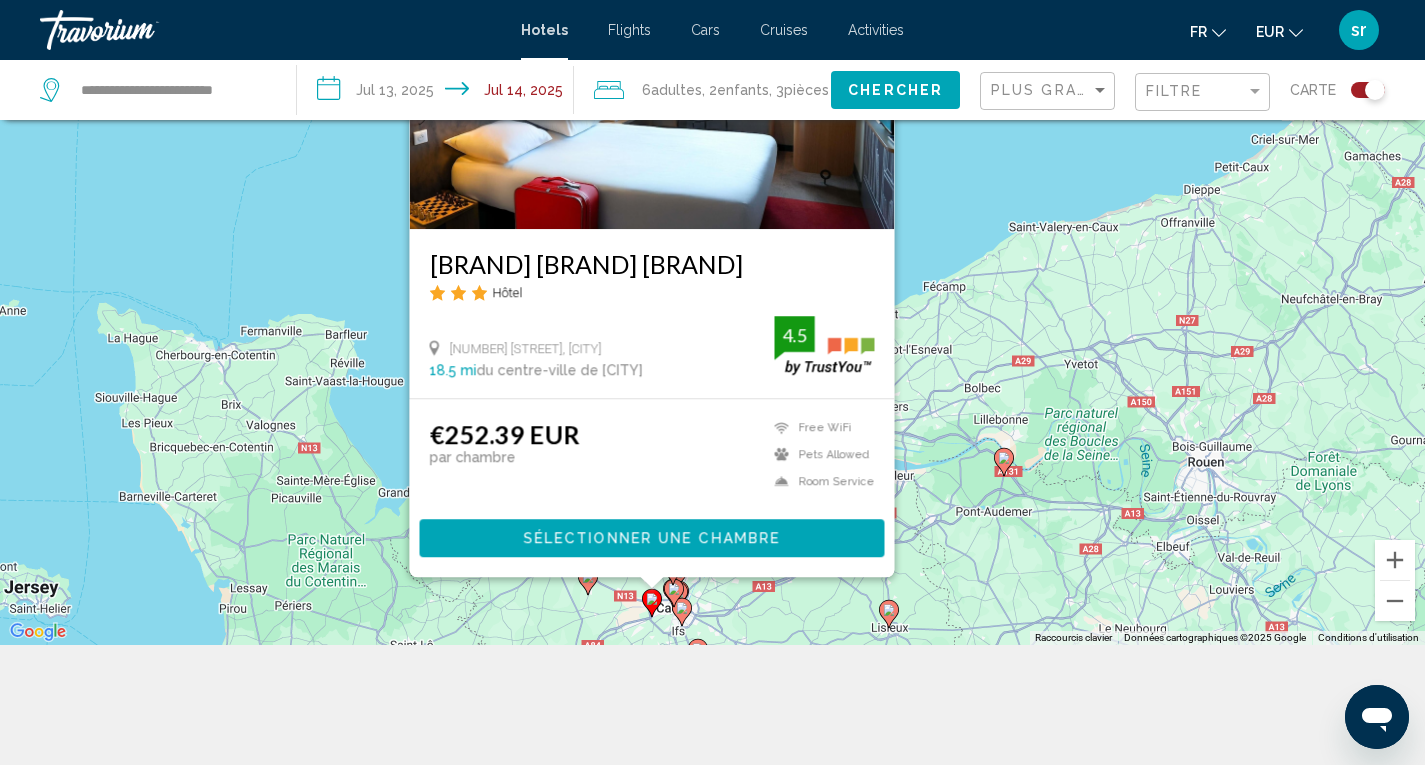 click on "Économisez jusqu'à  2%   [BRAND_NAME] [CITY] [DISTANCE] du centre-ville de [CITY] de l'hôtel [STARS] [PRICE] [CURRENCY]  par chambre
Free WiFi
Pets Allowed
Room Service  [STARS] Sélectionner une chambre" at bounding box center (712, 262) 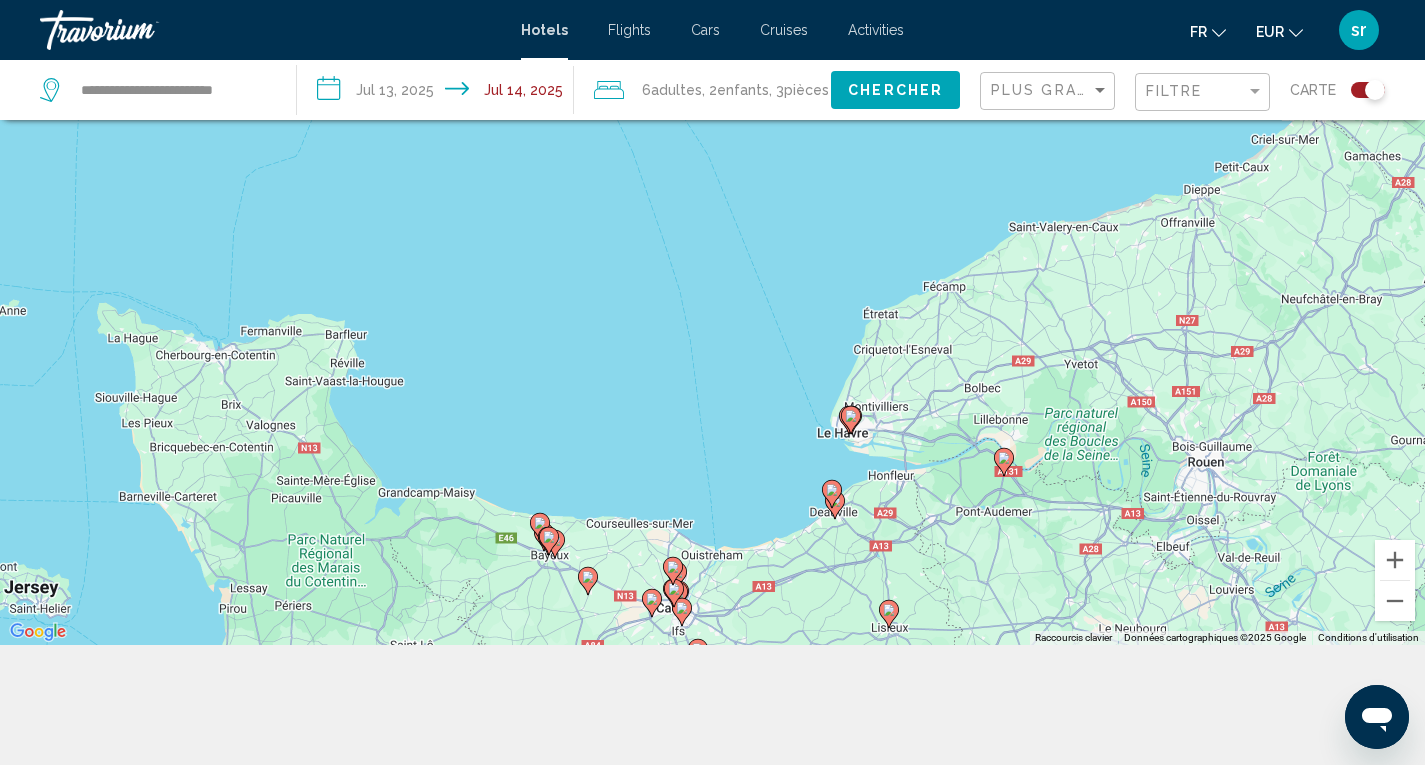 click 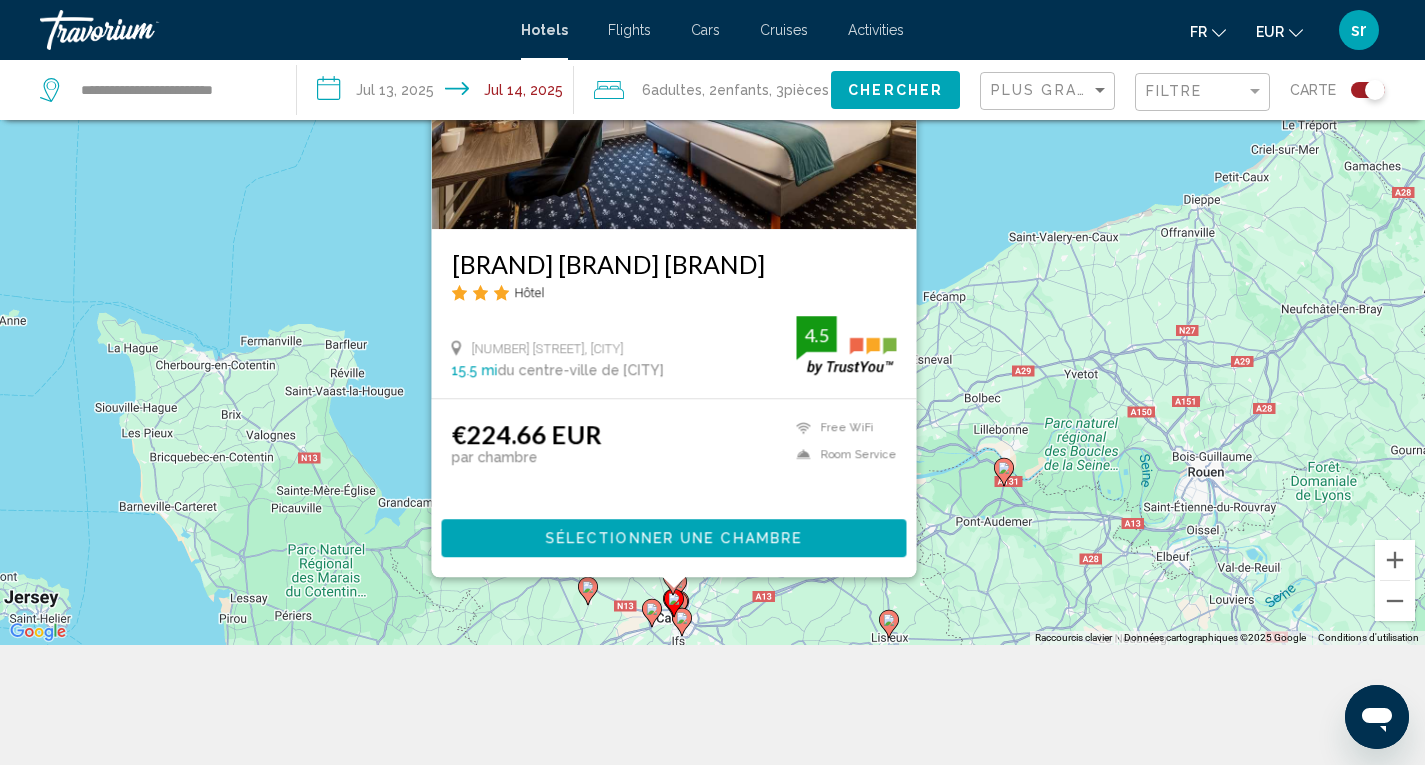 click on "Économisez jusqu'à  2%   [BRAND_NAME] [CITY] [DISTANCE] du centre-ville de [CITY] de l'hôtel [STARS] [PRICE] [CURRENCY]  par chambre
Free WiFi
Room Service  [STARS] Sélectionner une chambre" at bounding box center (712, 262) 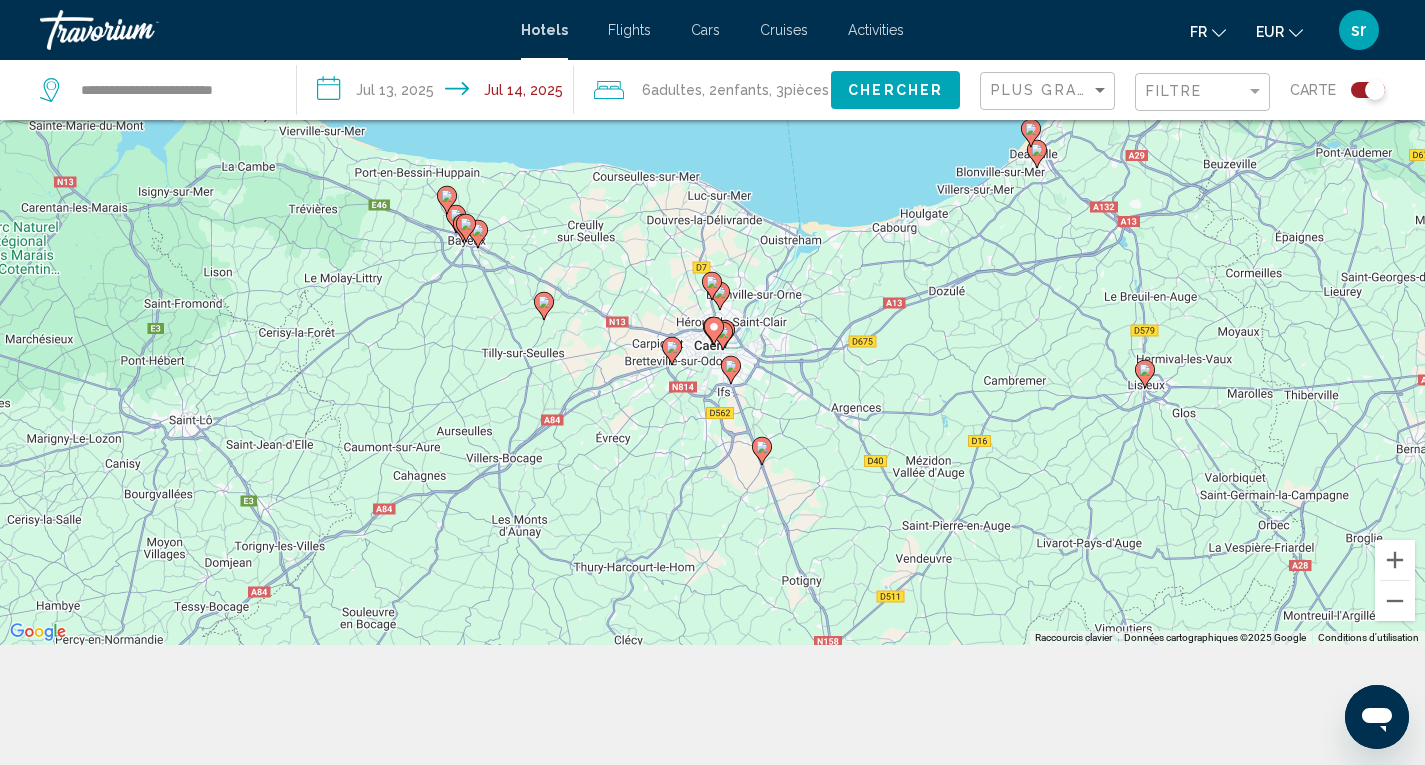 drag, startPoint x: 683, startPoint y: 580, endPoint x: 729, endPoint y: 264, distance: 319.33054 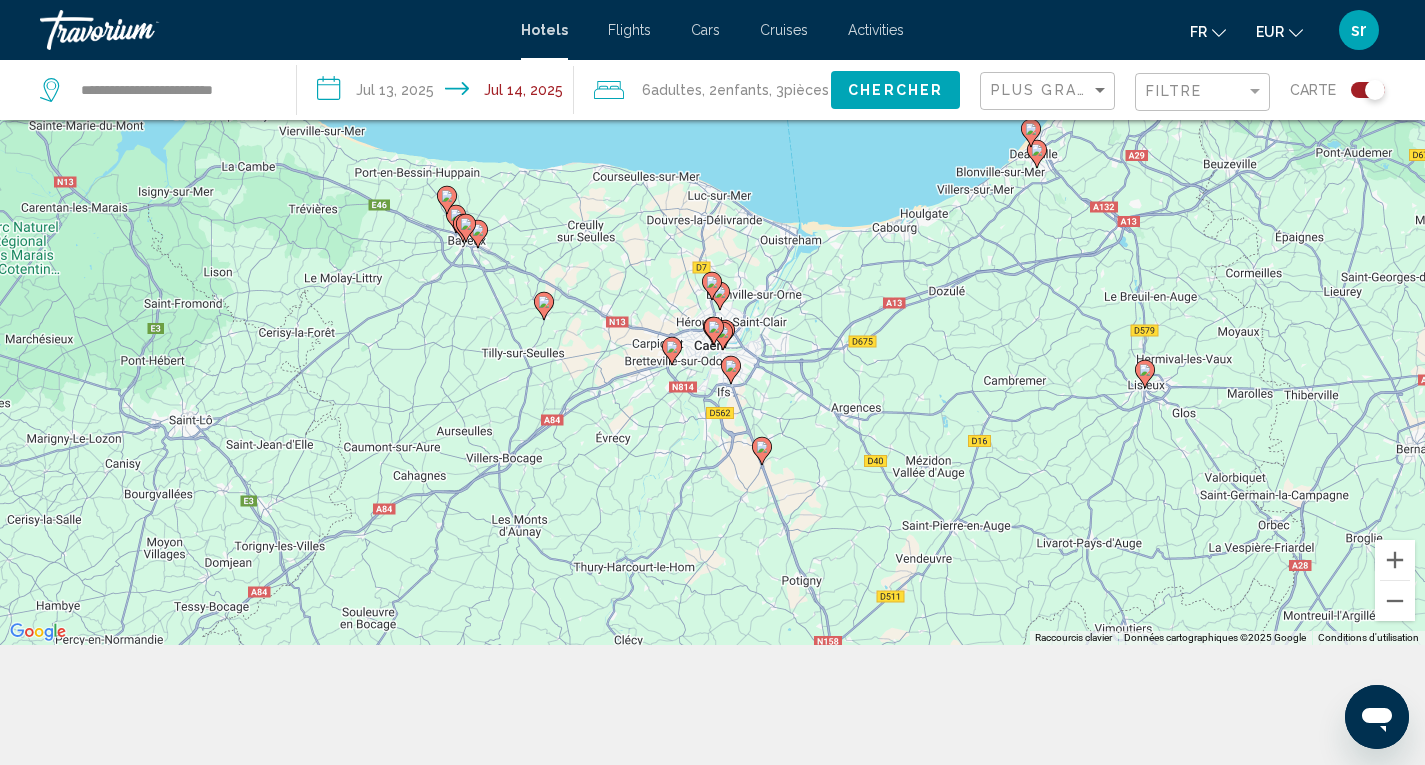 click on "Pour activer le glissement avec le clavier, appuyez sur Alt+Entrée. Une fois ce mode activé, utilisez les touches fléchées pour déplacer le repère. Pour valider le déplacement, appuyez sur Entrée. Pour annuler, appuyez sur Échap." at bounding box center [712, 262] 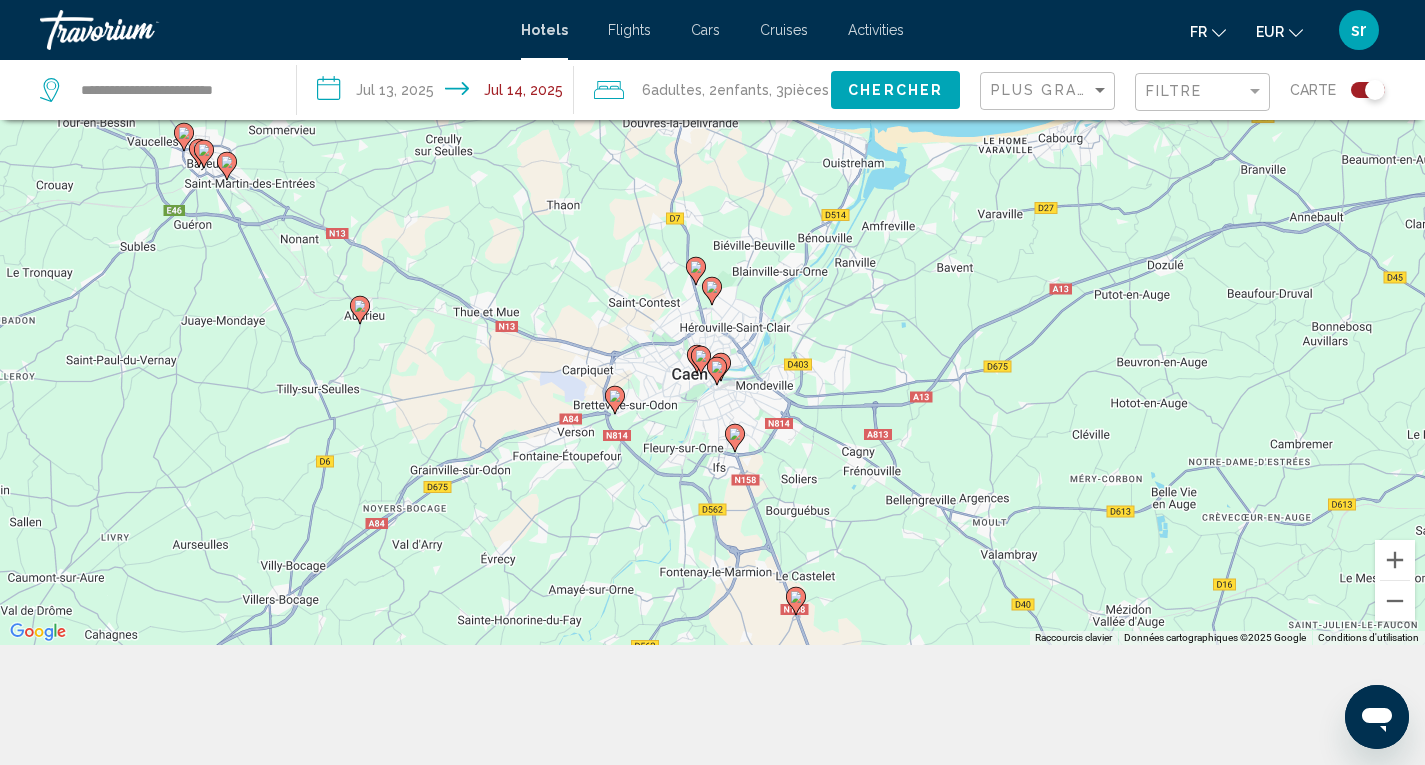 click 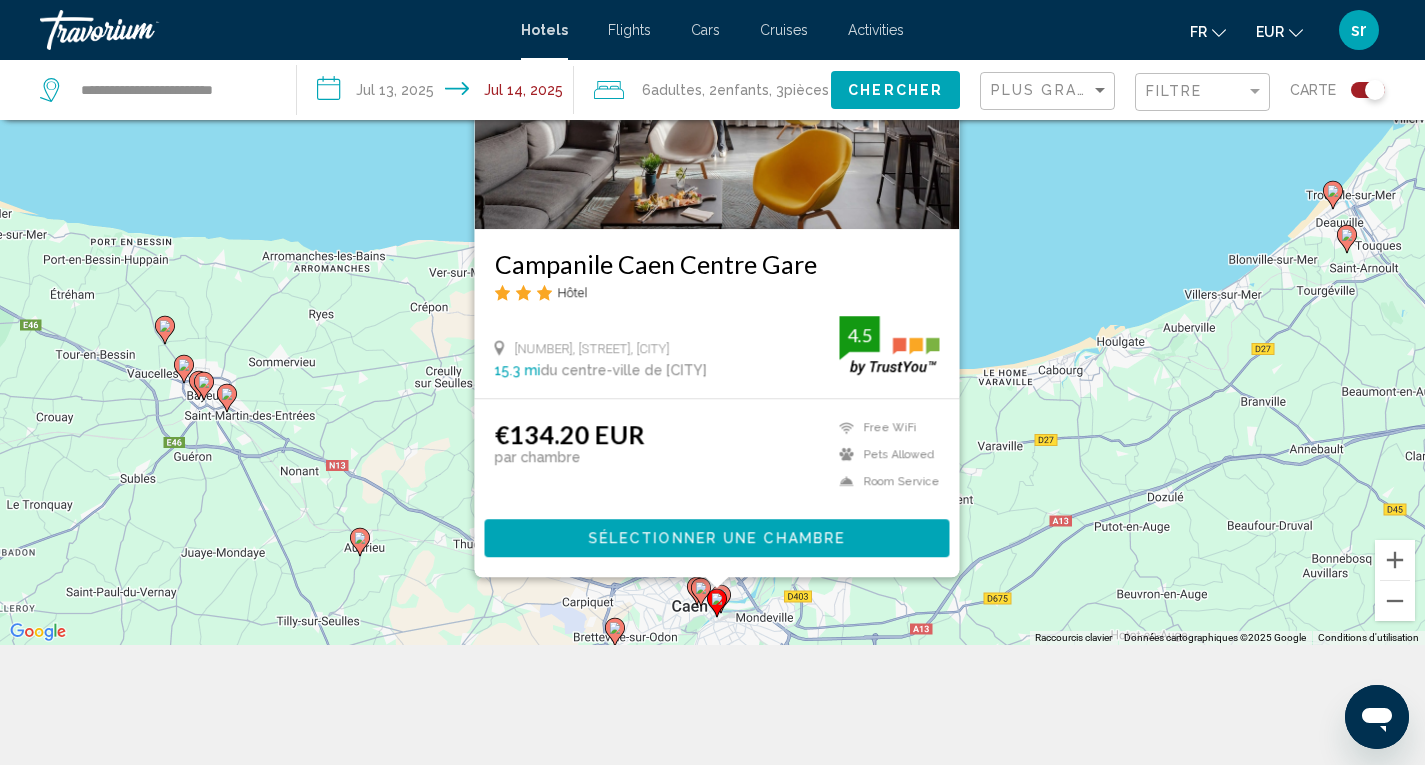 click on "[PRICE] EUR  par chambre
Free WiFi
Pets Allowed
Room Service  [RATING]" at bounding box center (716, 459) 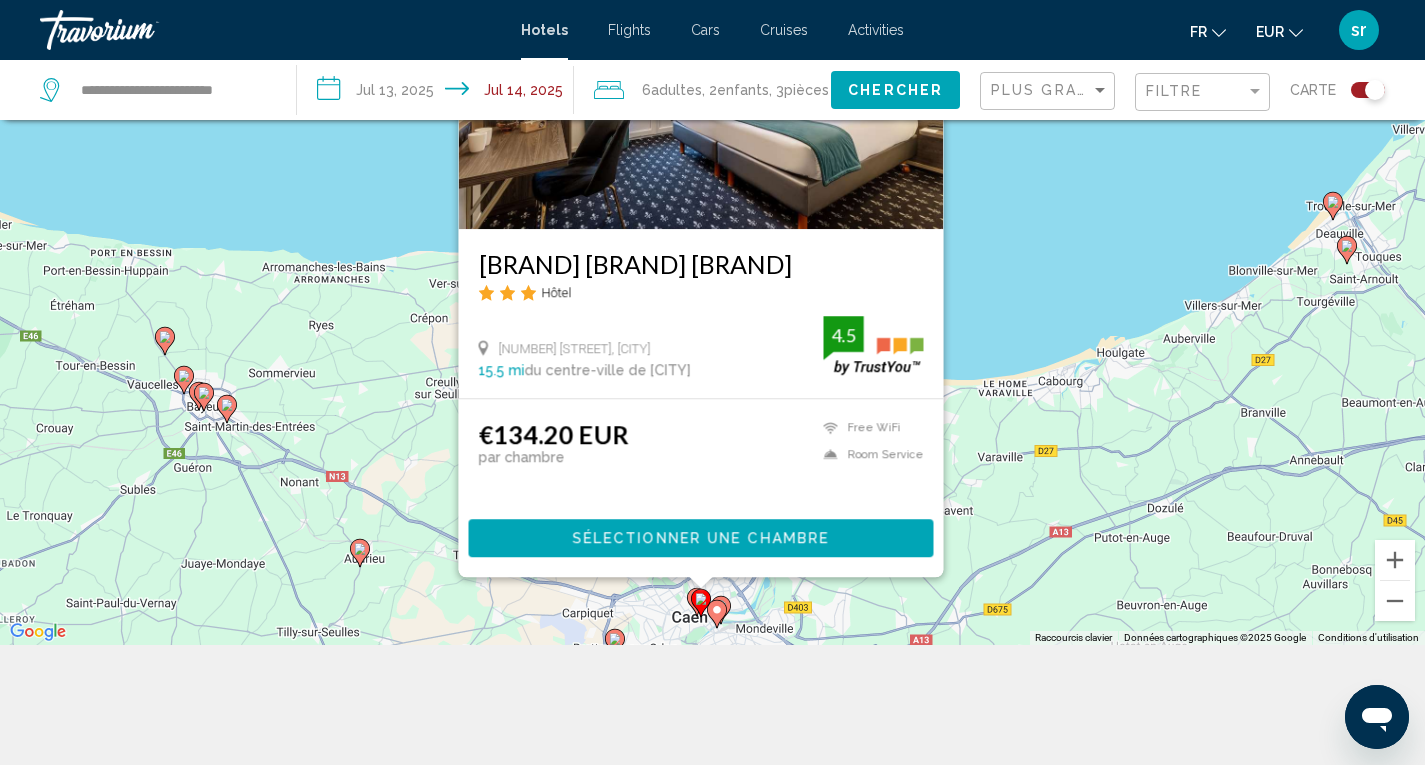 click at bounding box center [717, 614] 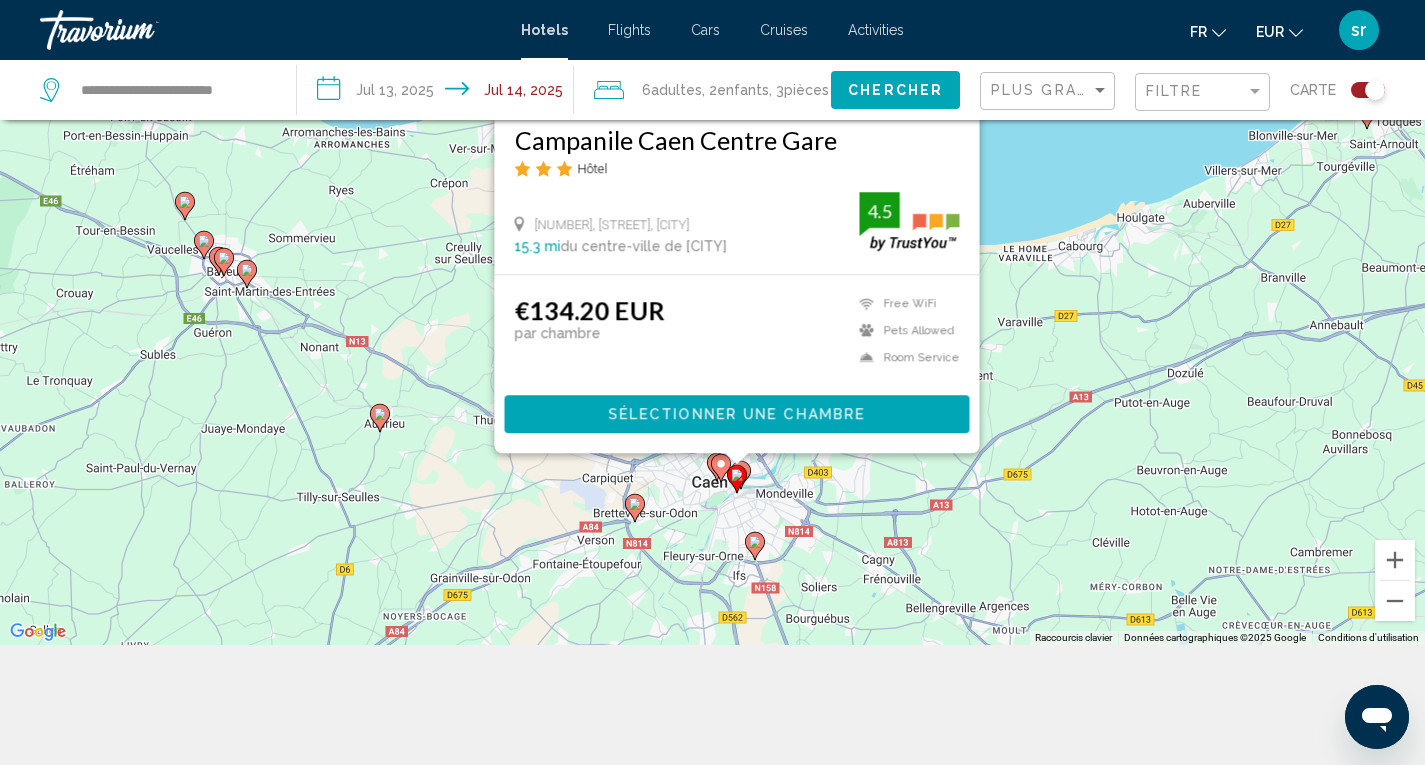 drag, startPoint x: 1010, startPoint y: 373, endPoint x: 1000, endPoint y: 219, distance: 154.32434 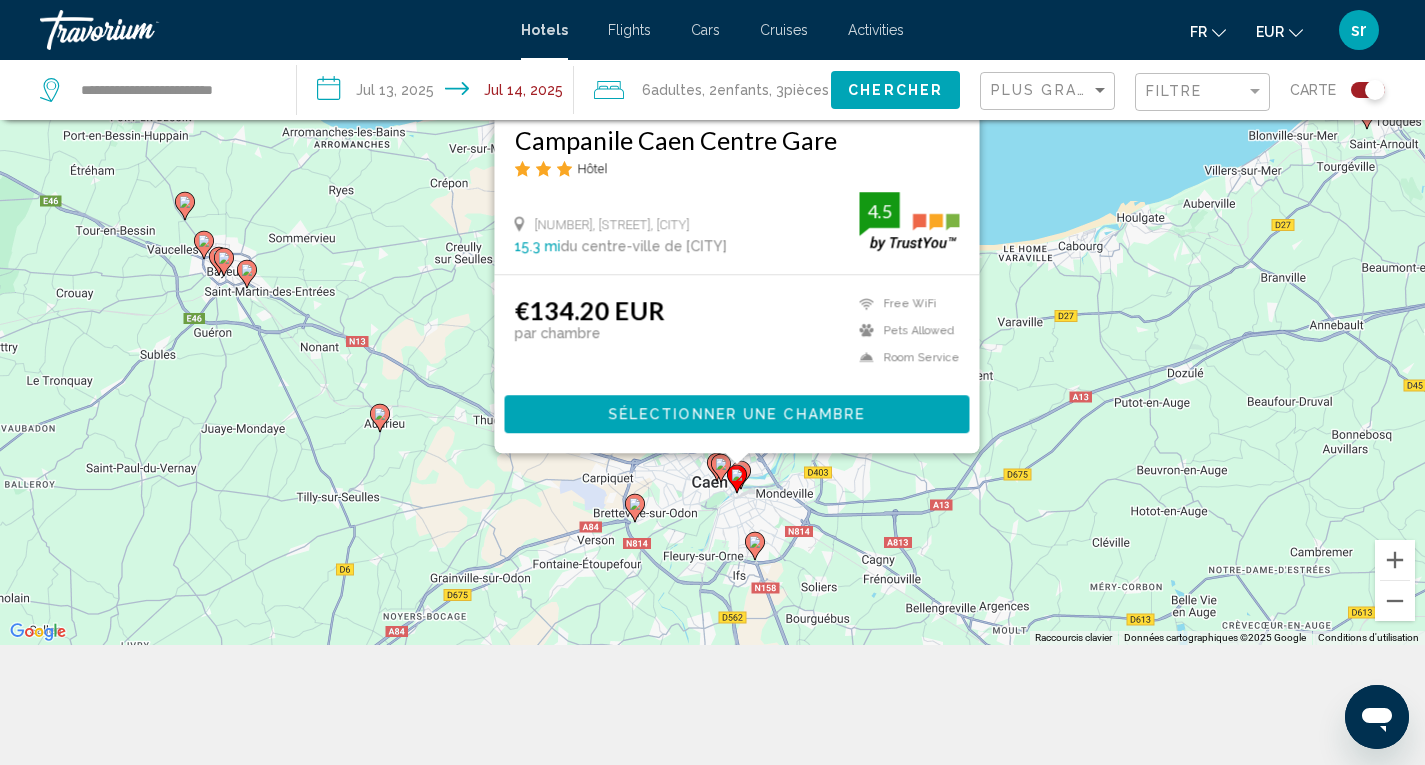 click on "Économisez jusqu'à  2%   [BRAND_NAME] [CITY] [DISTANCE] du centre-ville de [CITY] de l'hôtel [STARS] [PRICE] [CURRENCY]  par chambre
Free WiFi
Pets Allowed
Room Service  [STARS] Sélectionner une chambre" at bounding box center (712, 262) 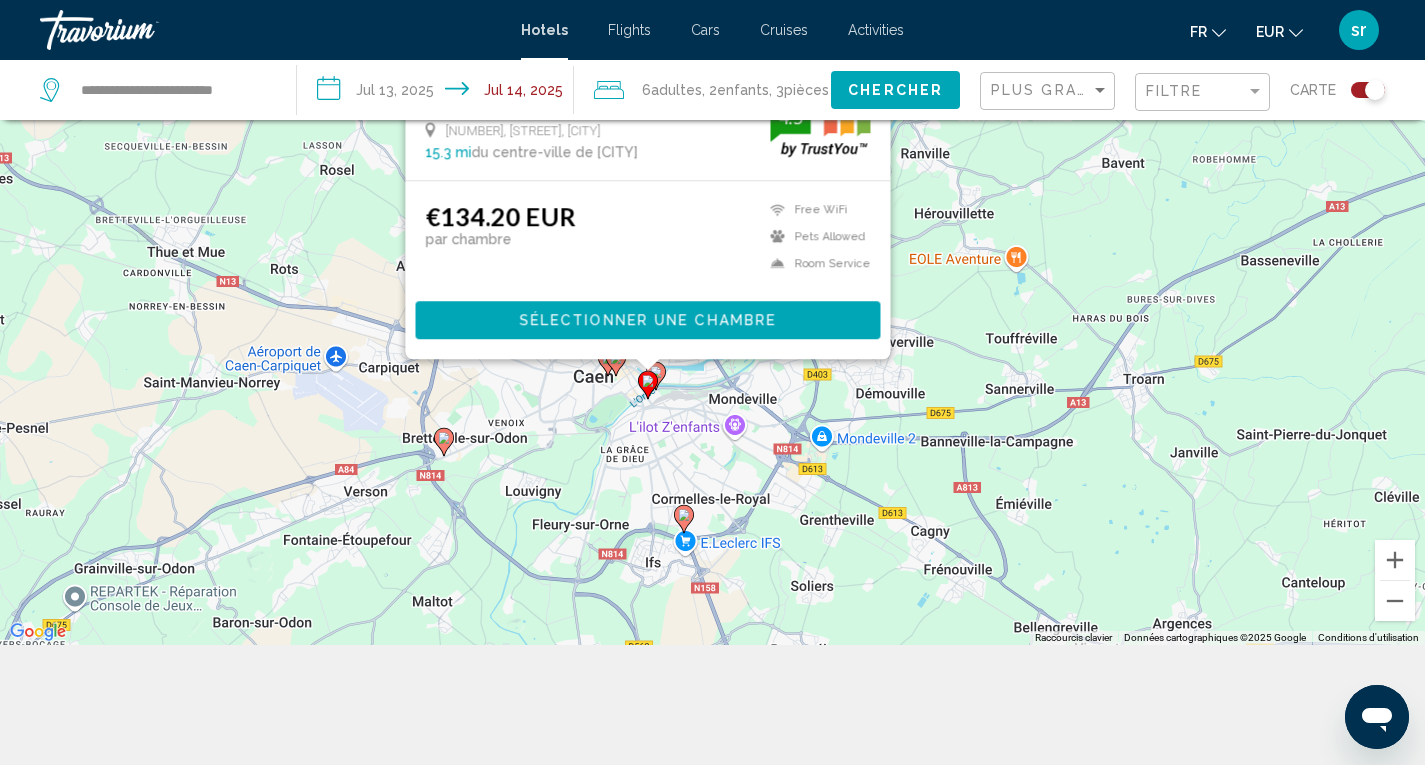 click on "Économisez jusqu'à  2%   [BRAND_NAME] [CITY] [DISTANCE] du centre-ville de [CITY] de l'hôtel [STARS] [PRICE] [CURRENCY]  par chambre
Free WiFi
Pets Allowed
Room Service  [STARS] Sélectionner une chambre" at bounding box center (712, 262) 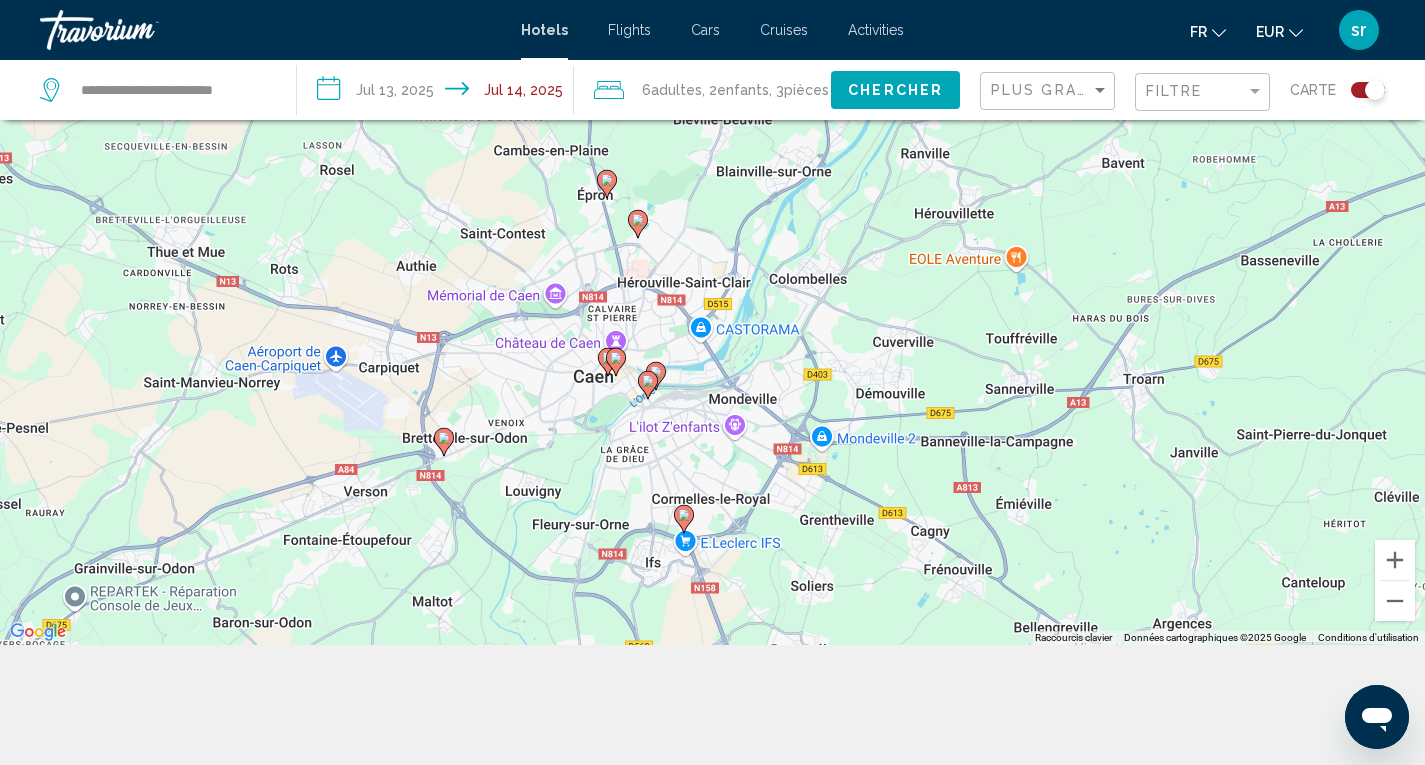 click 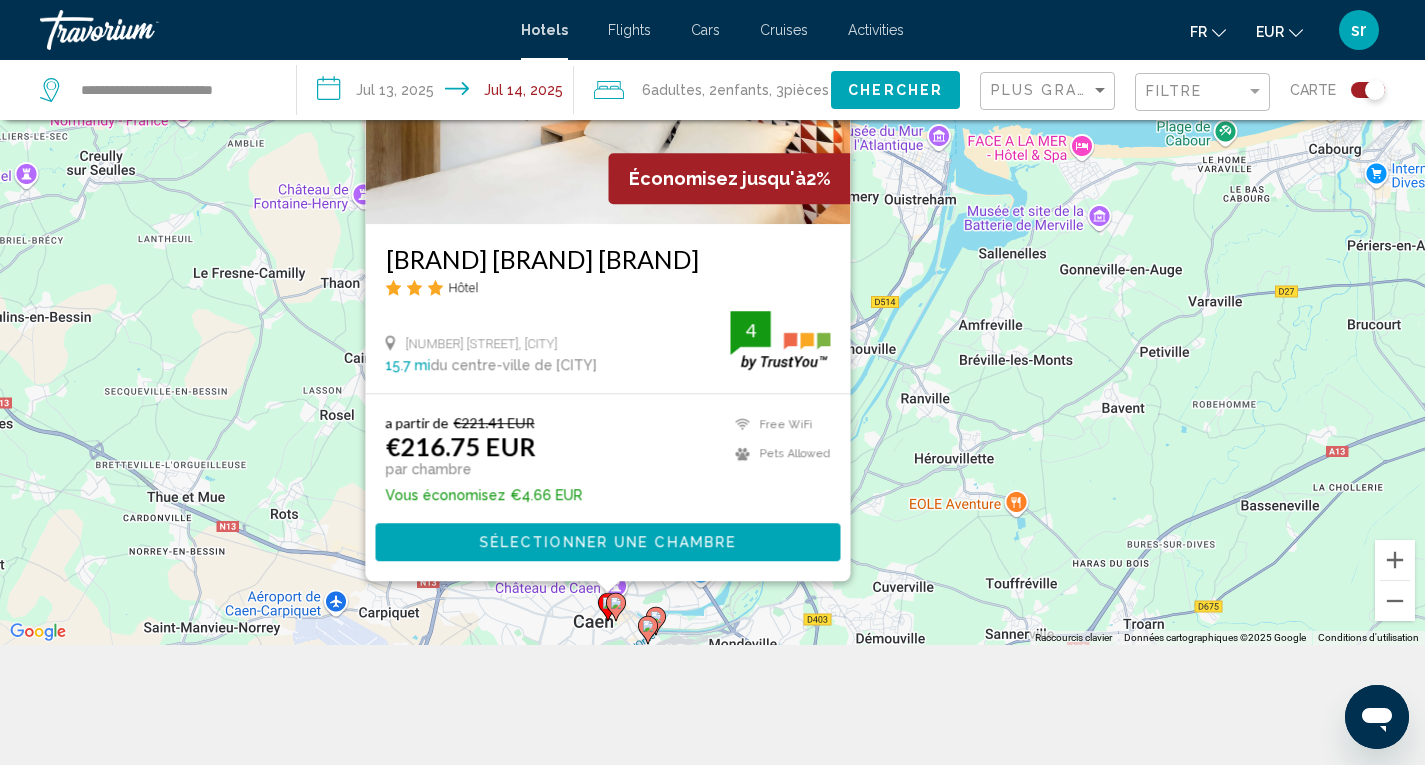 click on "Économisez jusqu'à  2%   [BRAND_NAME] [CITY] [DISTANCE] du centre-ville de [CITY] de l'hôtel [STARS] [PRICE] [CURRENCY] [PRICE] [CURRENCY]  par chambre Vous économisez  [PRICE] [CURRENCY]
Free WiFi
Pets Allowed  [STARS] Sélectionner une chambre" at bounding box center (712, 262) 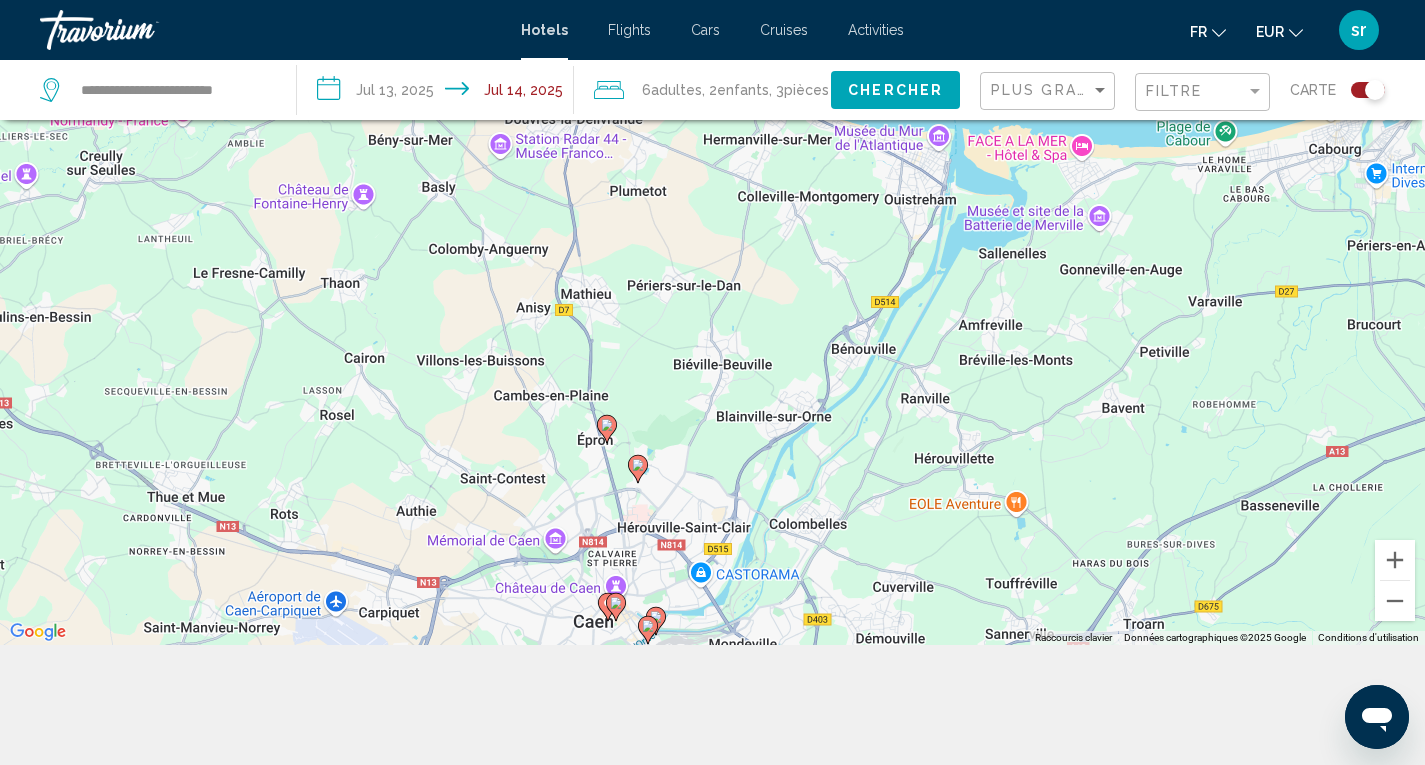 click 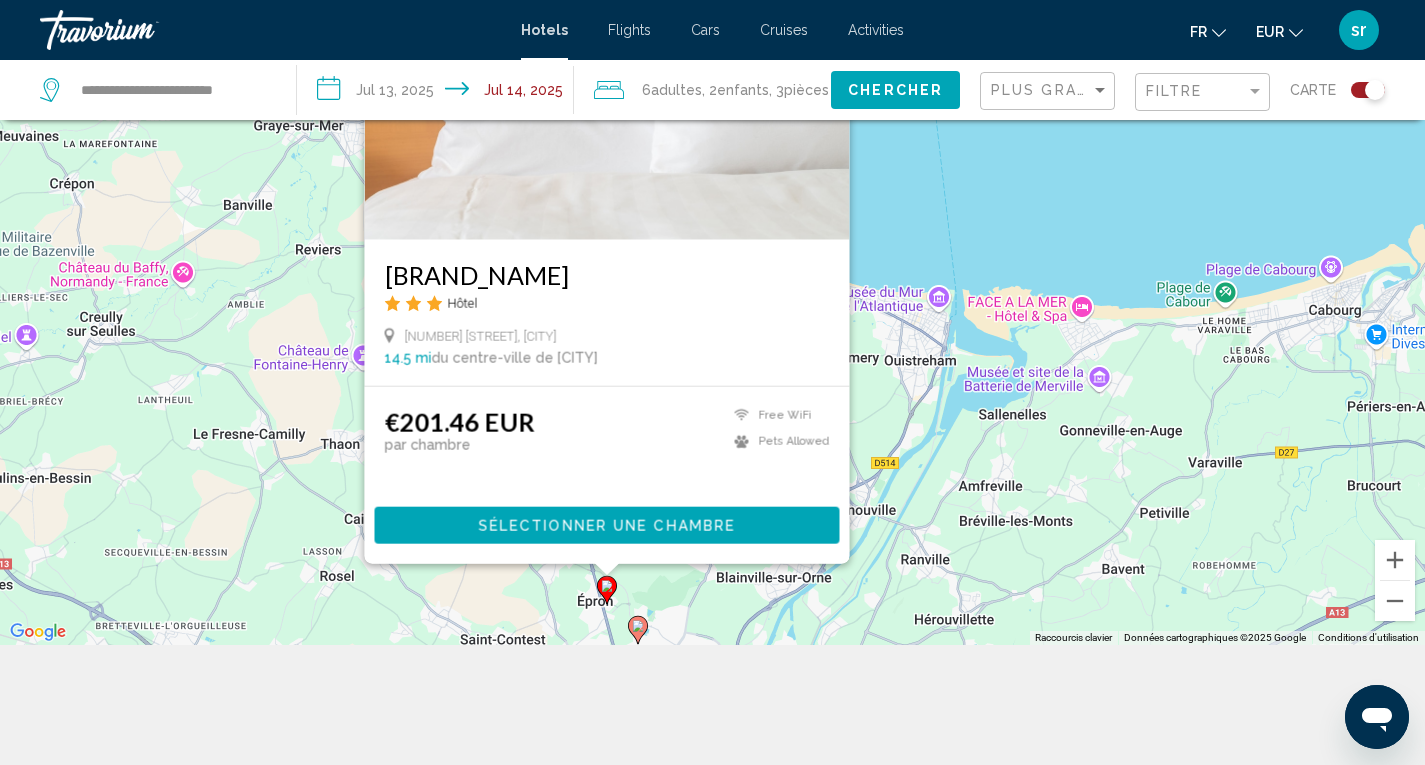 click at bounding box center [638, 630] 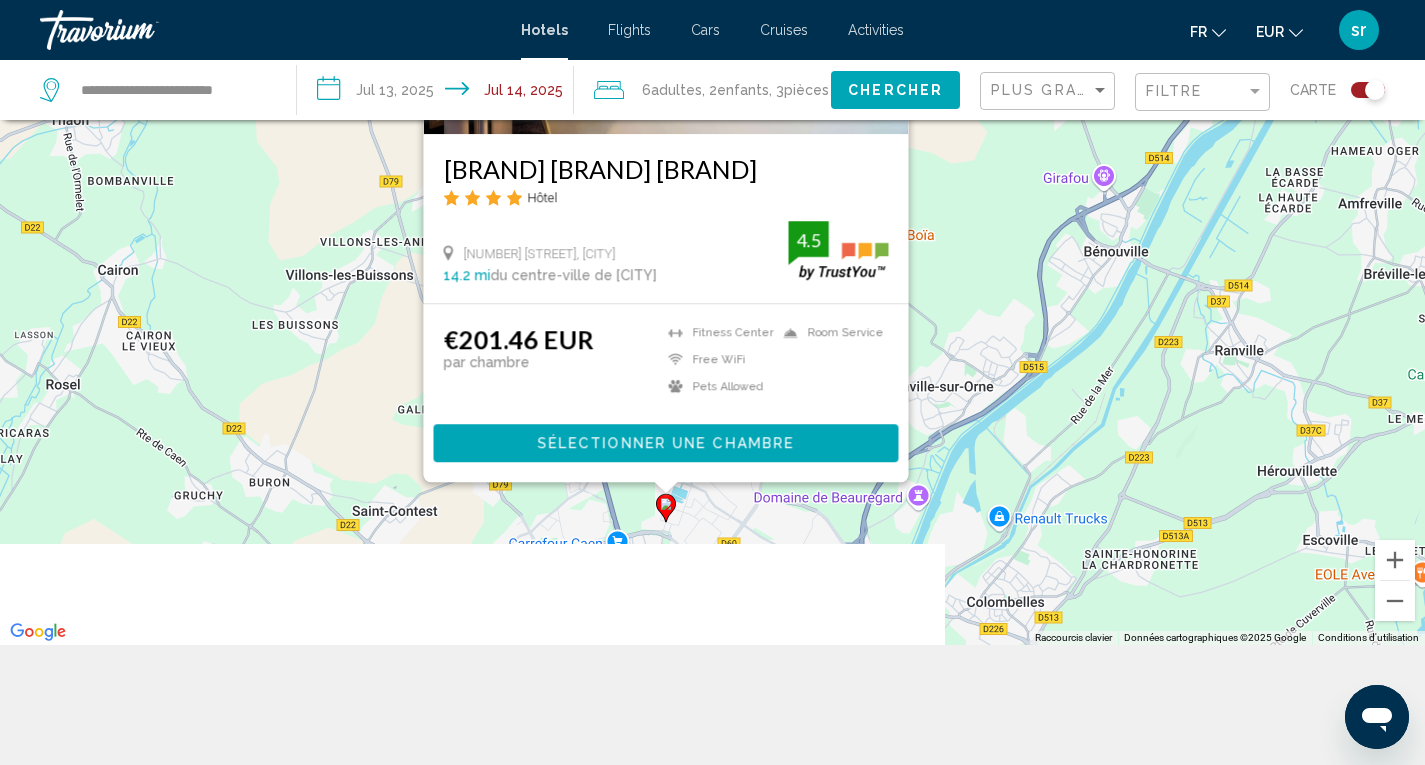 drag, startPoint x: 936, startPoint y: 437, endPoint x: 977, endPoint y: 284, distance: 158.39824 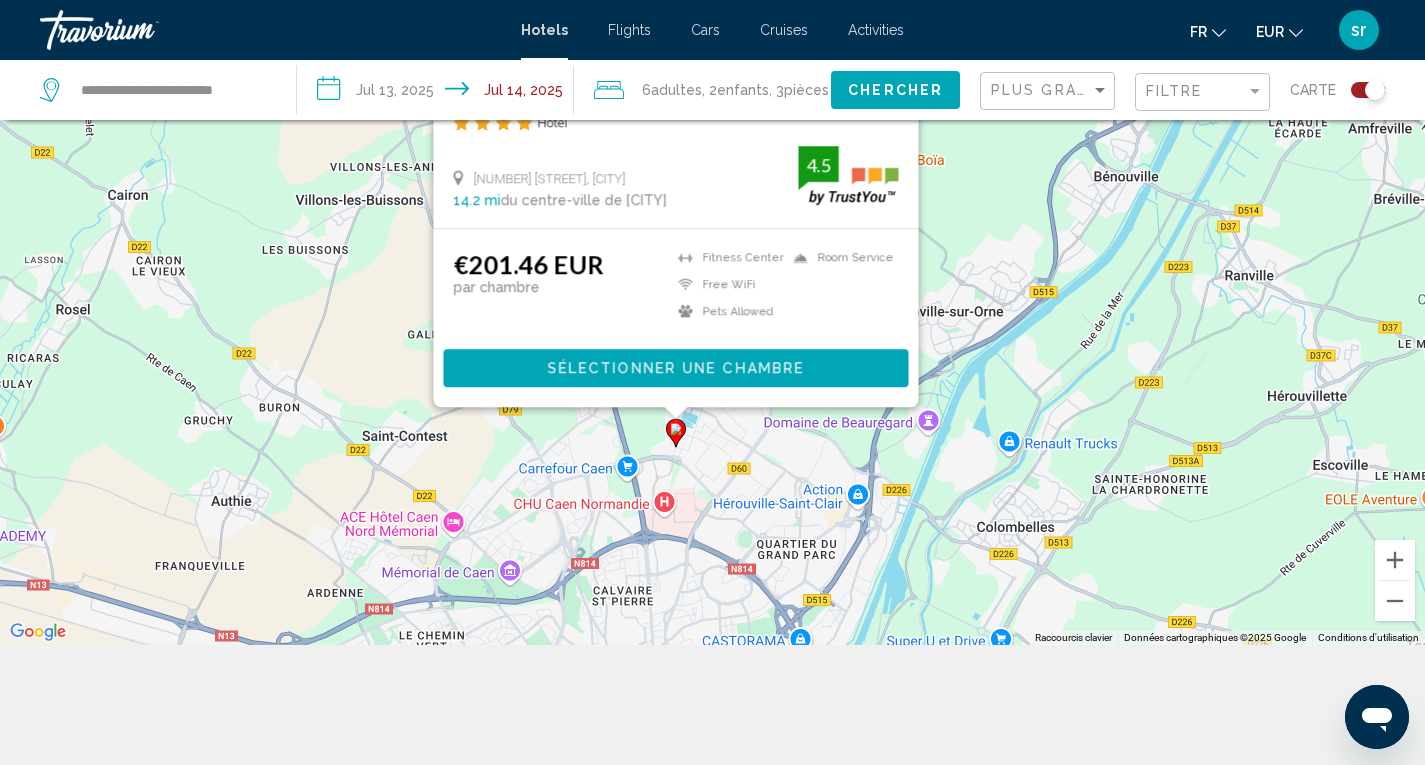 click on "Hôtel
[NUMBER] [STREET], [CITY] [DISTANCE]  du centre-ville de [CITY] de l'hôtel [RATING] [PRICE] EUR  par chambre
Fitness Center
Free WiFi
Pets Allowed
Room Service  [RATING]Sélectionner une chambre" at bounding box center (712, 262) 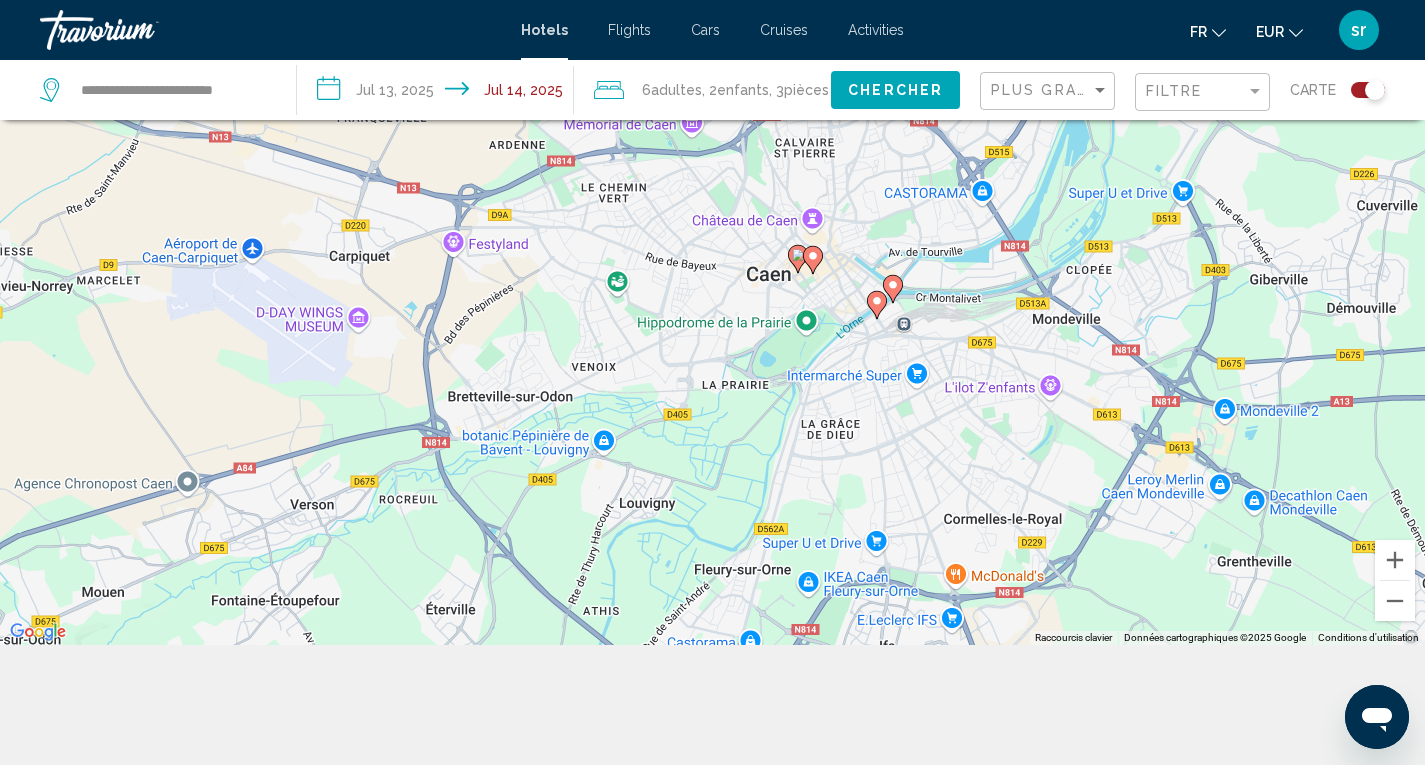 drag, startPoint x: 824, startPoint y: 440, endPoint x: 1004, endPoint y: -7, distance: 481.88068 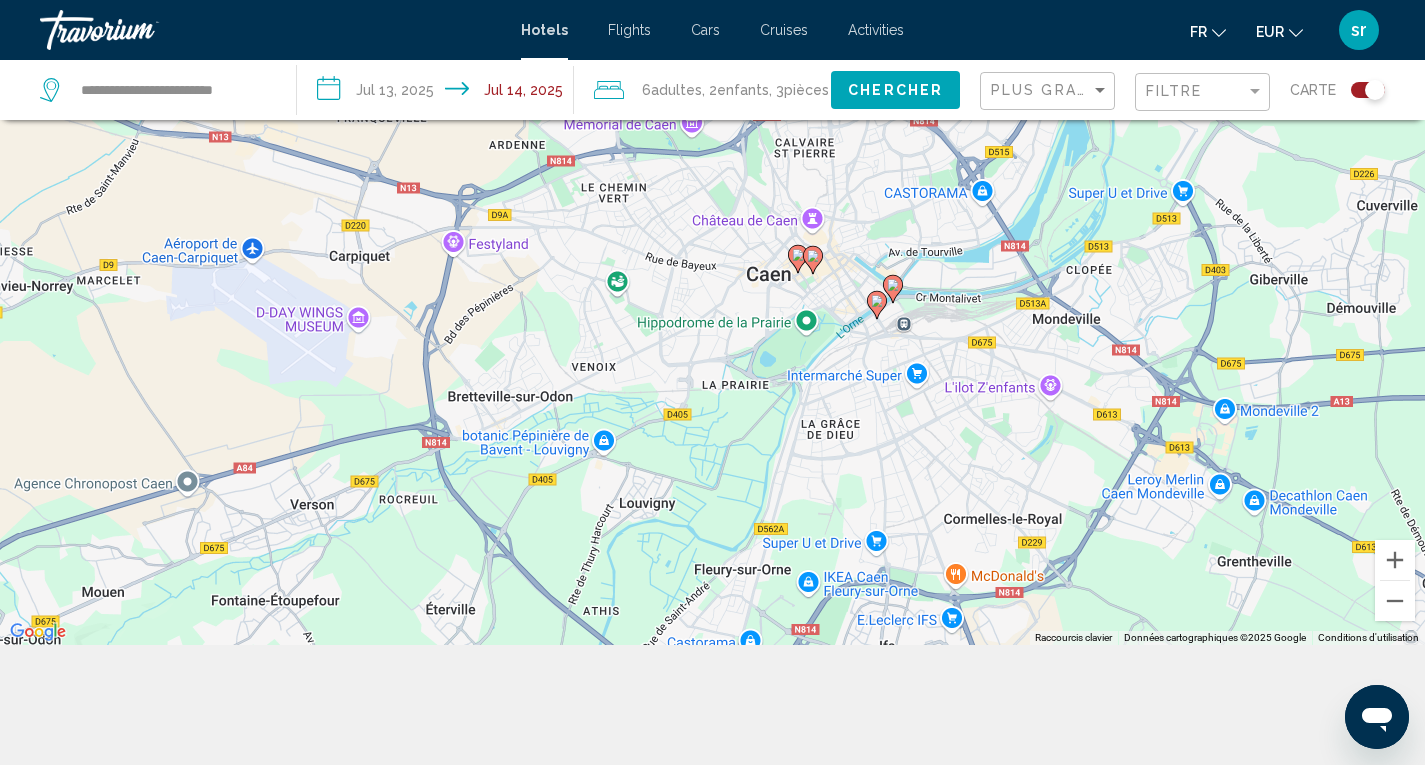 click on "**********" at bounding box center [712, 142] 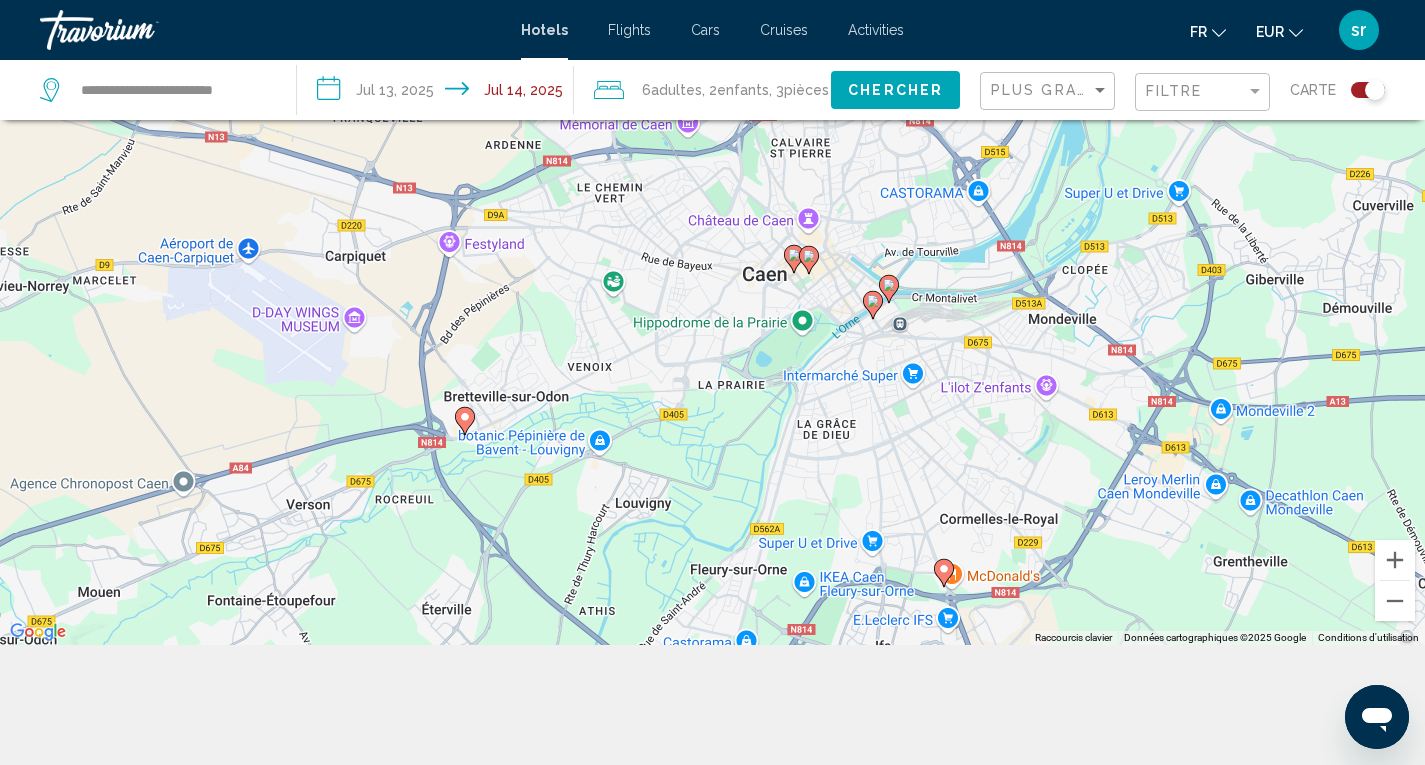 click 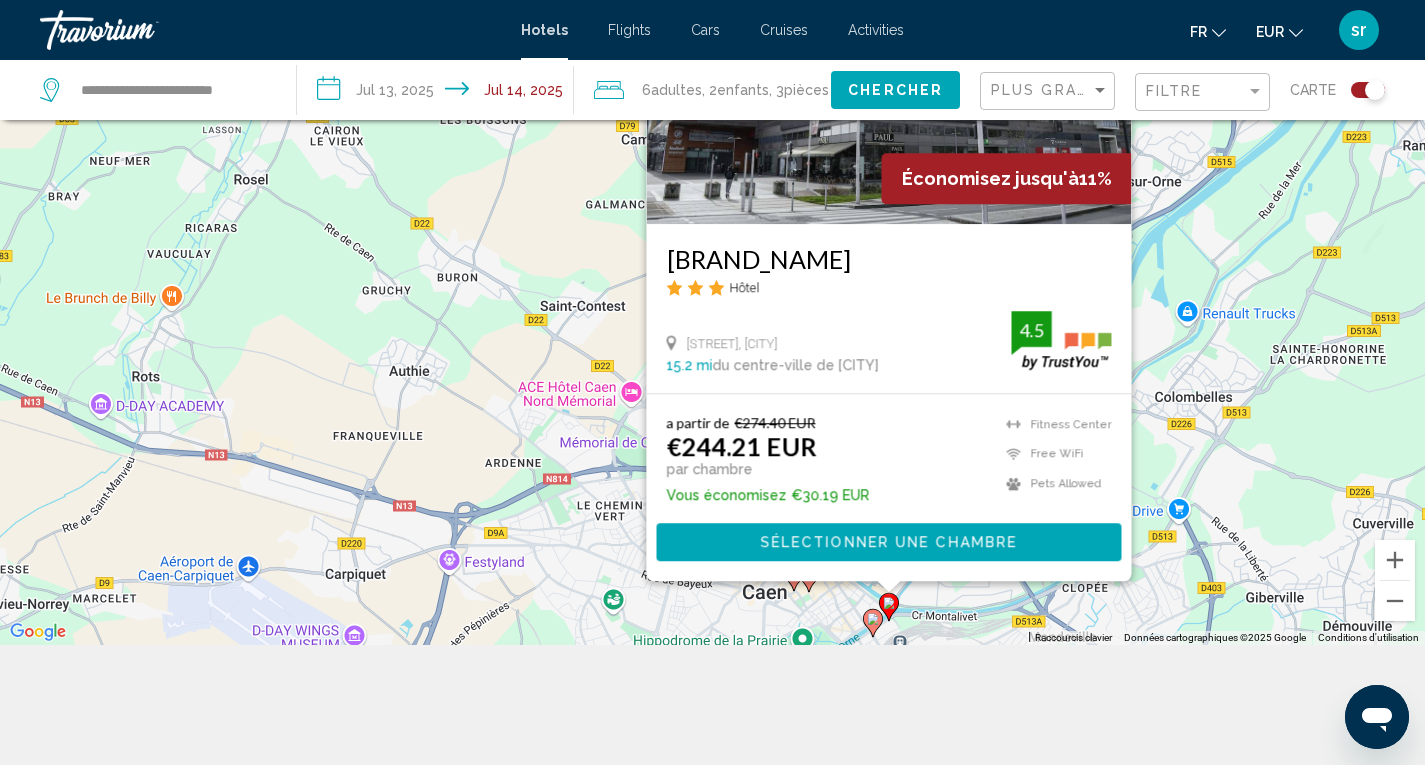 click on "Hôtel
[STREET], [CITY] [DISTANCE]  du centre-ville de [CITY] de l'hôtel [RATING] a partir de [PRICE] EUR [PRICE] EUR  par chambre Vous économisez  [PRICE] EUR
Fitness Center
Free WiFi
Pets Allowed  [RATING]Sélectionner une chambre" at bounding box center (712, 262) 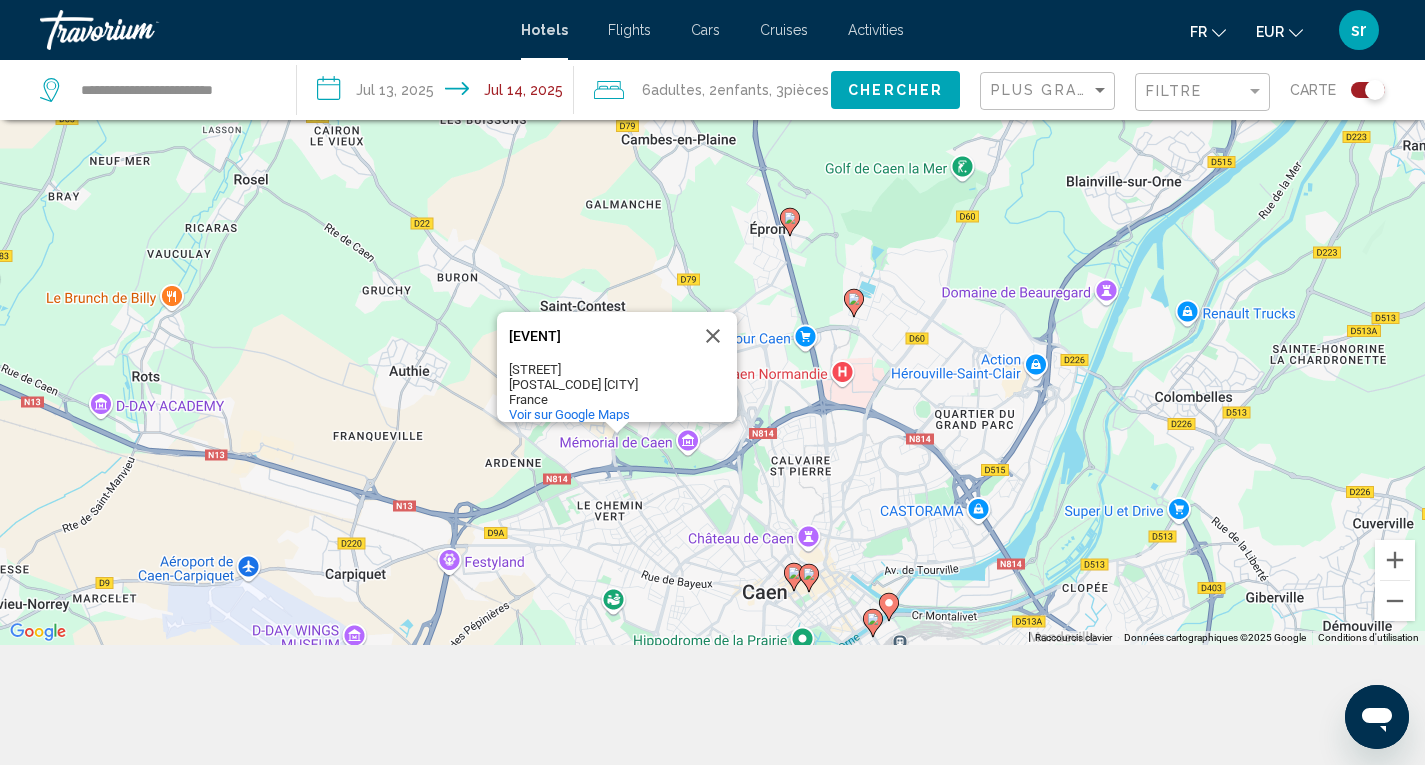 click 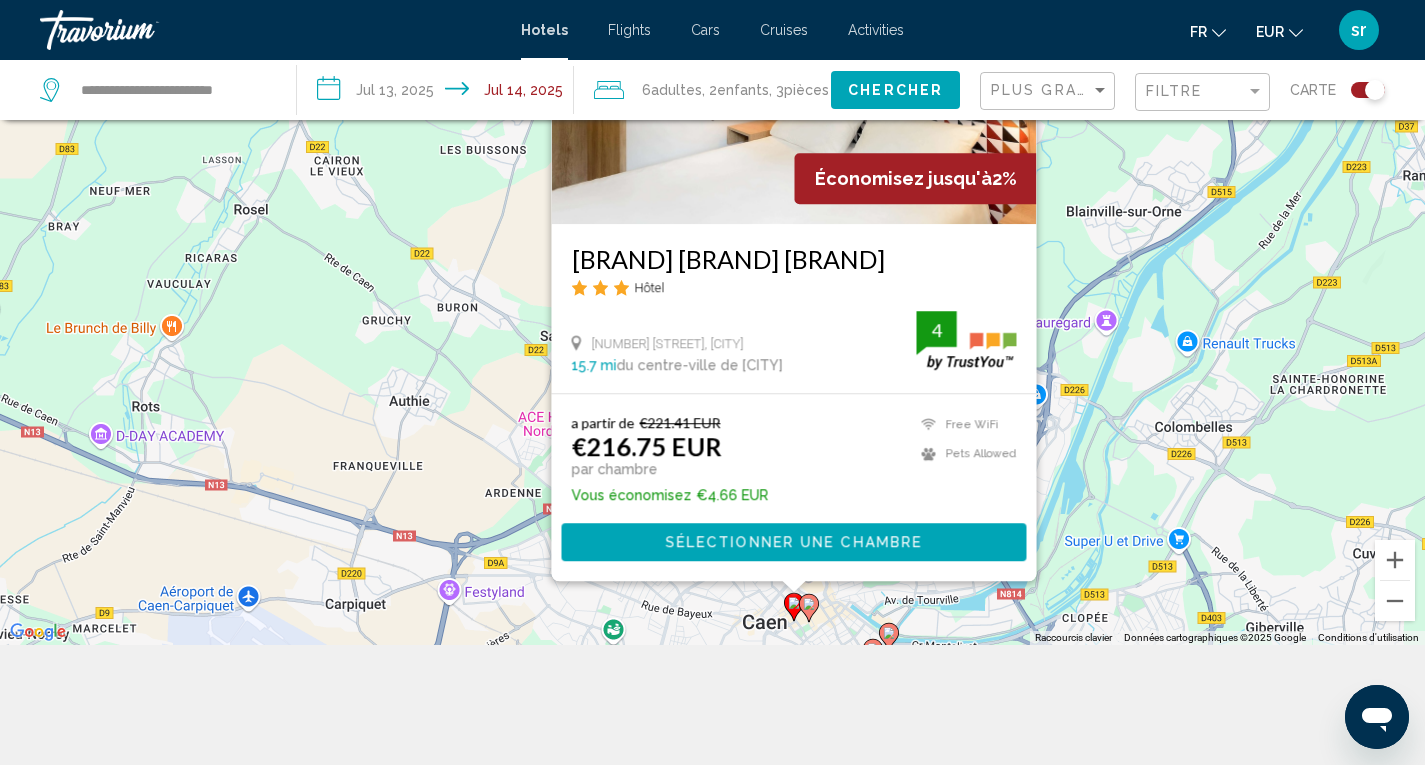 click 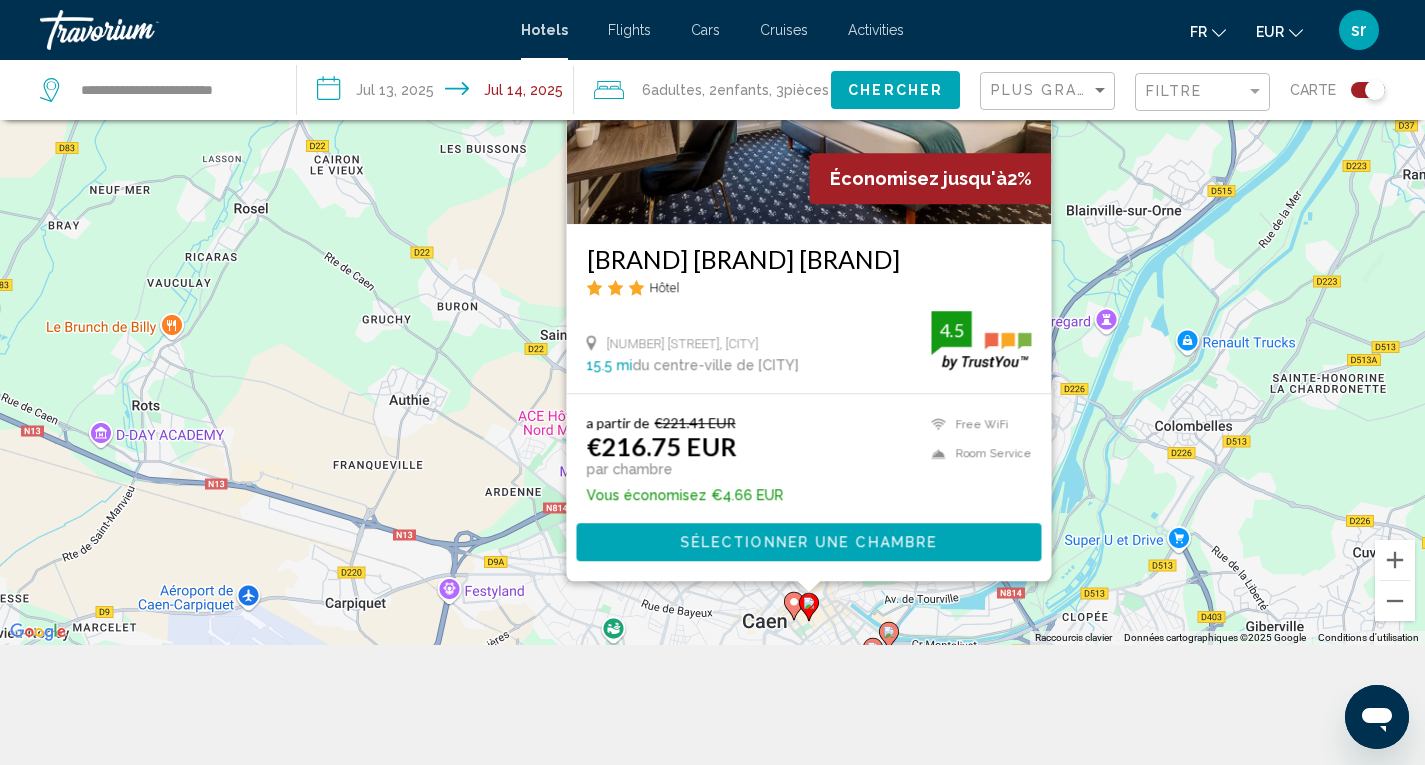 click on "Économisez jusqu'à  [PERCENTAGE]%   [BRAND] [BRAND] [BRAND]
Hôtel
[NUMBER] [STREET], [CITY] [DISTANCE]  du centre-ville de [CITY] de l'hôtel [RATING] a partir de [PRICE] EUR [PRICE] EUR  par chambre Vous économisez  [PRICE] EUR
Free WiFi
Room Service  [RATING]Sélectionner une chambre" at bounding box center [712, 262] 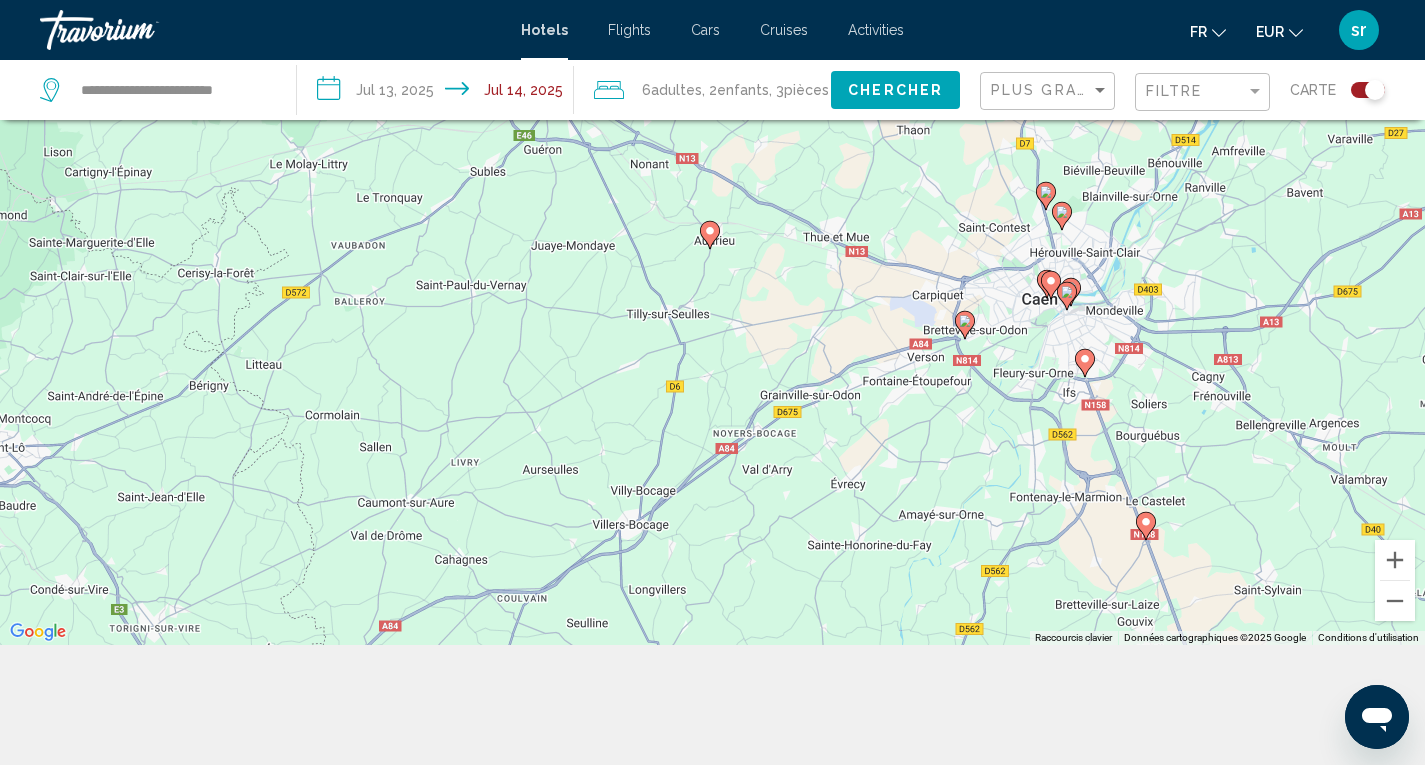 click 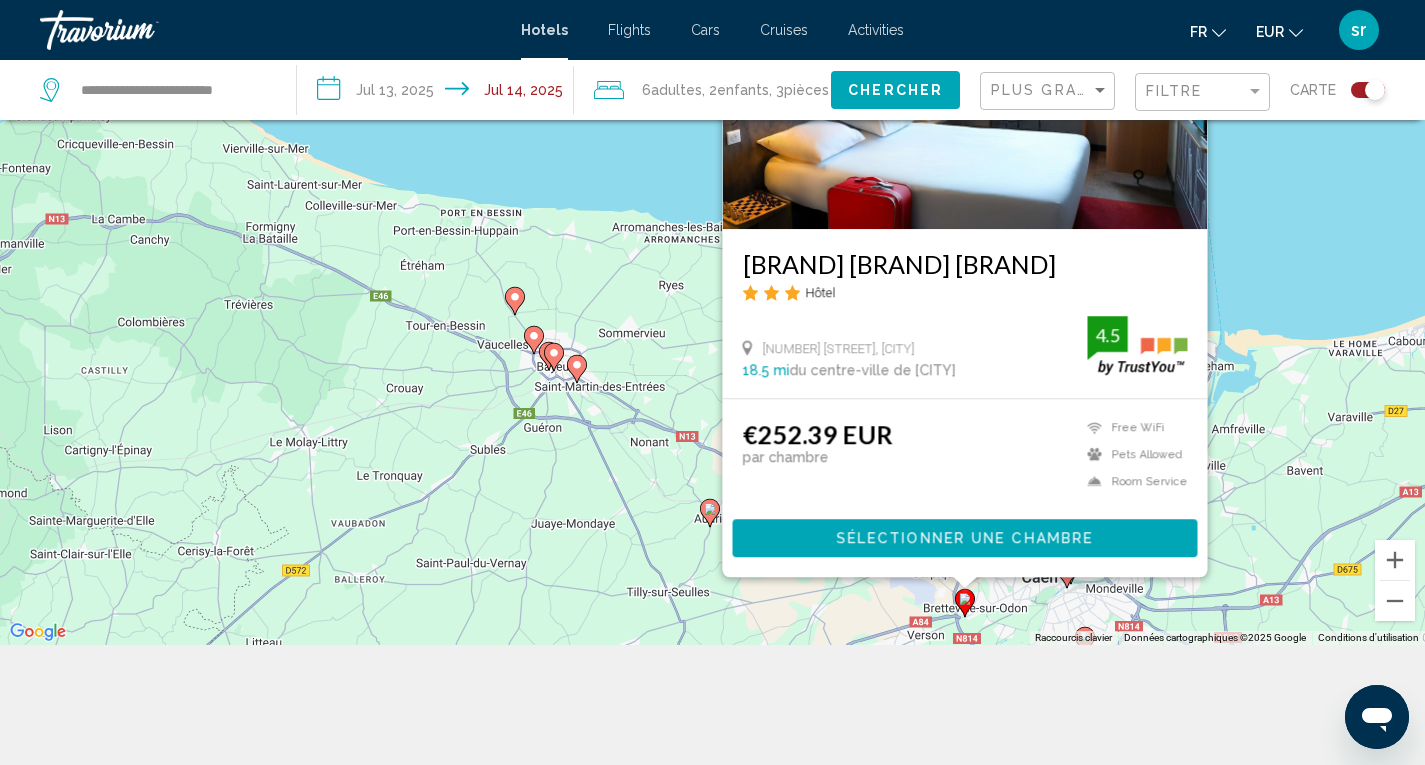 click 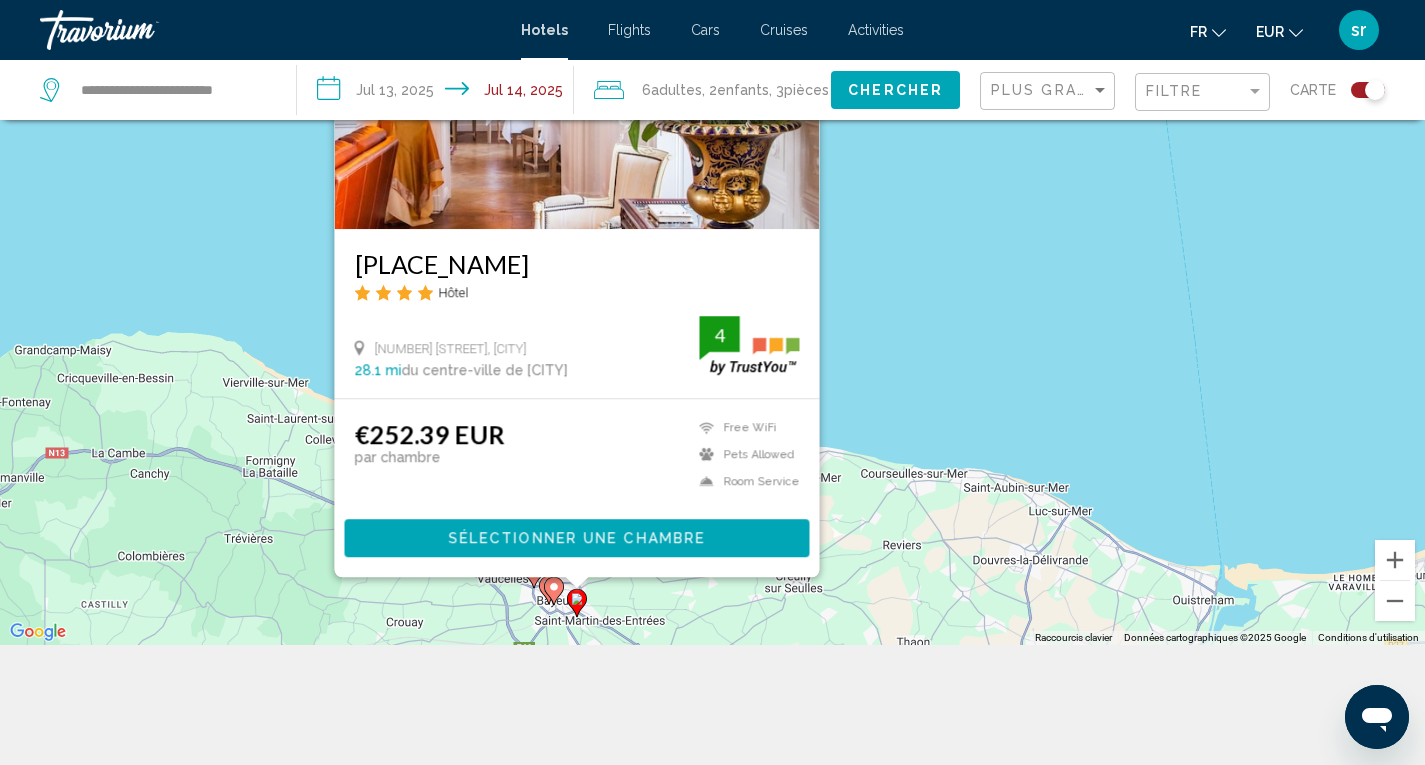 click 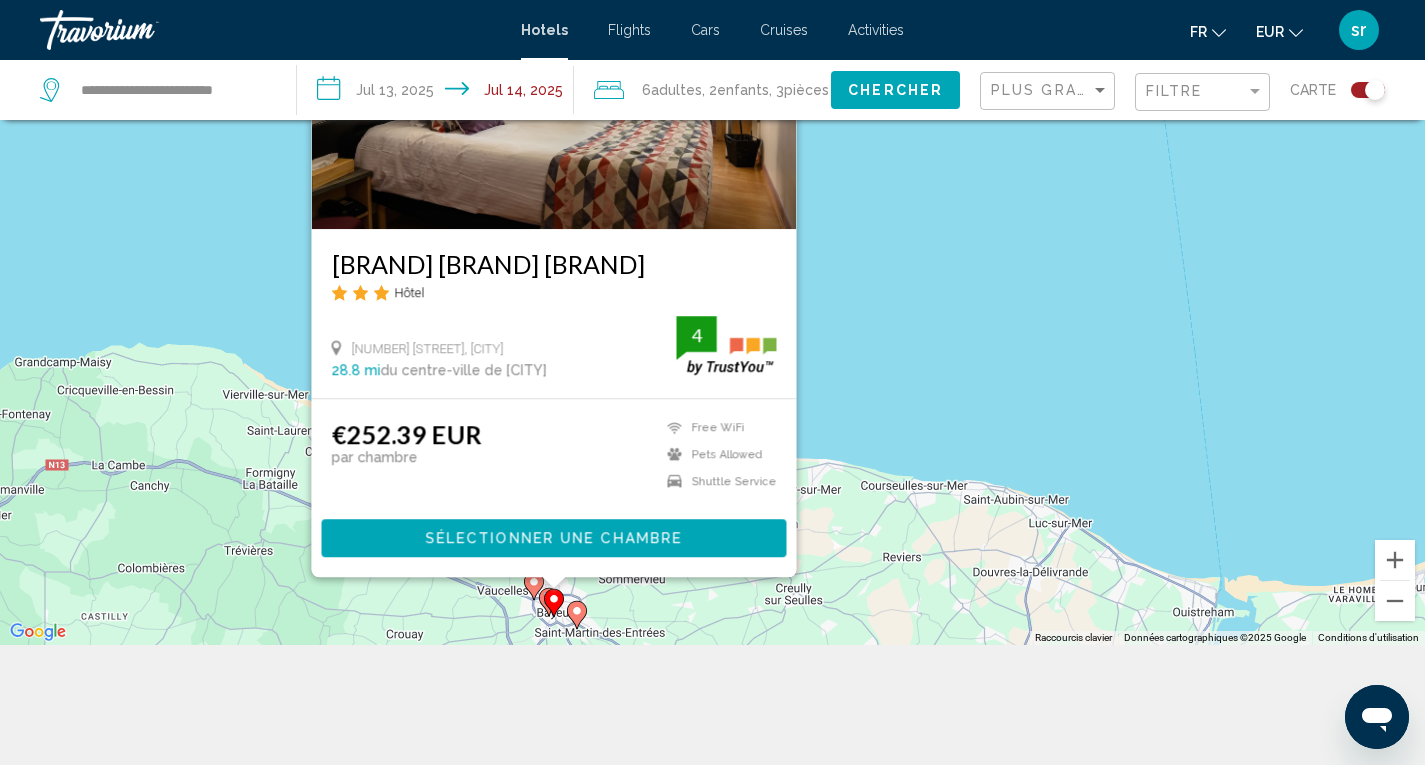 click 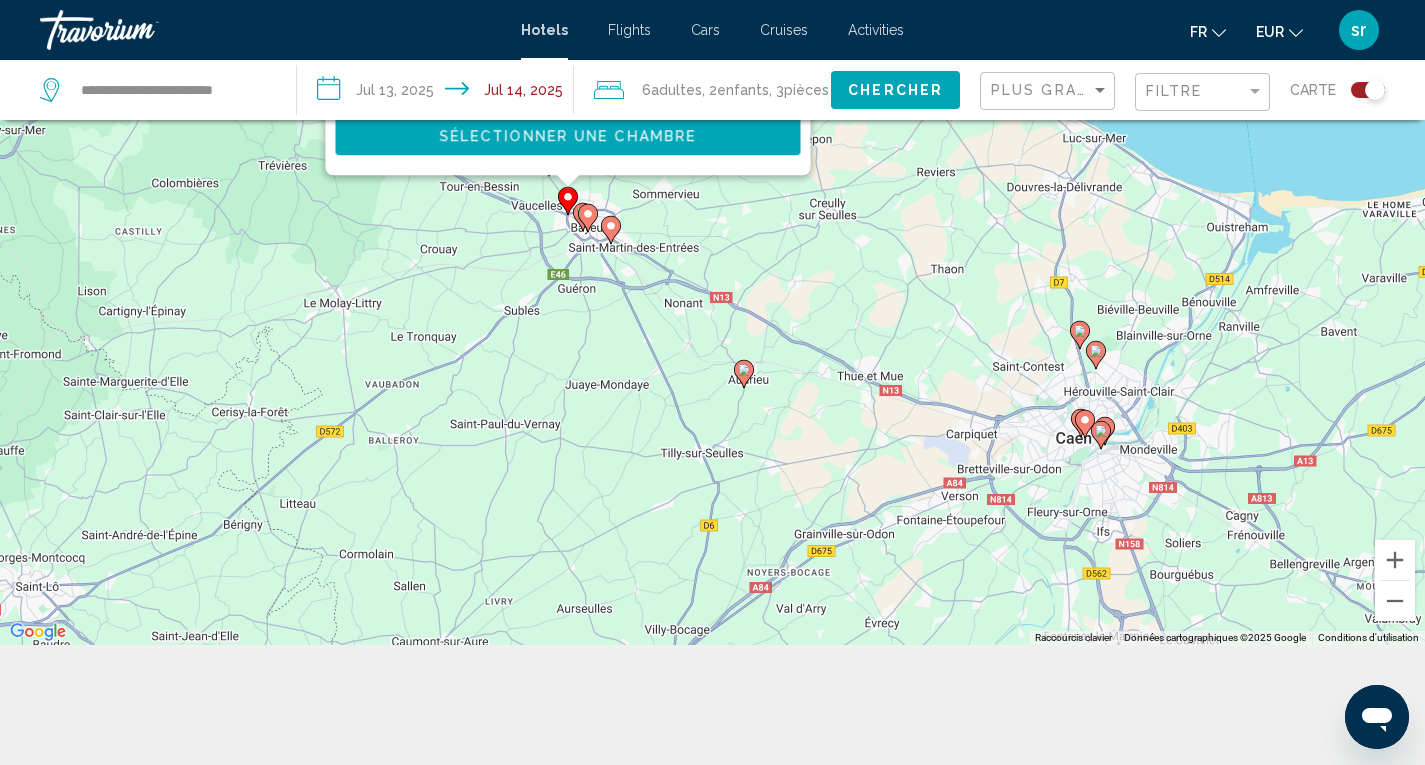 drag, startPoint x: 859, startPoint y: 540, endPoint x: 893, endPoint y: 134, distance: 407.42117 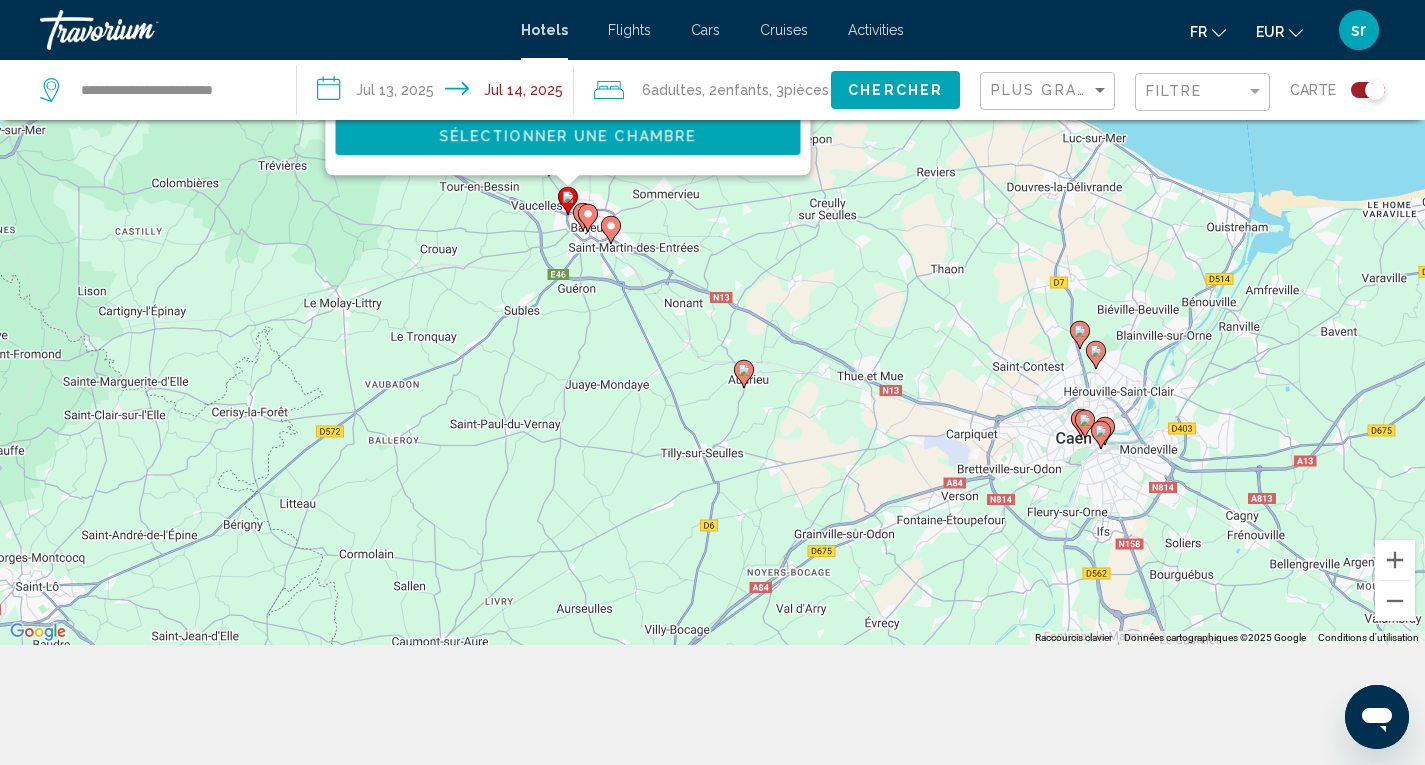 click on "Hôtel
[NUMBER] [STREET], [CITY] [DISTANCE]  du centre-ville de [CITY] de l'hôtel [RATING] [PRICE] EUR  par chambre
Breakfast
Free WiFi
Pets Allowed
Room Service
Swimming Pool  [RATING]Sélectionner une chambre" at bounding box center [712, 262] 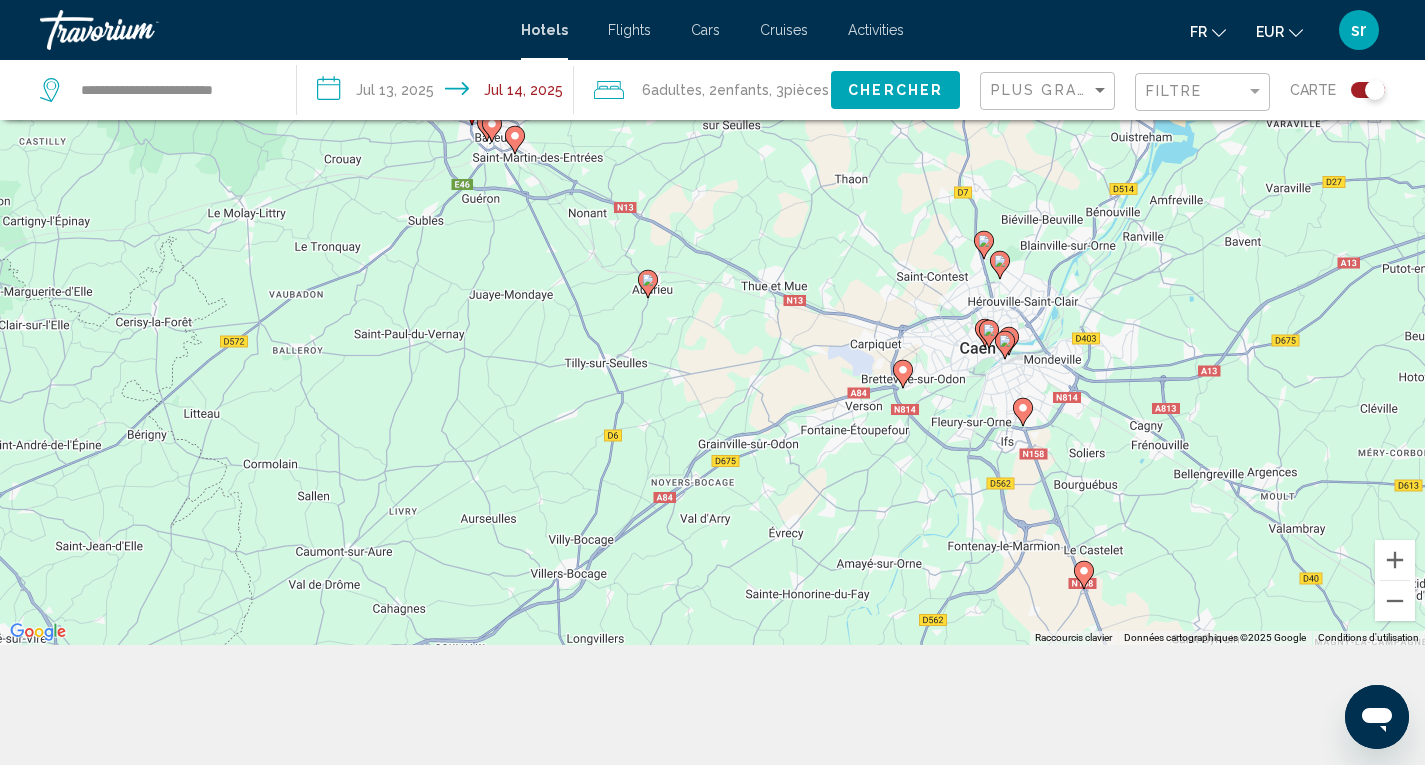 drag, startPoint x: 893, startPoint y: 134, endPoint x: 783, endPoint y: 32, distance: 150.01334 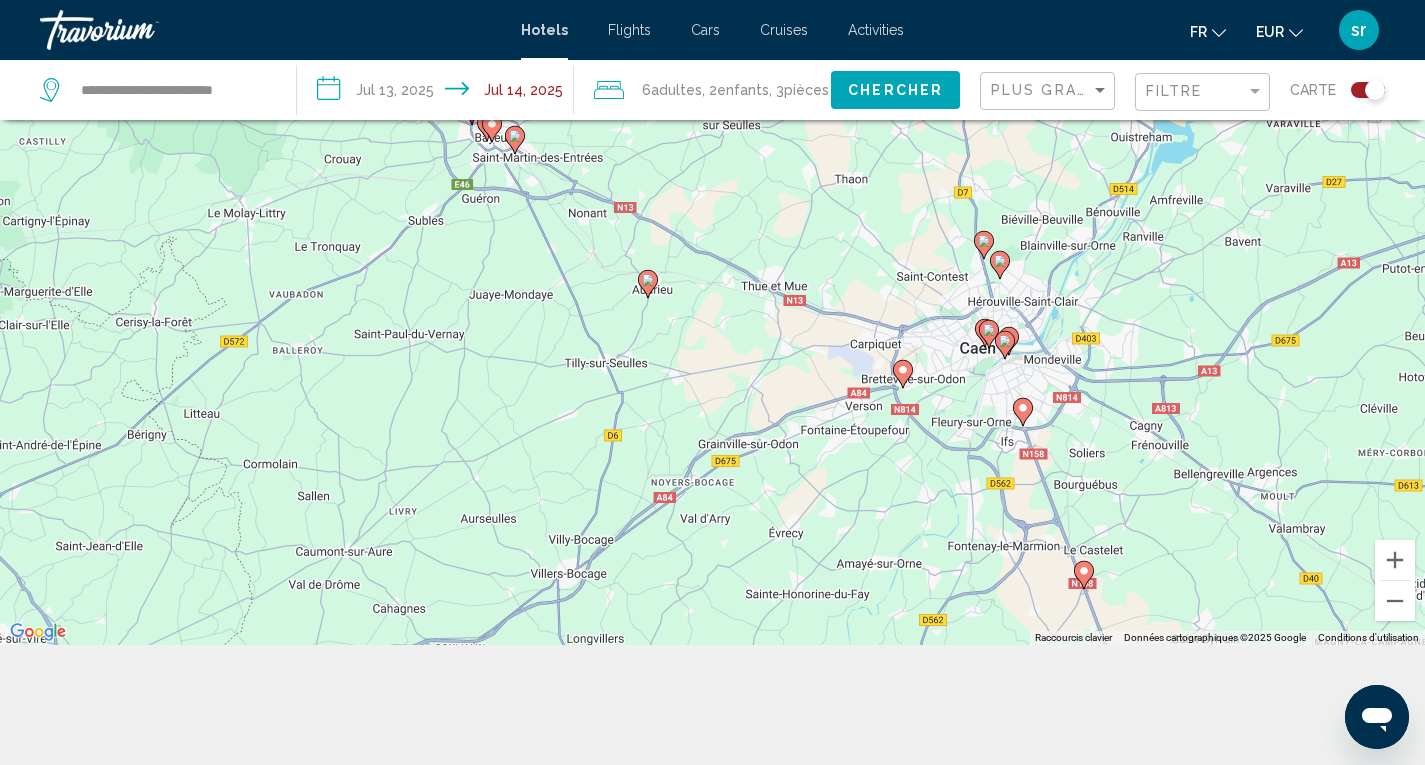 click on "**********" at bounding box center [712, 142] 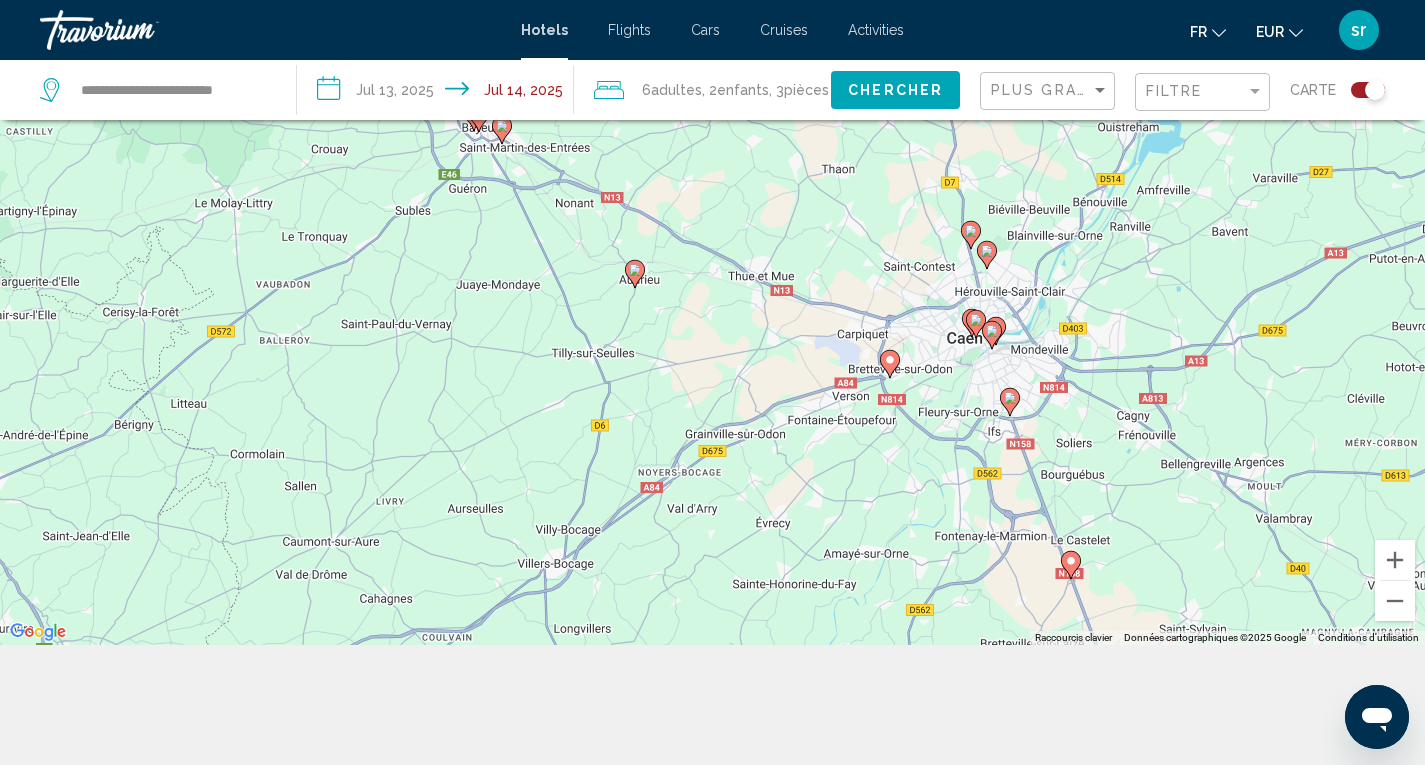 click 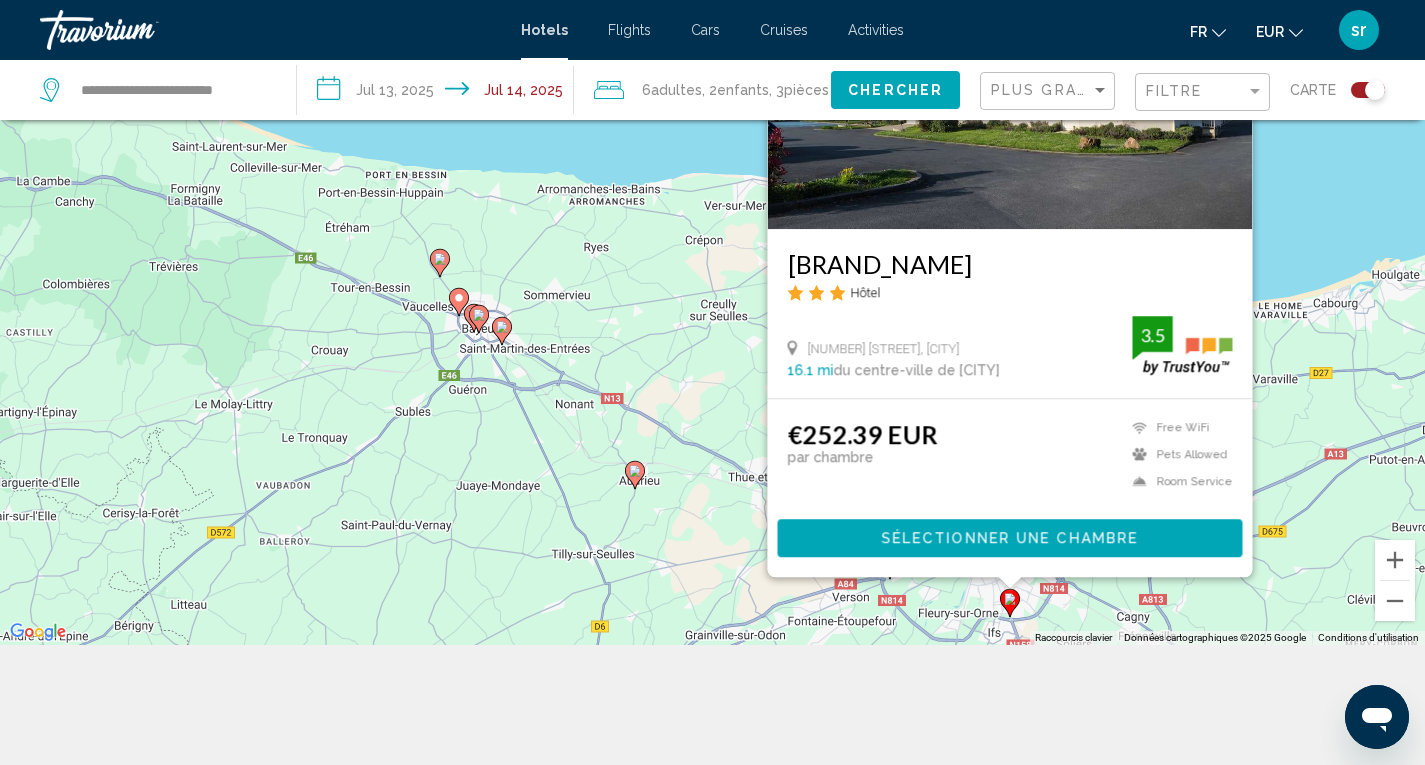 click on "Hôtel
[NUMBER] [STREET], [CITY] [DISTANCE]  du centre-ville de [CITY] de l'hôtel [RATING] [PRICE] EUR  par chambre
Free WiFi
Pets Allowed
Room Service  [RATING]Sélectionner une chambre" at bounding box center (712, 262) 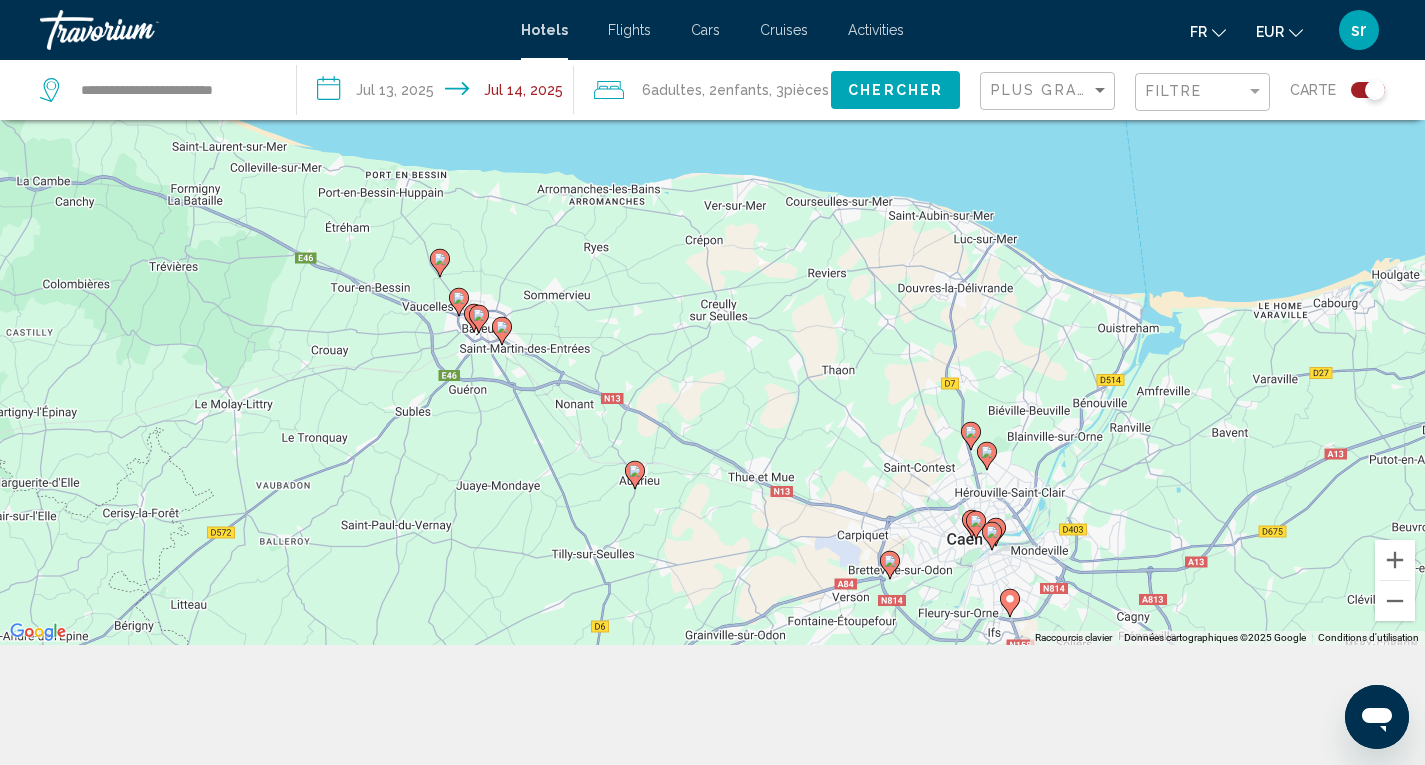 click on "Pour activer le glissement avec le clavier, appuyez sur Alt+Entrée. Une fois ce mode activé, utilisez les touches fléchées pour déplacer le repère. Pour valider le déplacement, appuyez sur Entrée. Pour annuler, appuyez sur Échap." at bounding box center (712, 262) 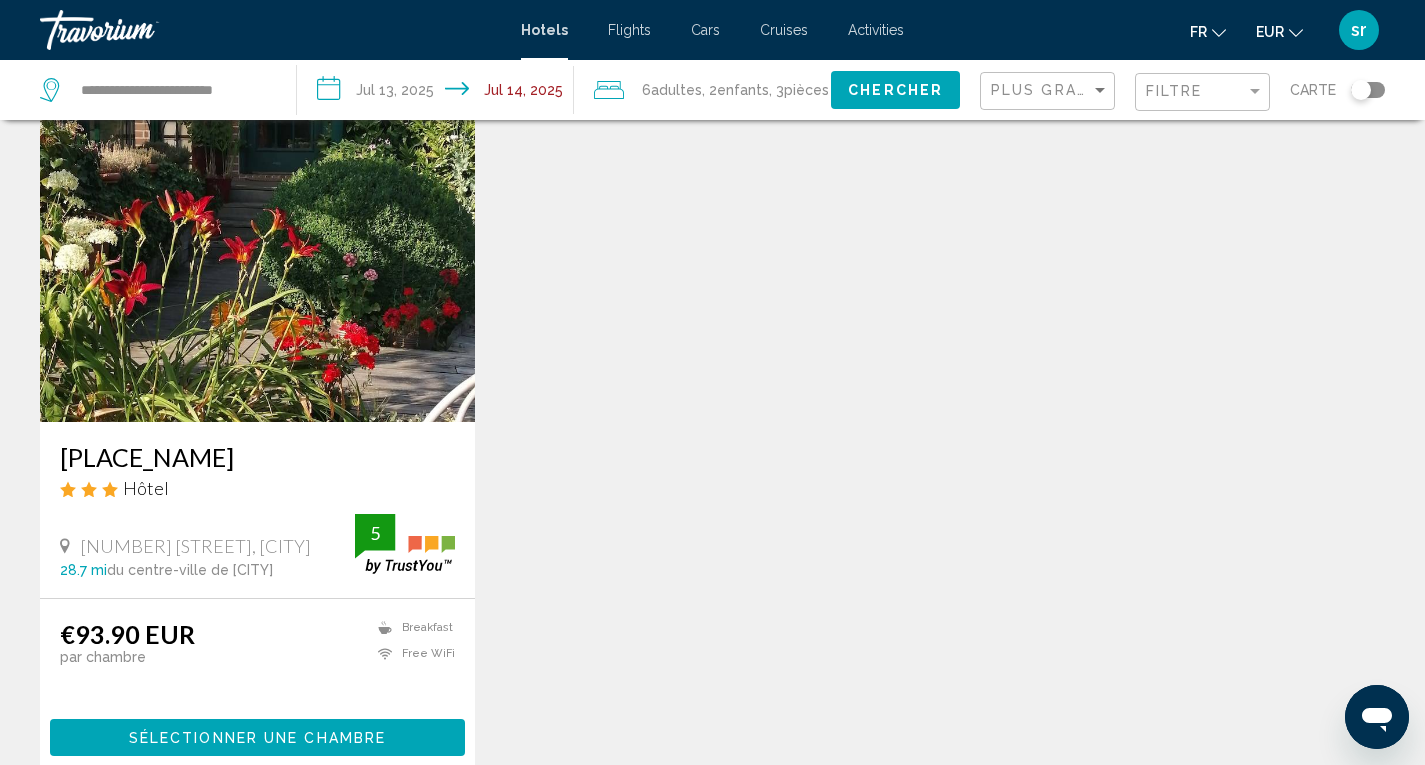 scroll, scrollTop: 2296, scrollLeft: 0, axis: vertical 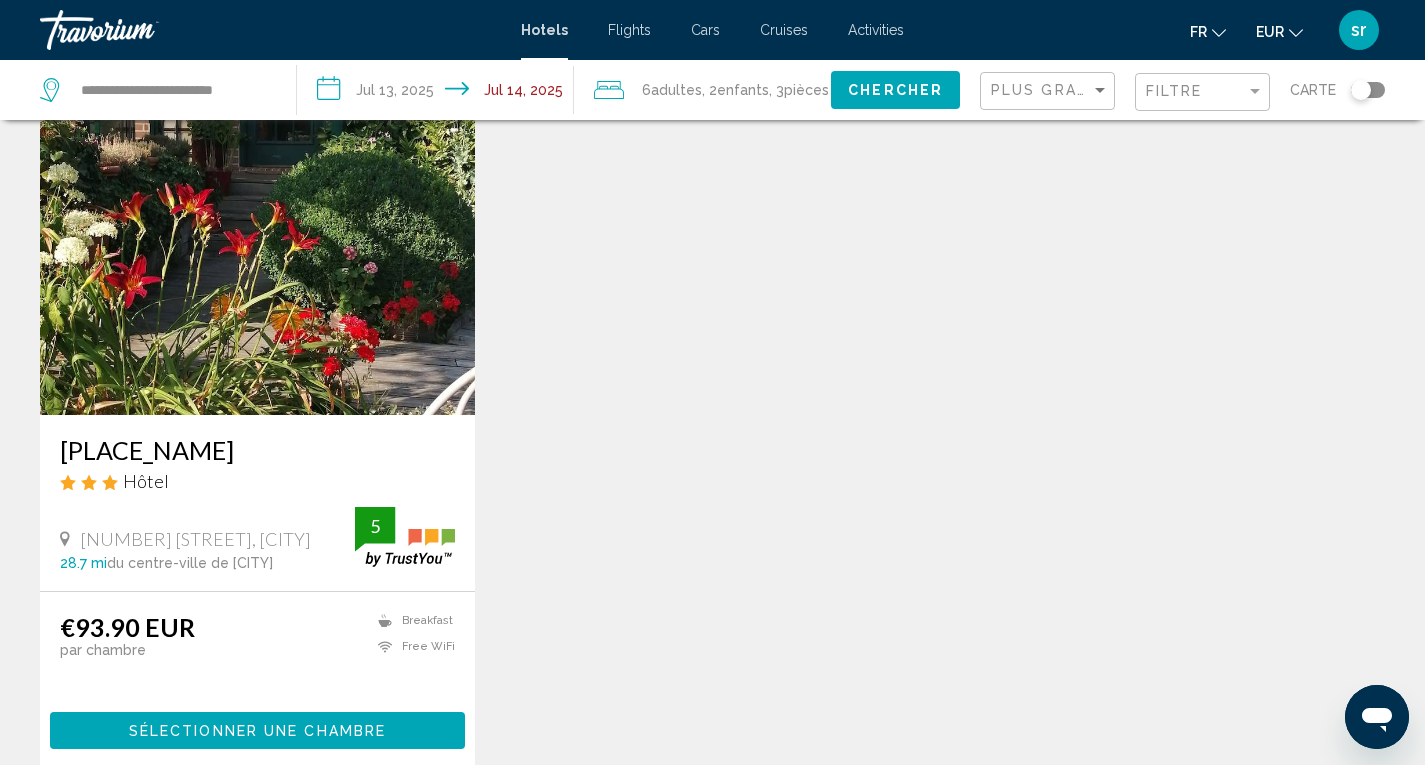 click on "[PLACE_NAME]" at bounding box center [257, 450] 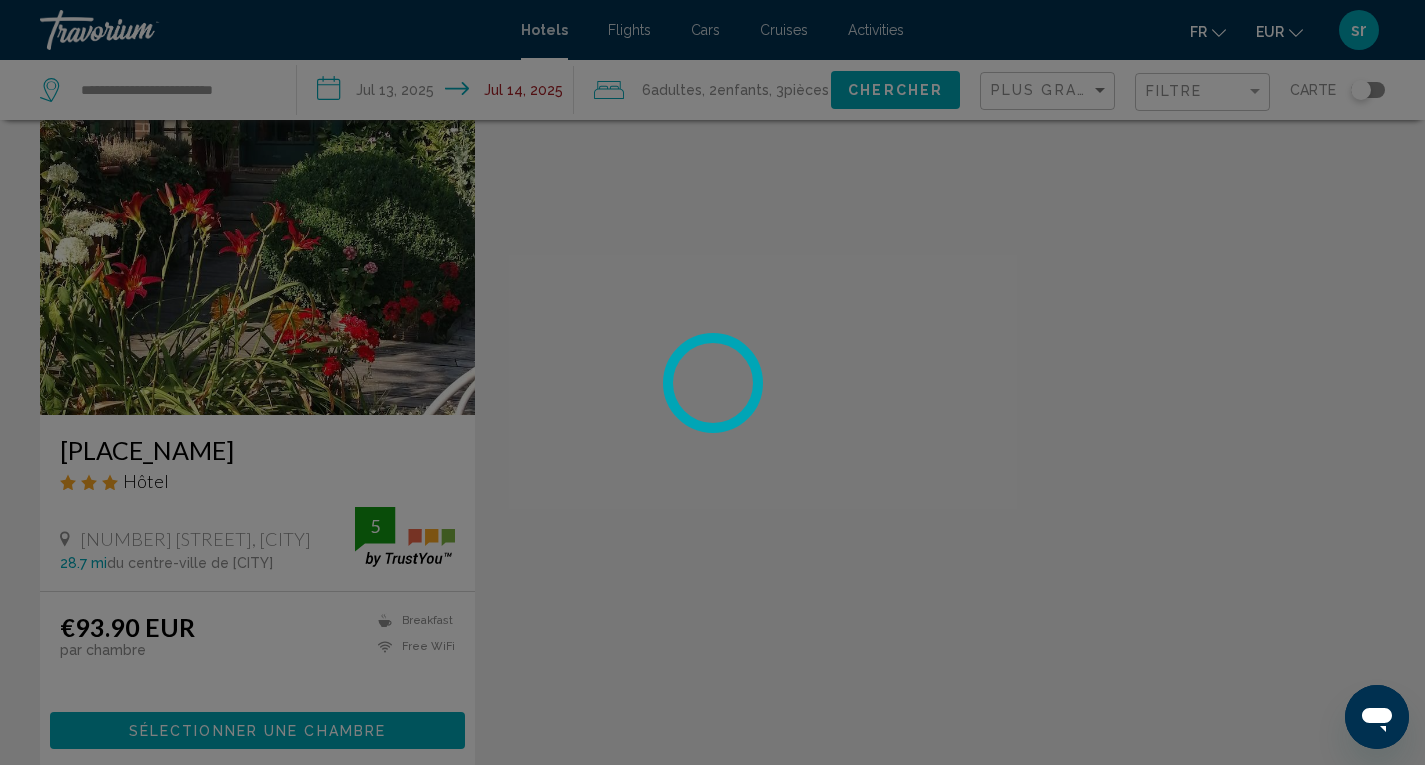 scroll, scrollTop: 0, scrollLeft: 0, axis: both 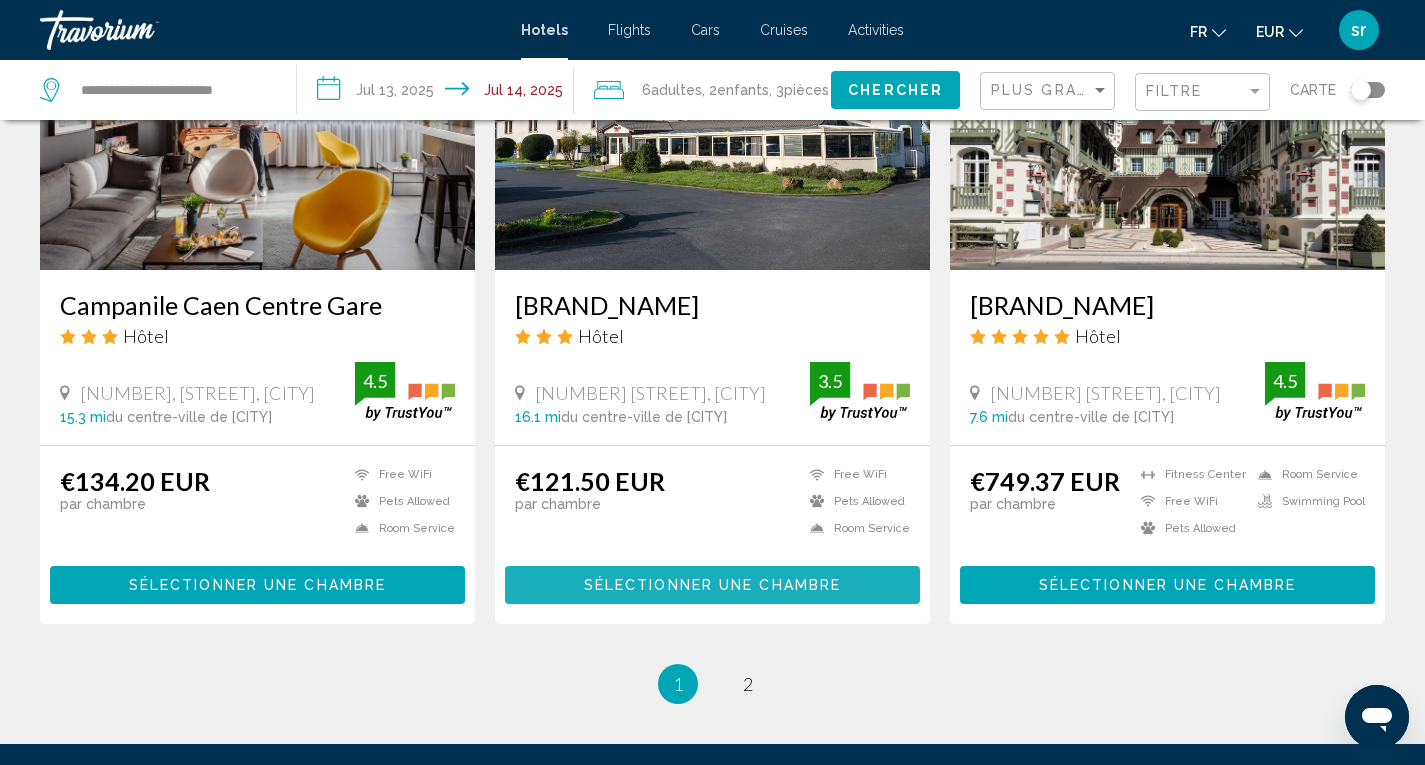 click on "Sélectionner une chambre" at bounding box center [712, 584] 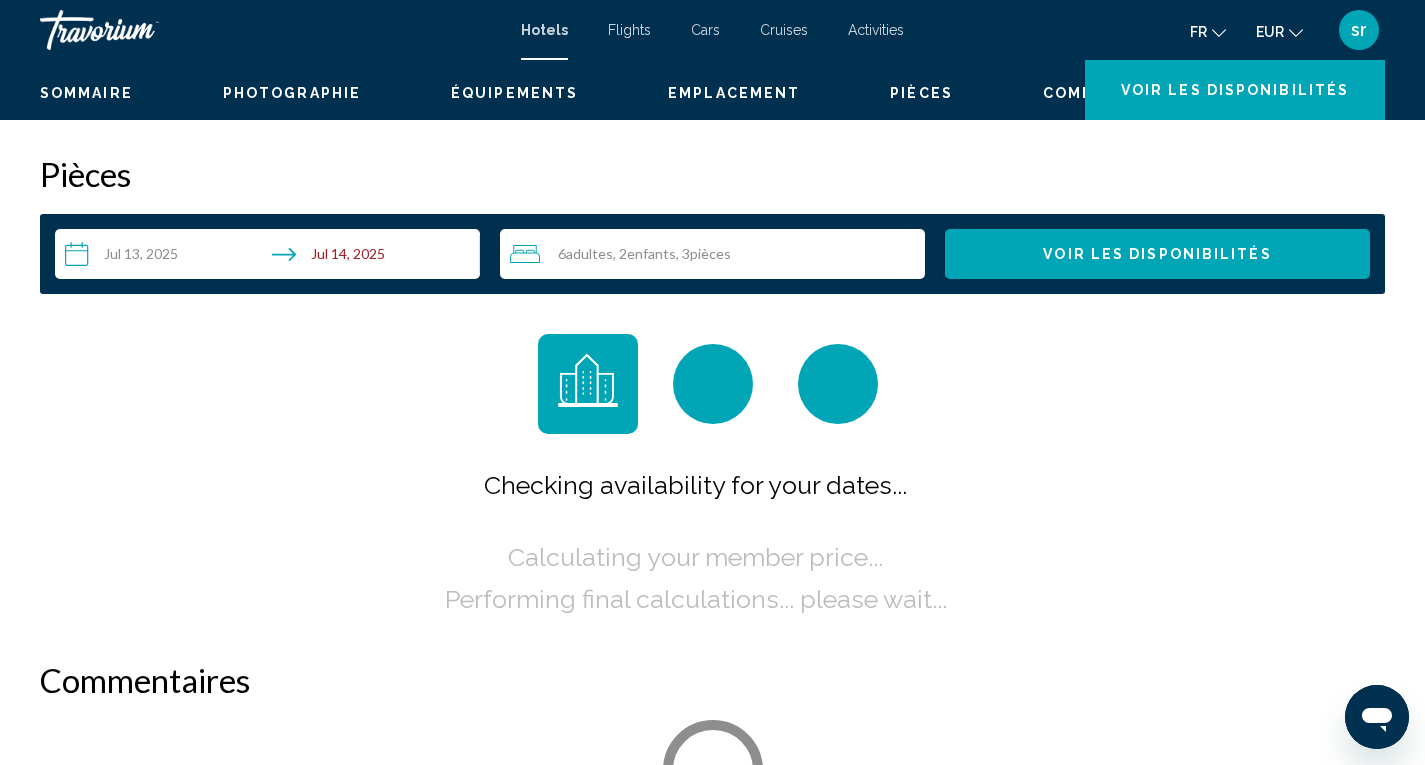 scroll, scrollTop: 0, scrollLeft: 0, axis: both 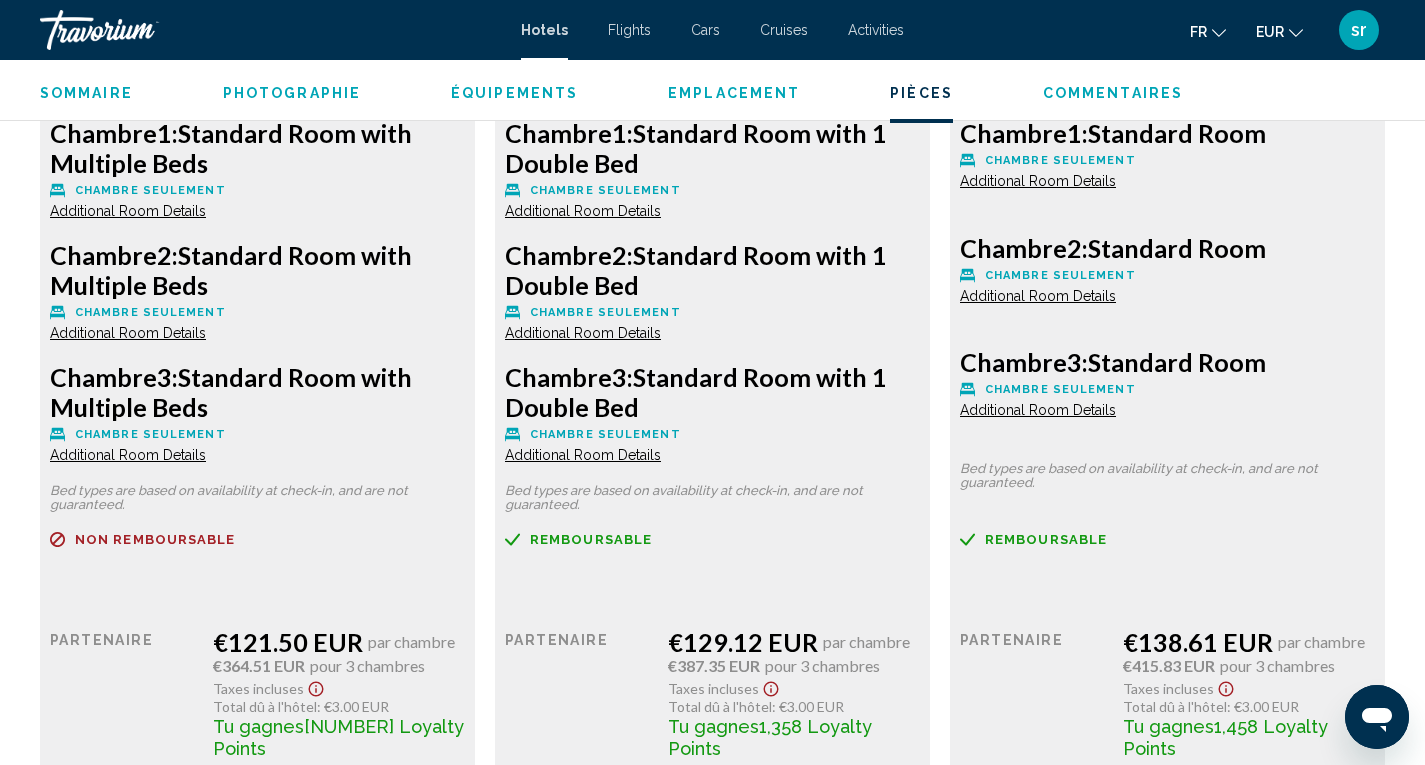 click on "Additional Room Details" at bounding box center (128, 455) 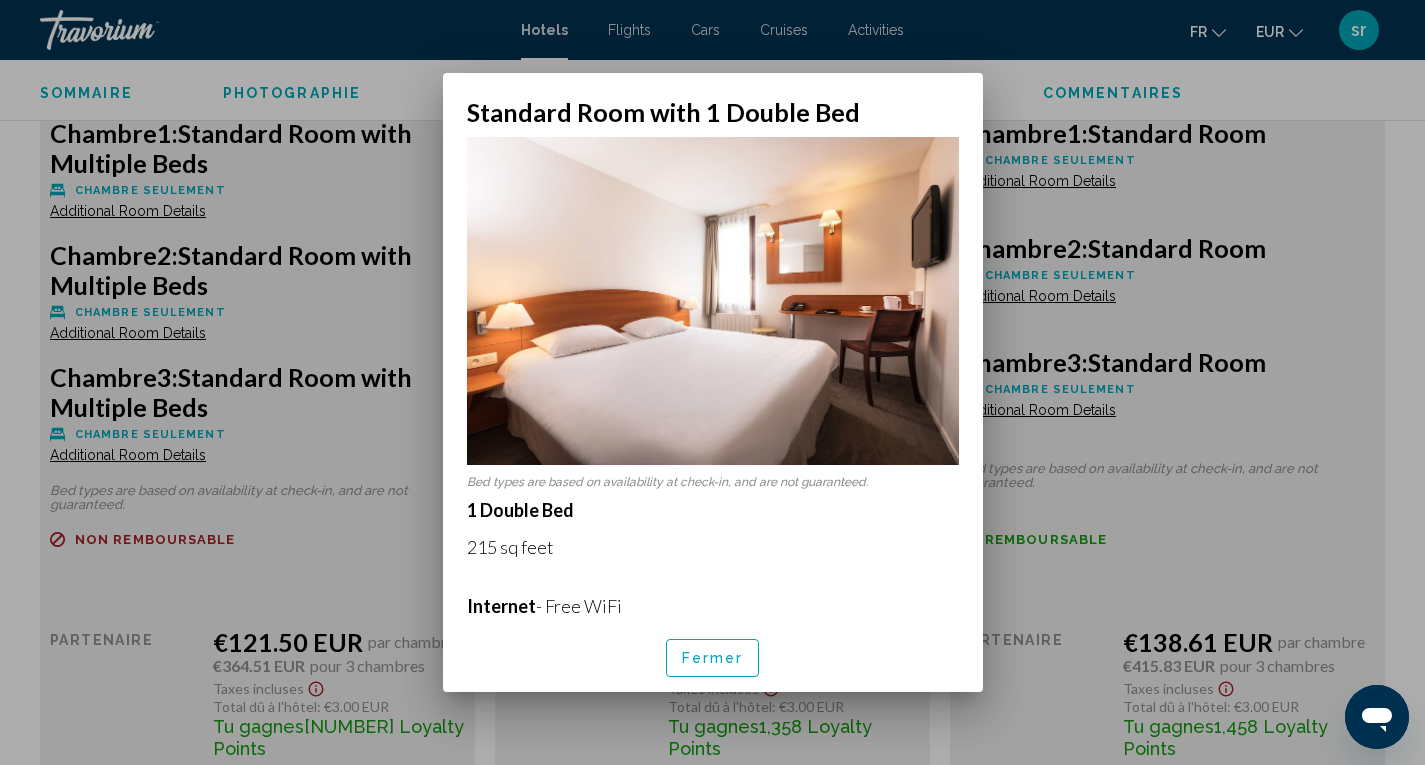 scroll, scrollTop: 0, scrollLeft: 0, axis: both 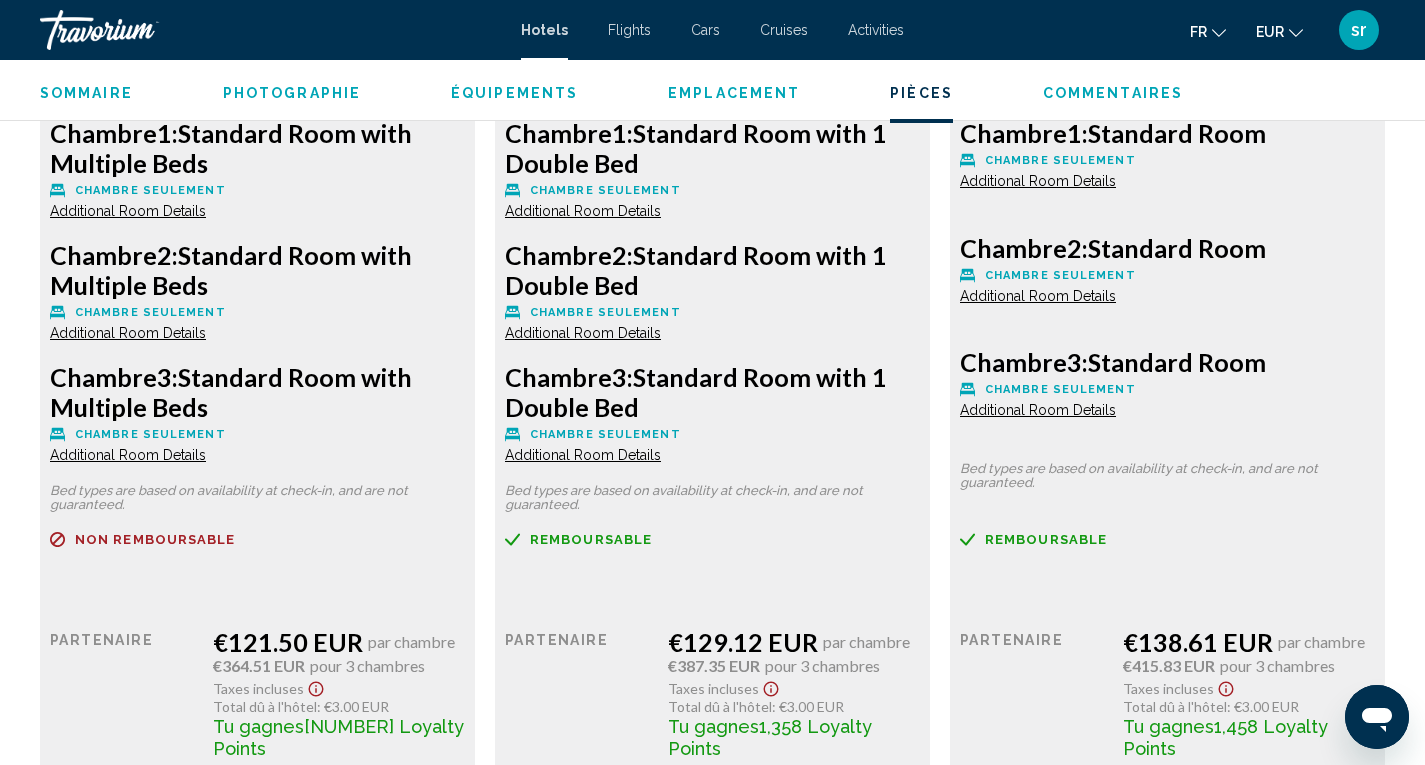 click on "Additional Room Details" at bounding box center [128, 333] 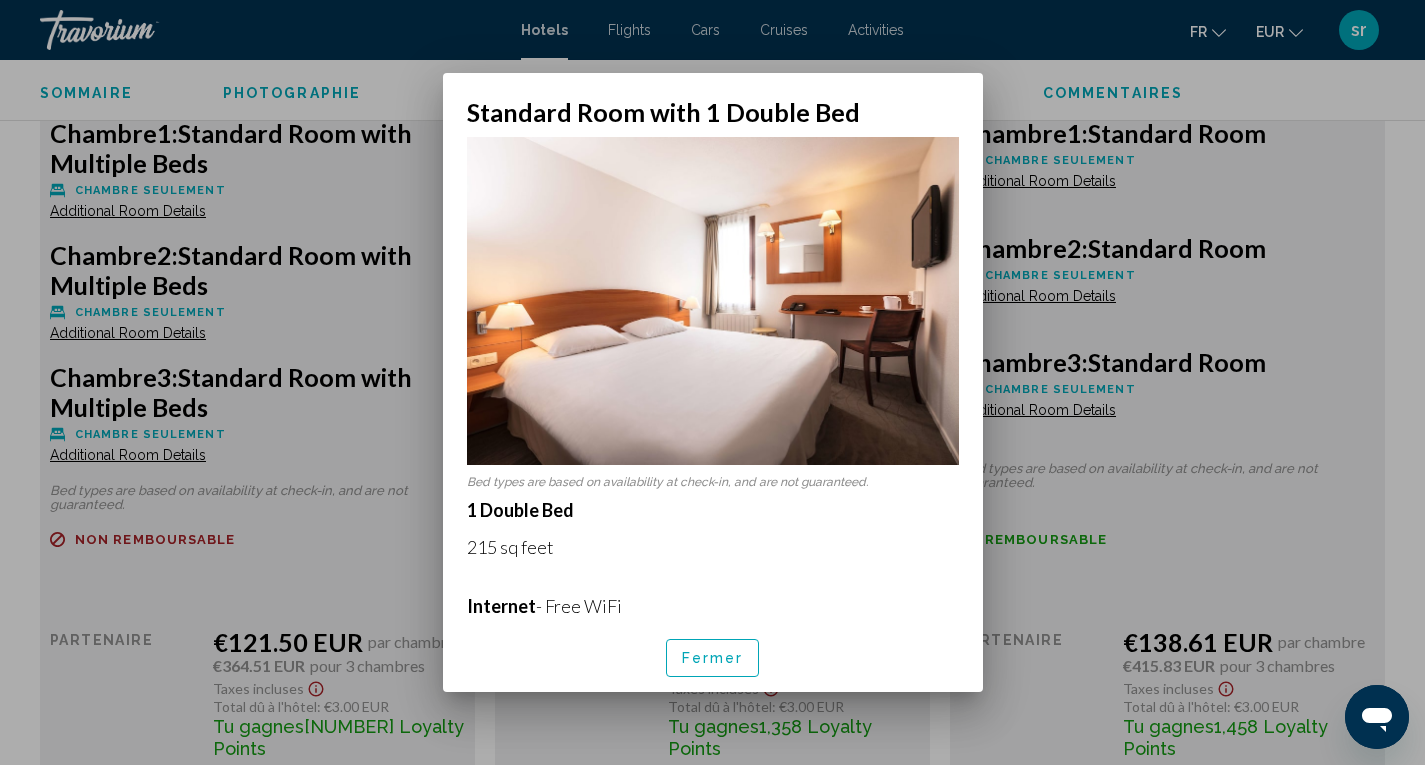 scroll, scrollTop: 0, scrollLeft: 0, axis: both 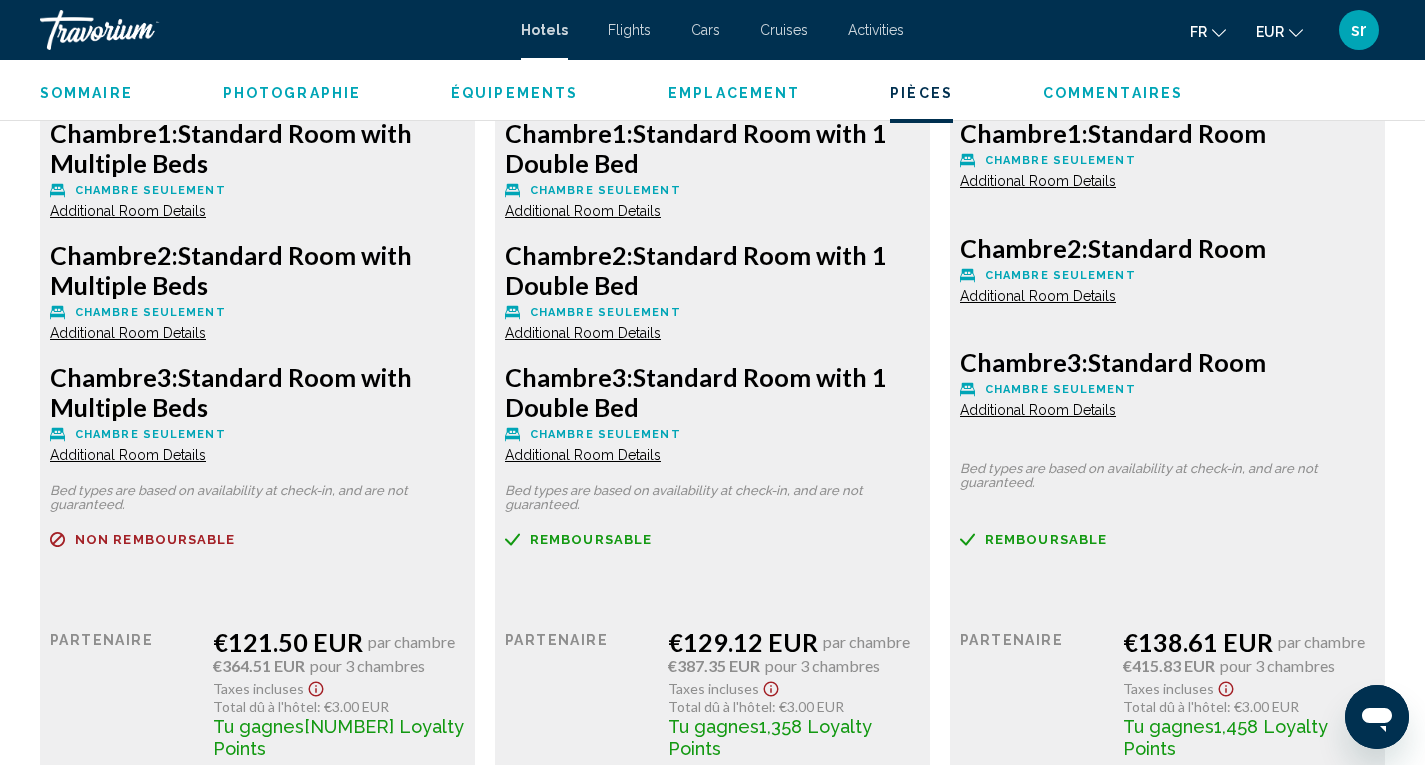 click on "Additional Room Details" at bounding box center (128, 211) 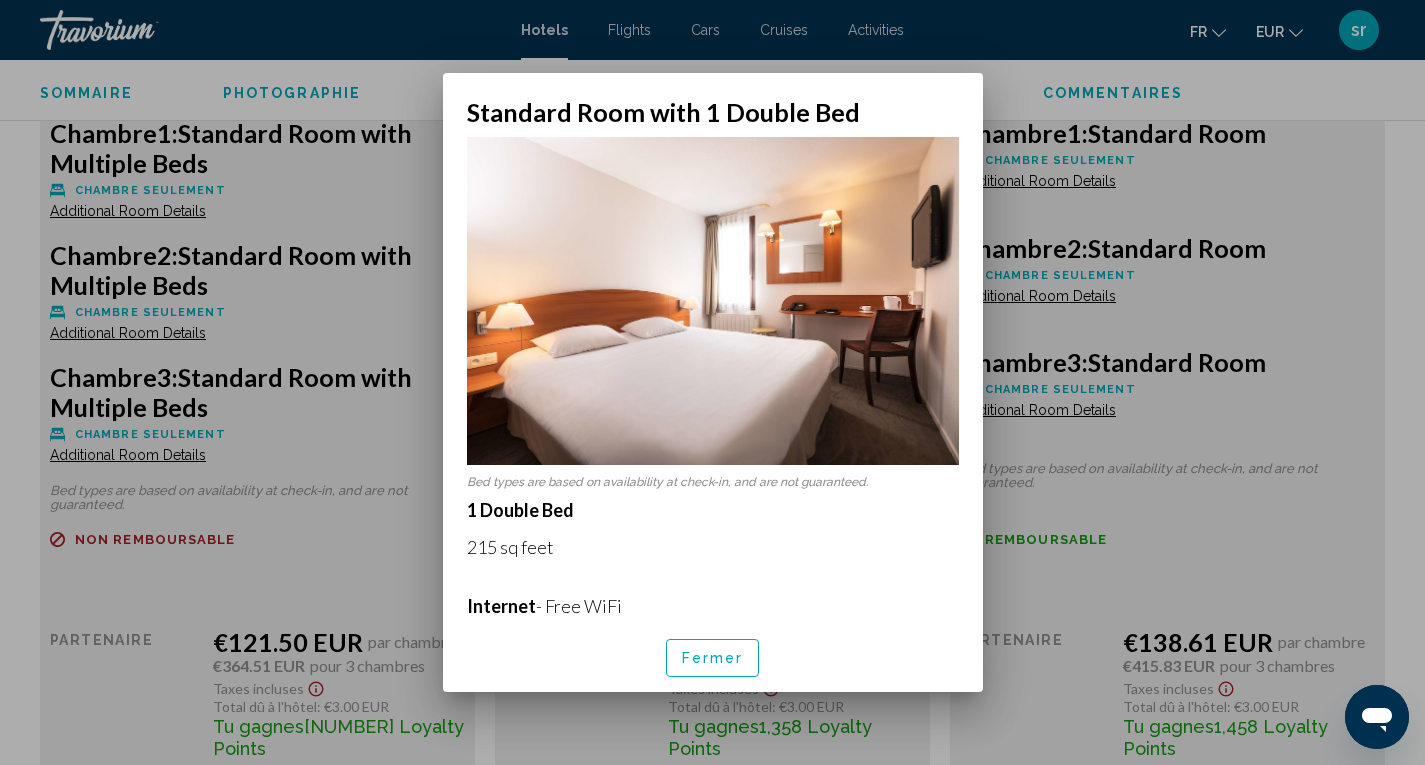 click at bounding box center (713, 301) 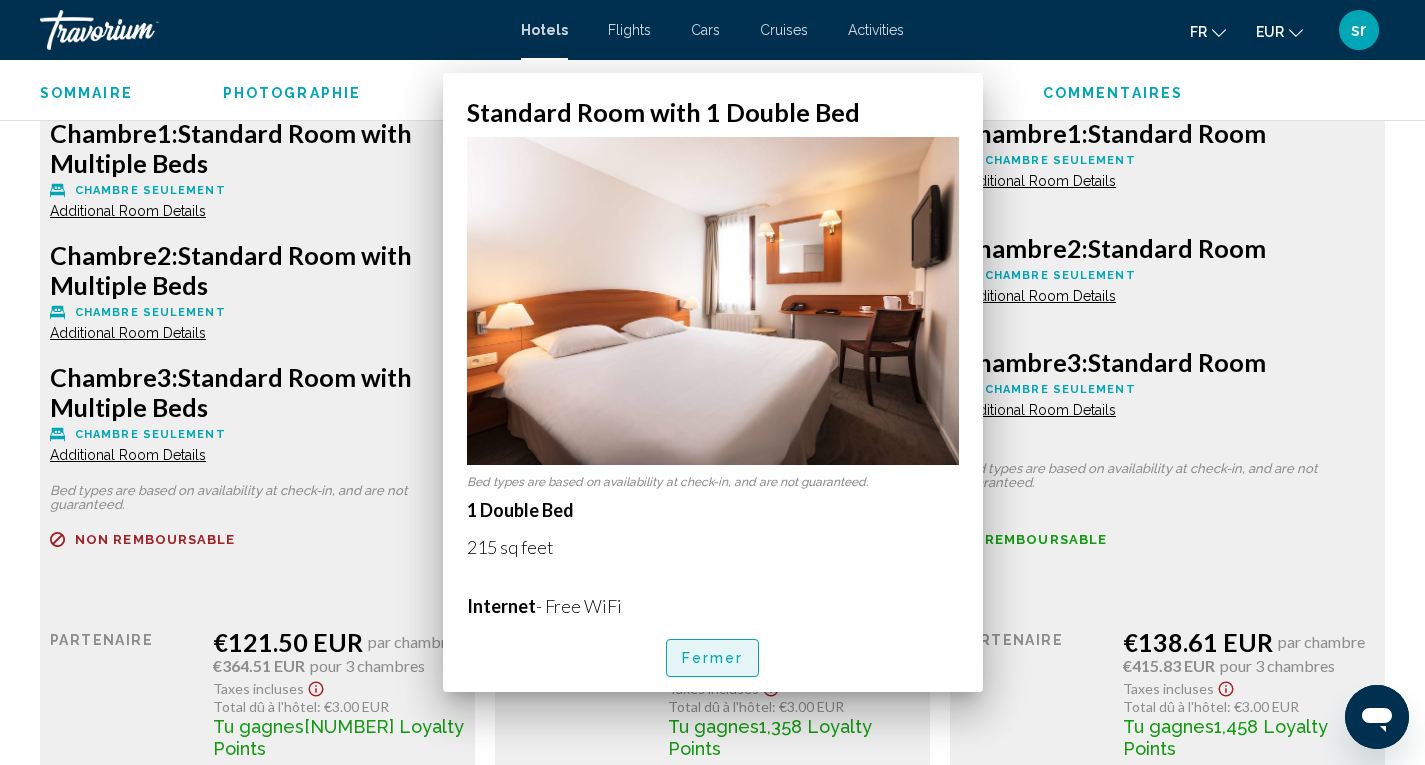 scroll, scrollTop: 2974, scrollLeft: 0, axis: vertical 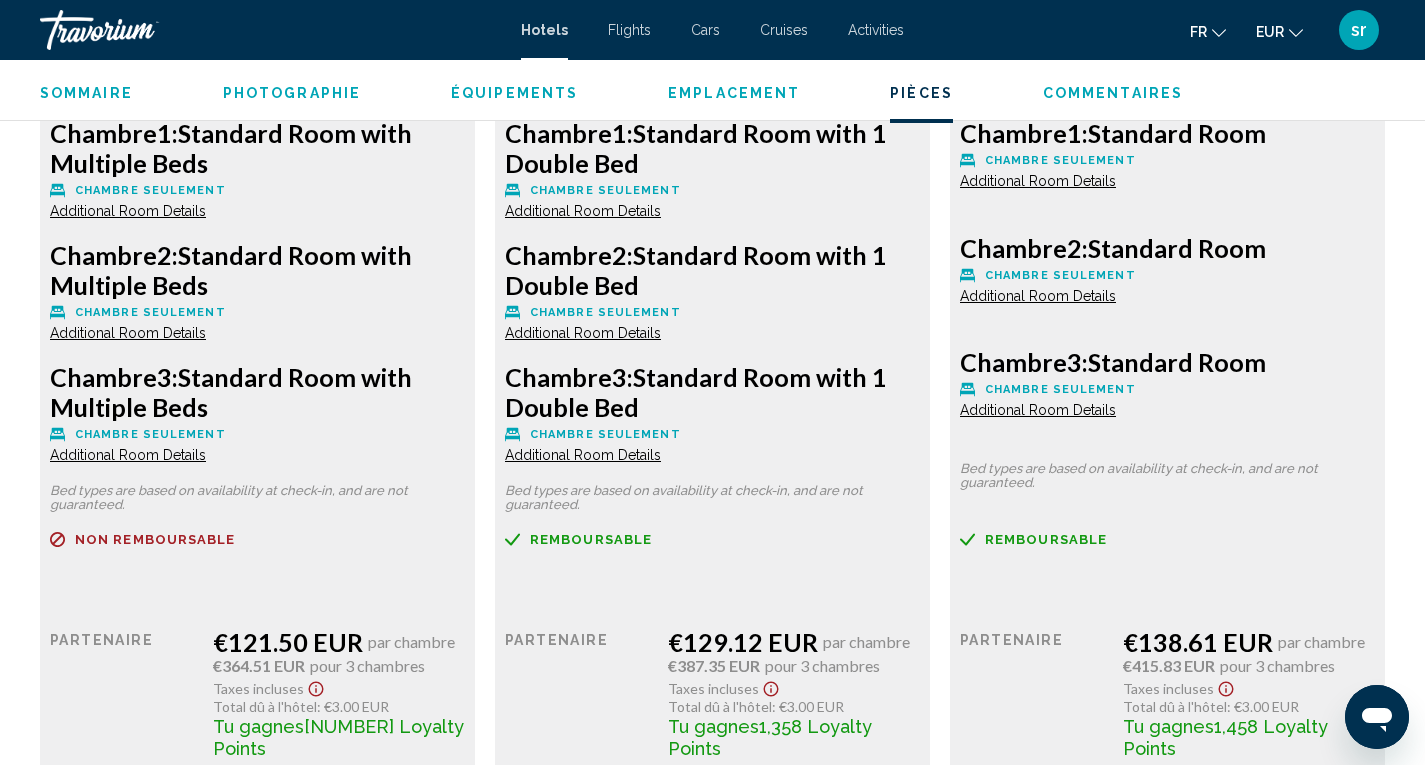 drag, startPoint x: 1423, startPoint y: 401, endPoint x: 1439, endPoint y: 517, distance: 117.09825 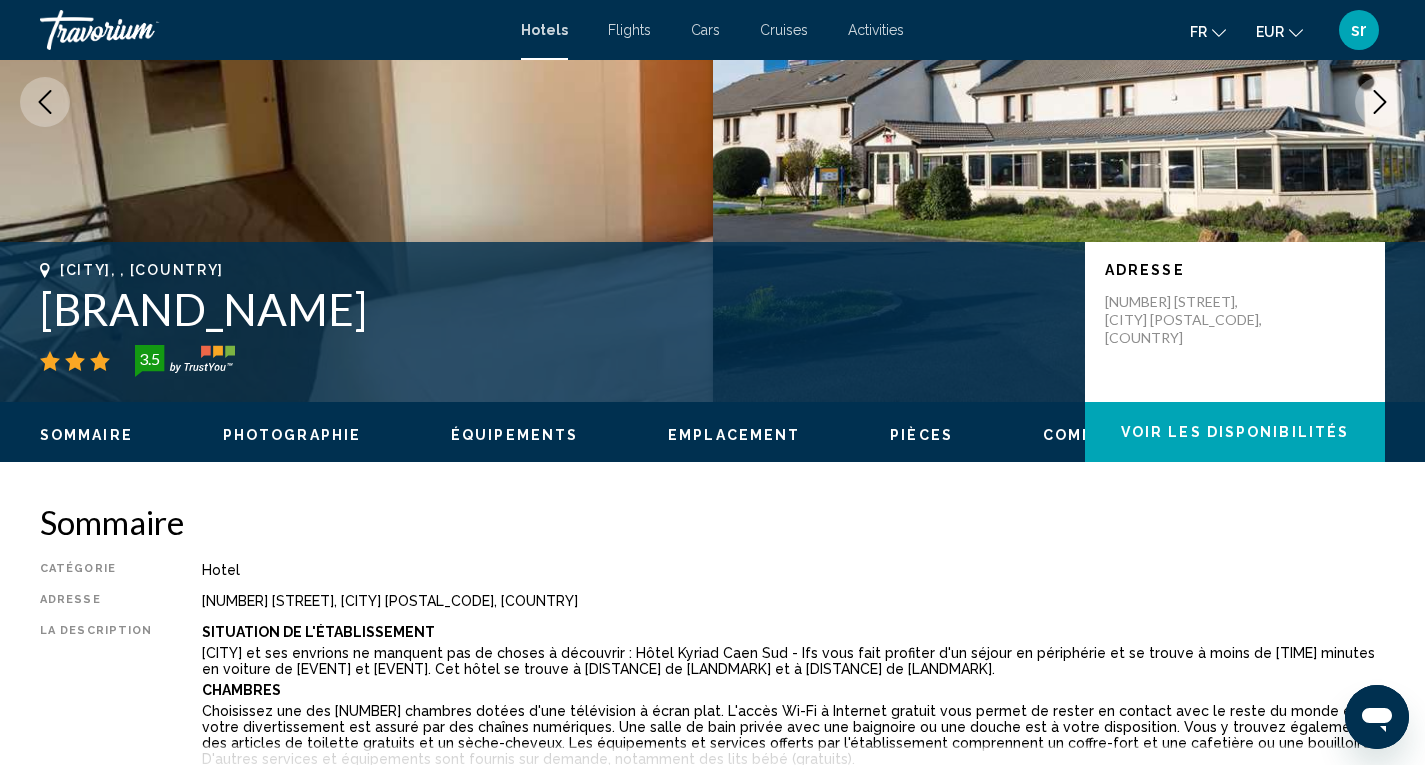 scroll, scrollTop: 113, scrollLeft: 0, axis: vertical 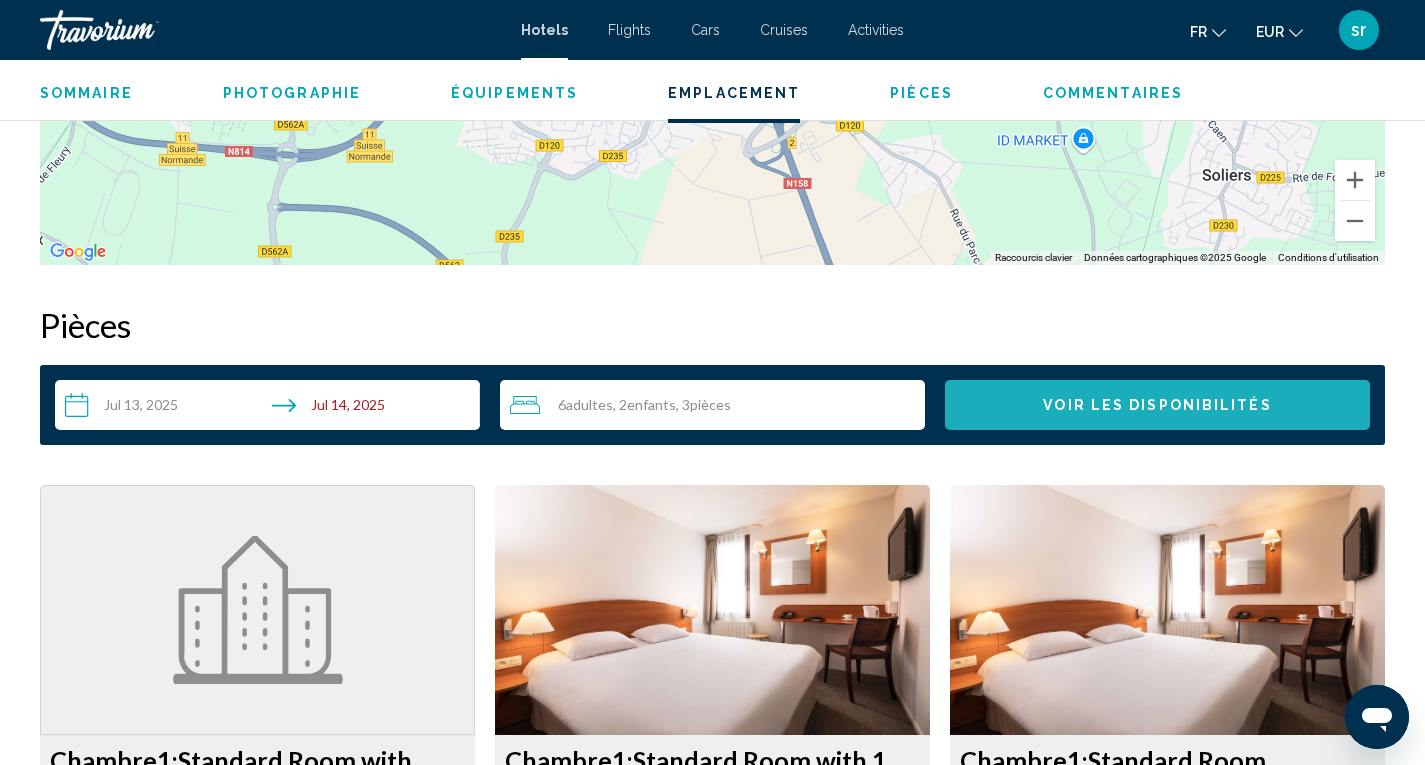 click on "Voir les disponibilités" at bounding box center [1157, 406] 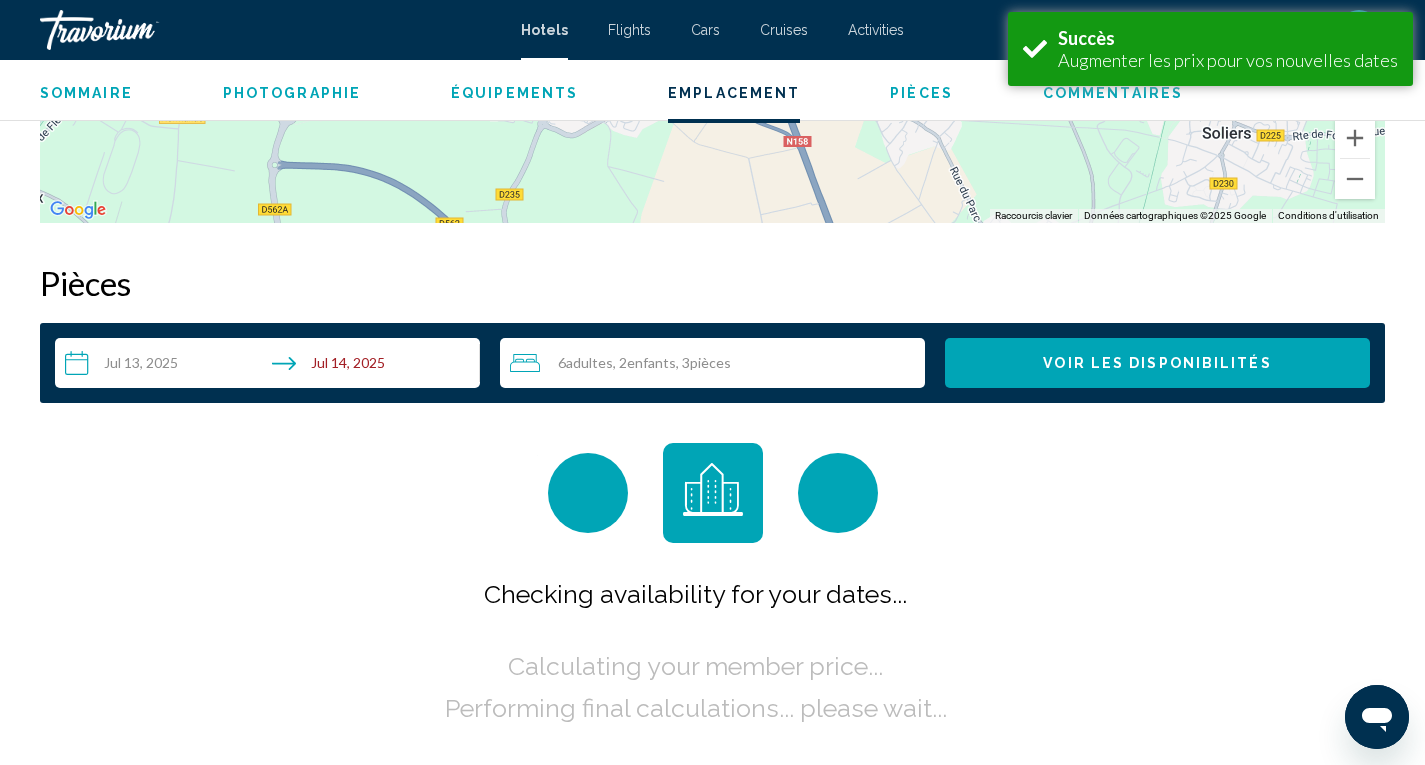 scroll, scrollTop: 2531, scrollLeft: 0, axis: vertical 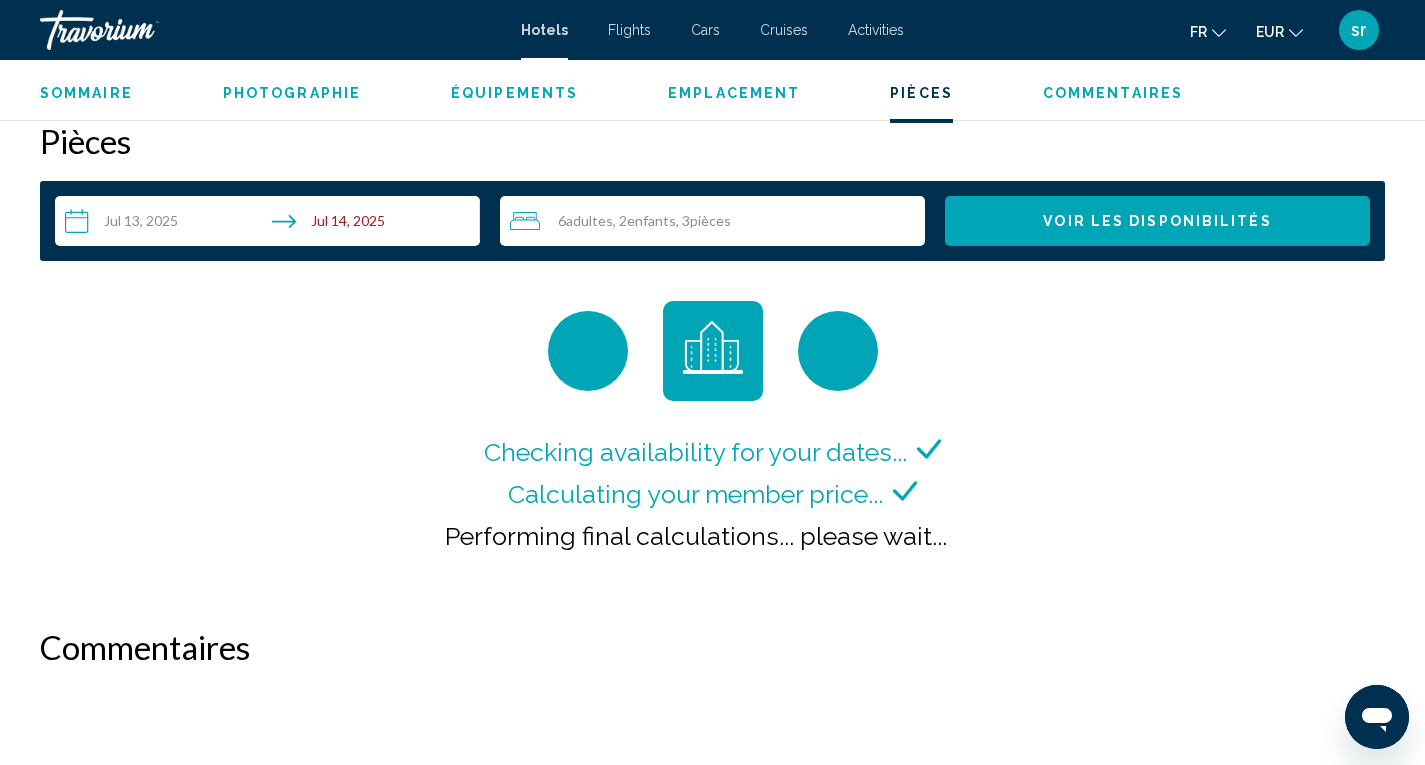 type 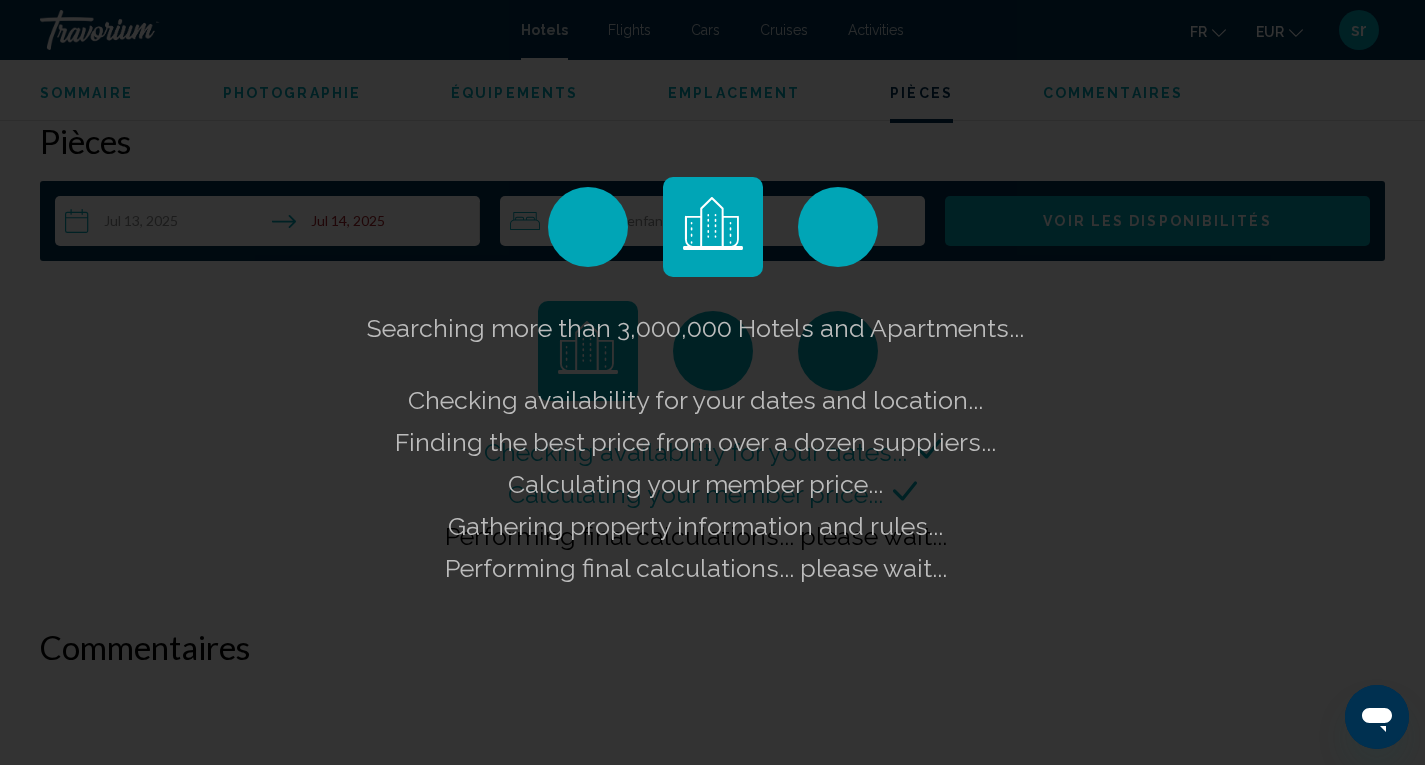 scroll, scrollTop: 0, scrollLeft: 0, axis: both 